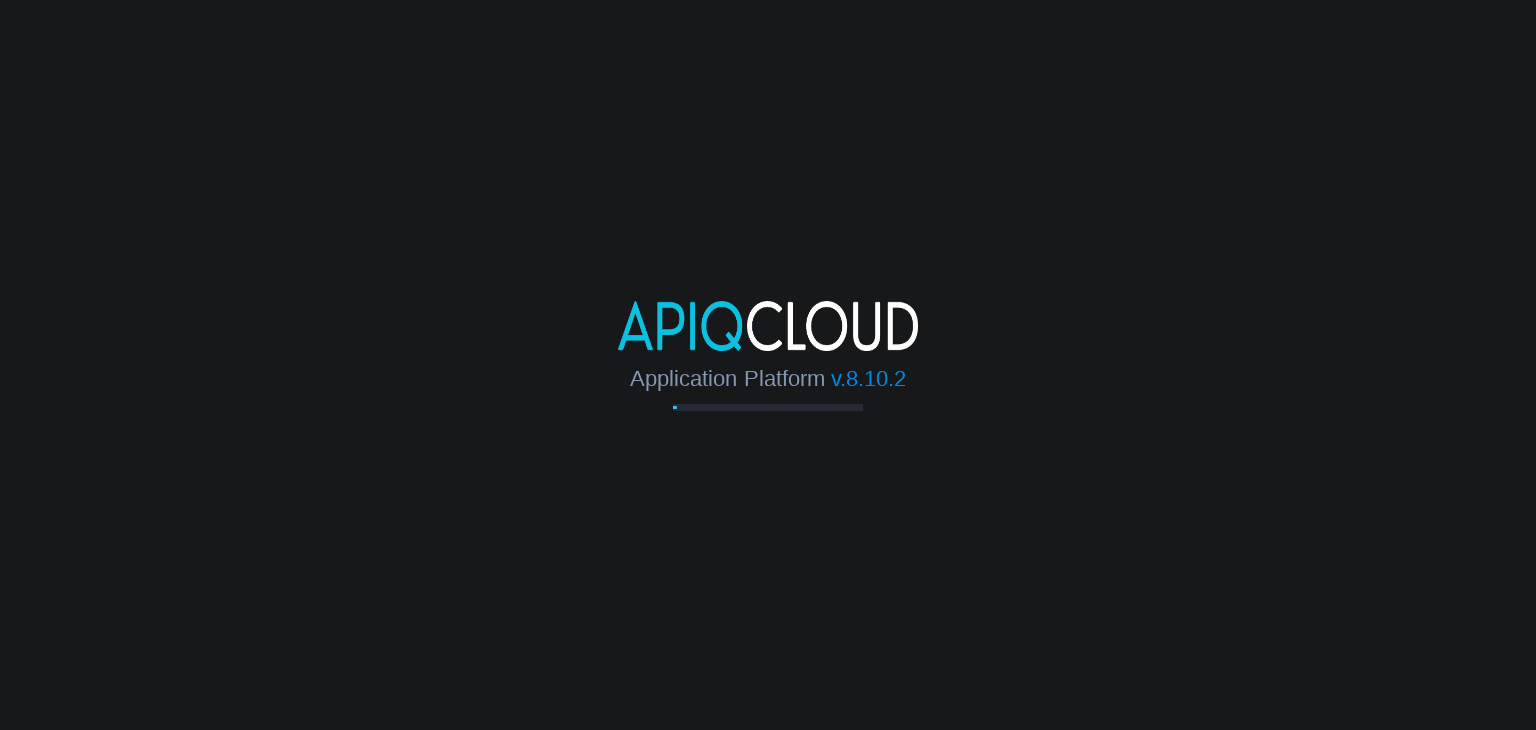 scroll, scrollTop: 0, scrollLeft: 0, axis: both 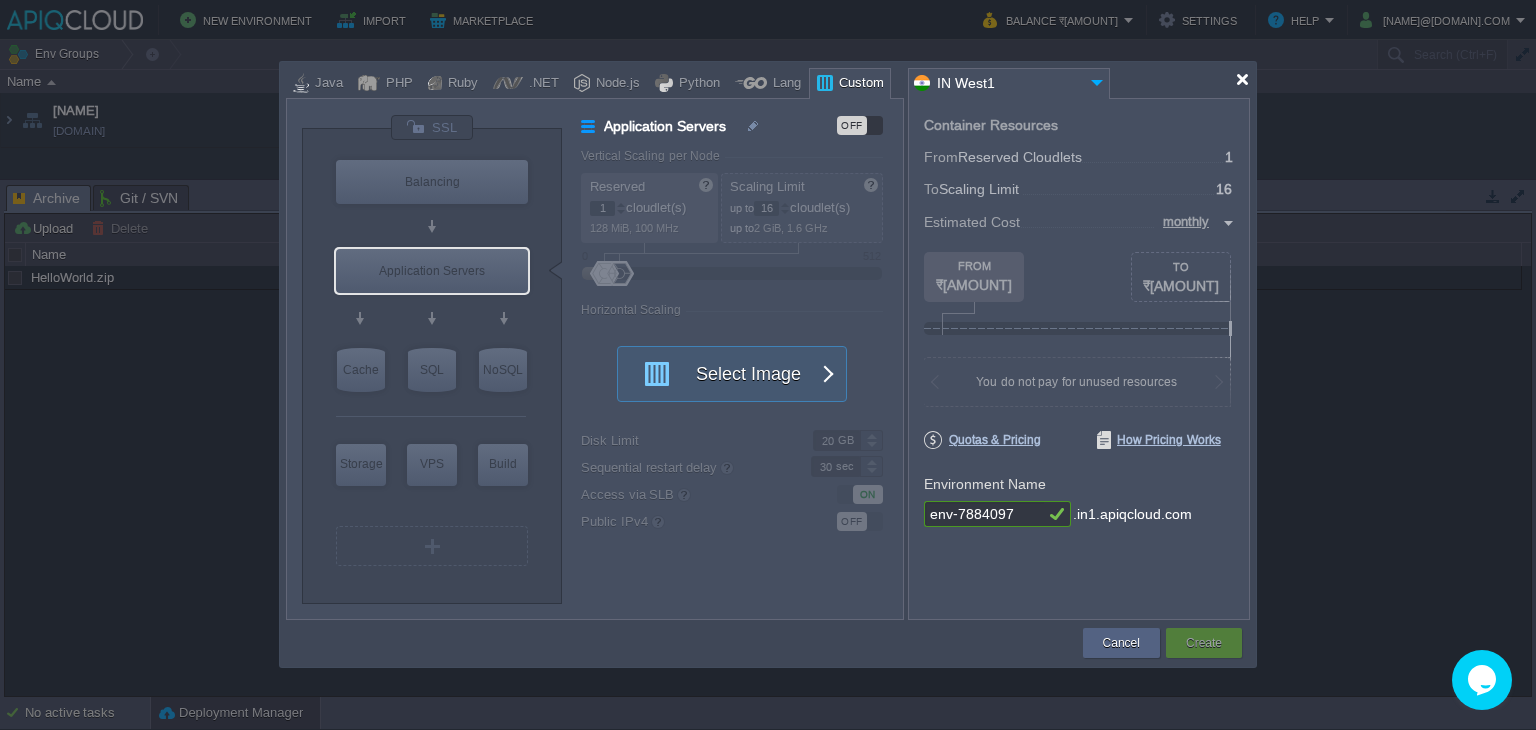 click at bounding box center (1242, 79) 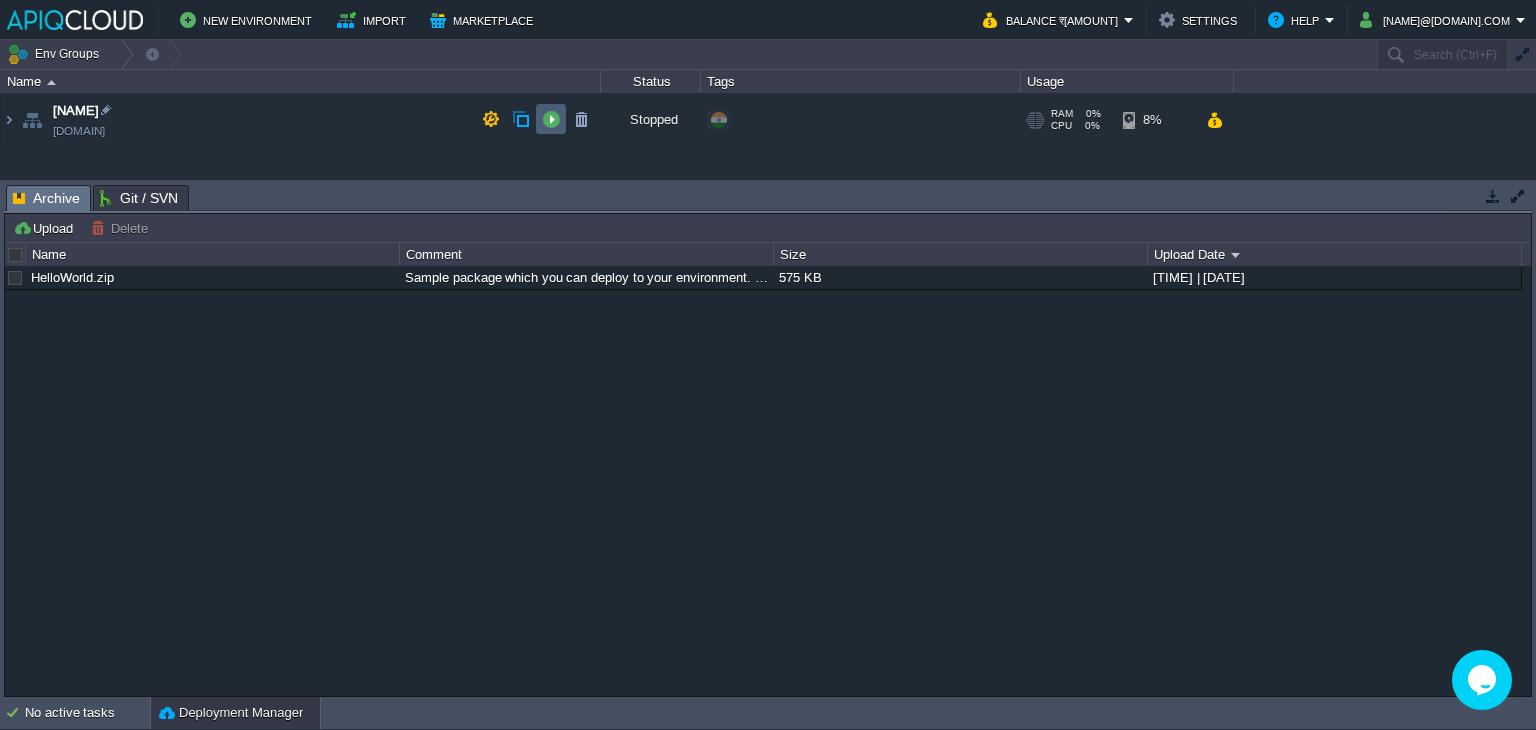 click at bounding box center [551, 119] 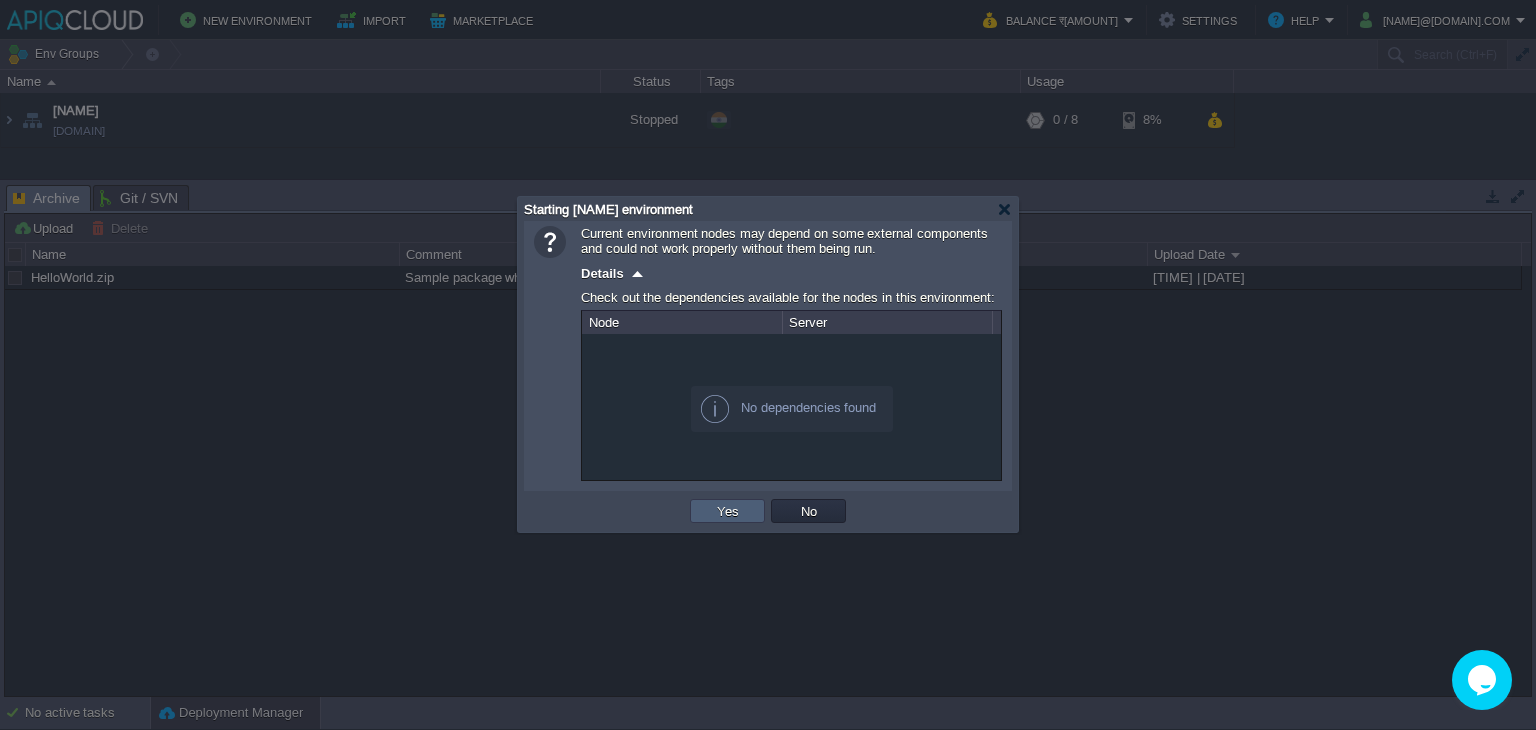 click on "Yes" at bounding box center [728, 511] 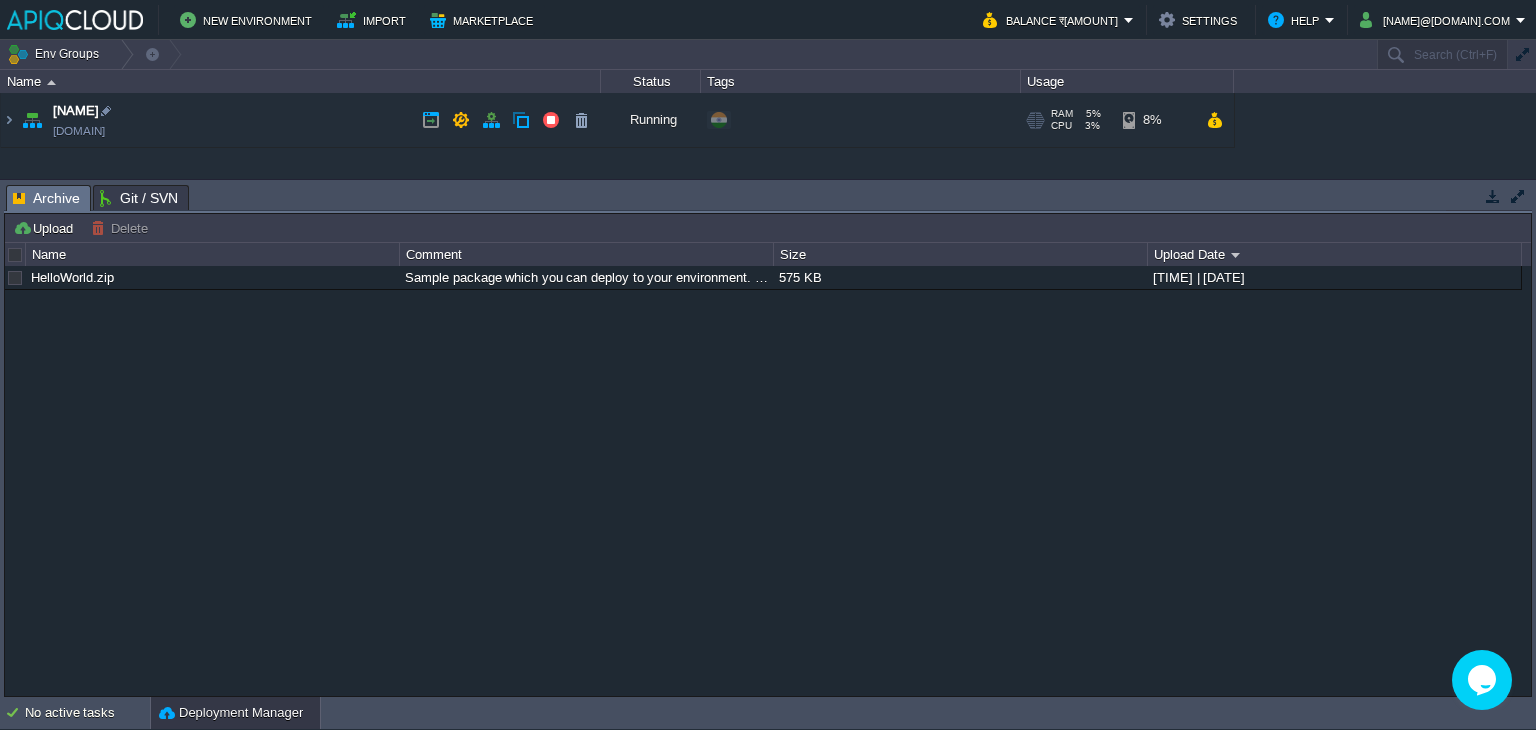 click on "[NAME] [DOMAIN]" at bounding box center [301, 120] 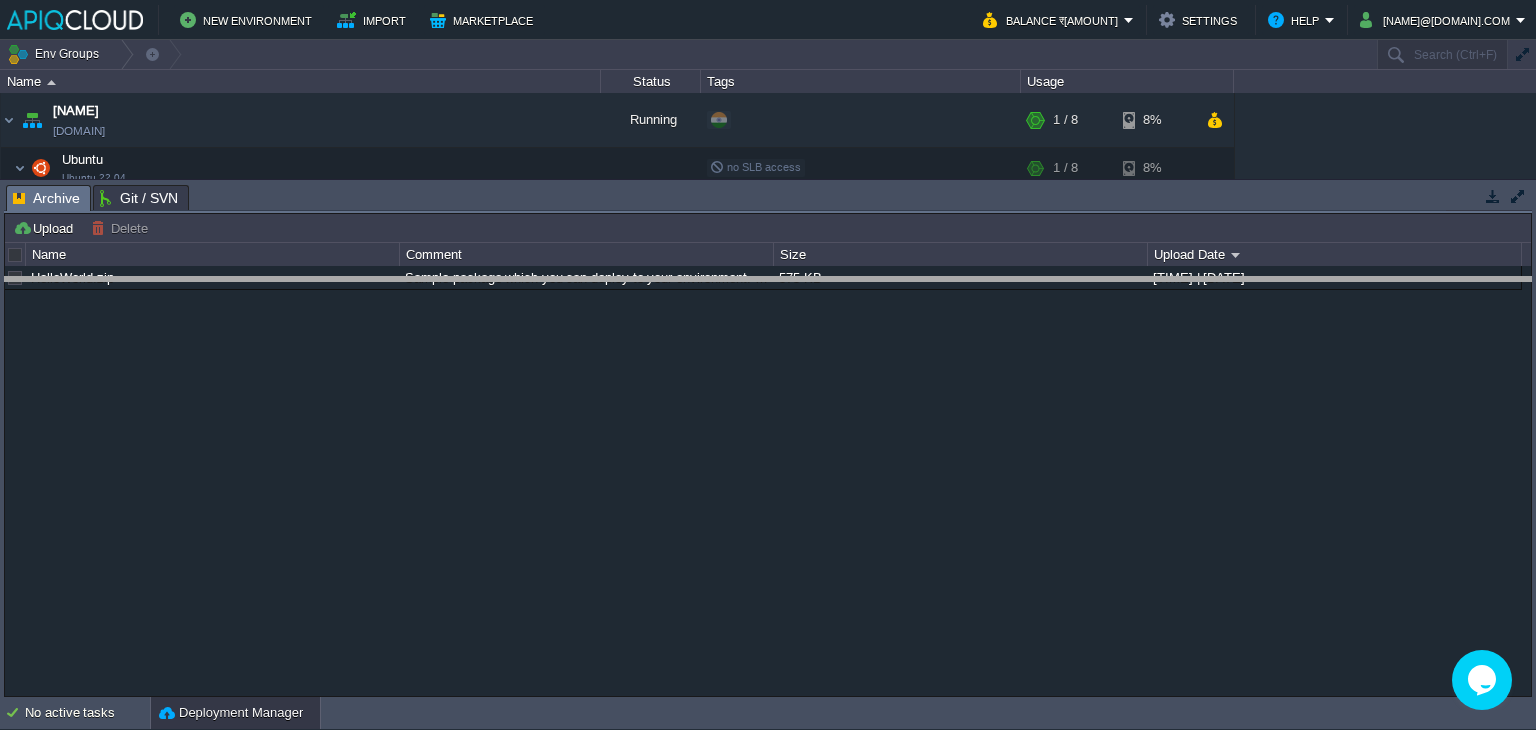 drag, startPoint x: 440, startPoint y: 199, endPoint x: 437, endPoint y: 220, distance: 21.213203 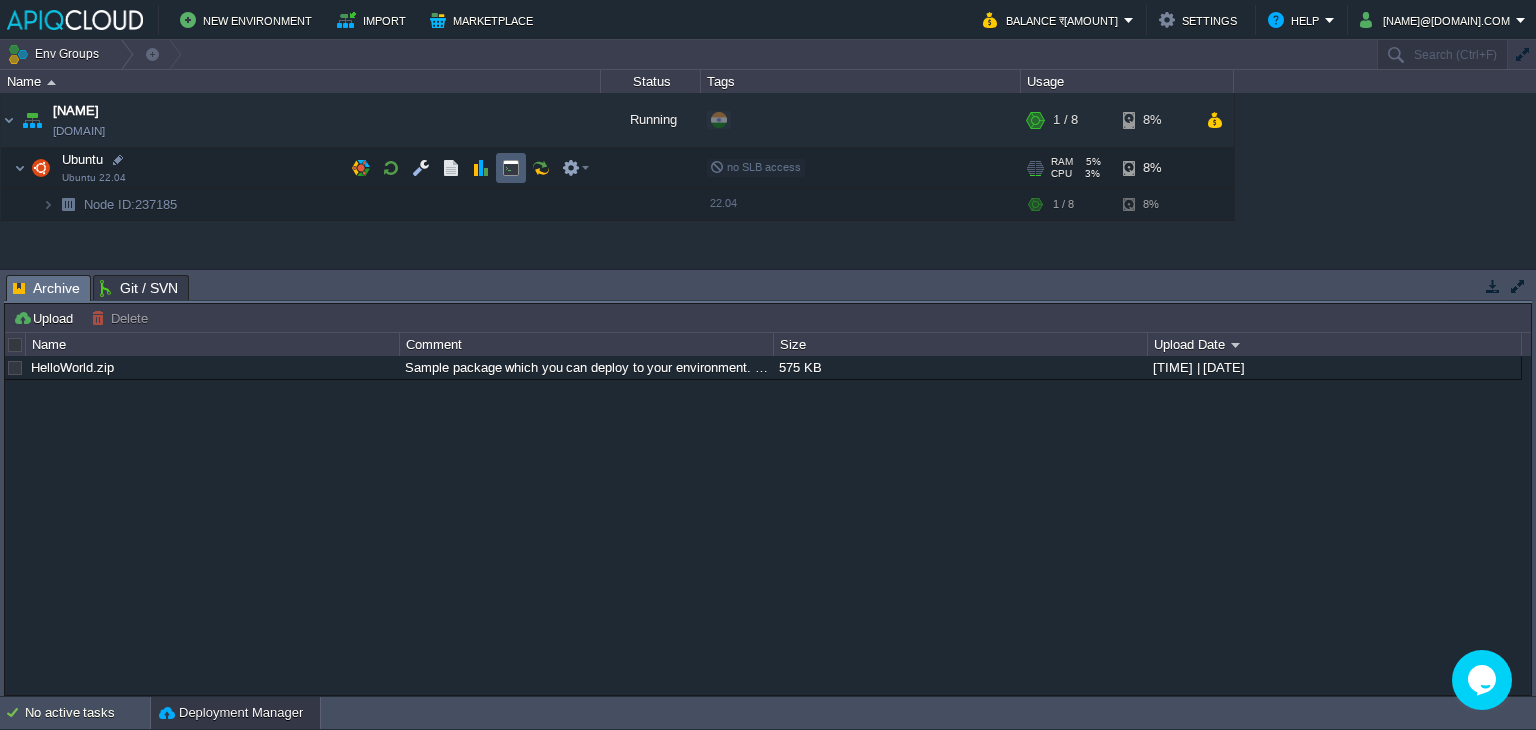 click at bounding box center [511, 168] 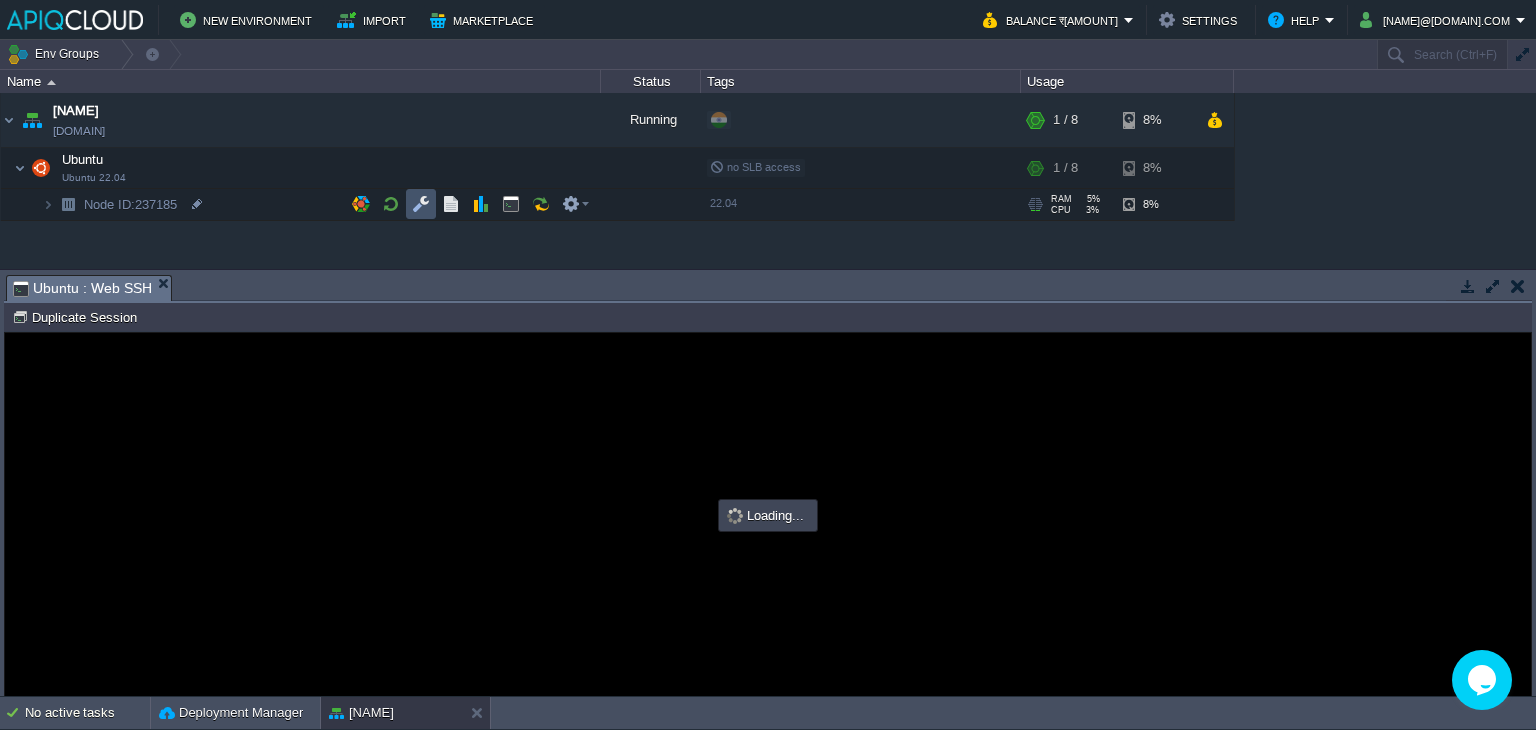 click at bounding box center [421, 204] 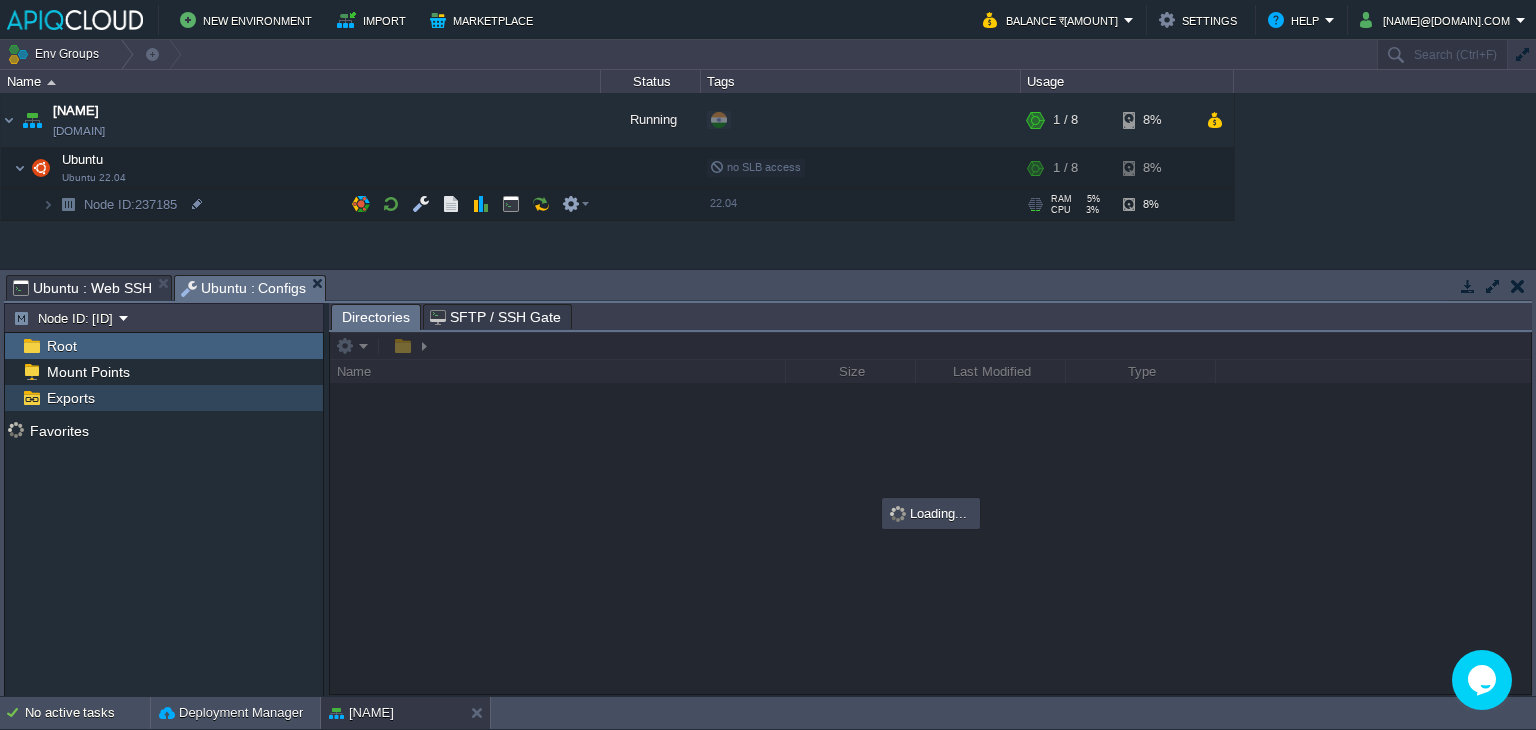 scroll, scrollTop: 0, scrollLeft: 0, axis: both 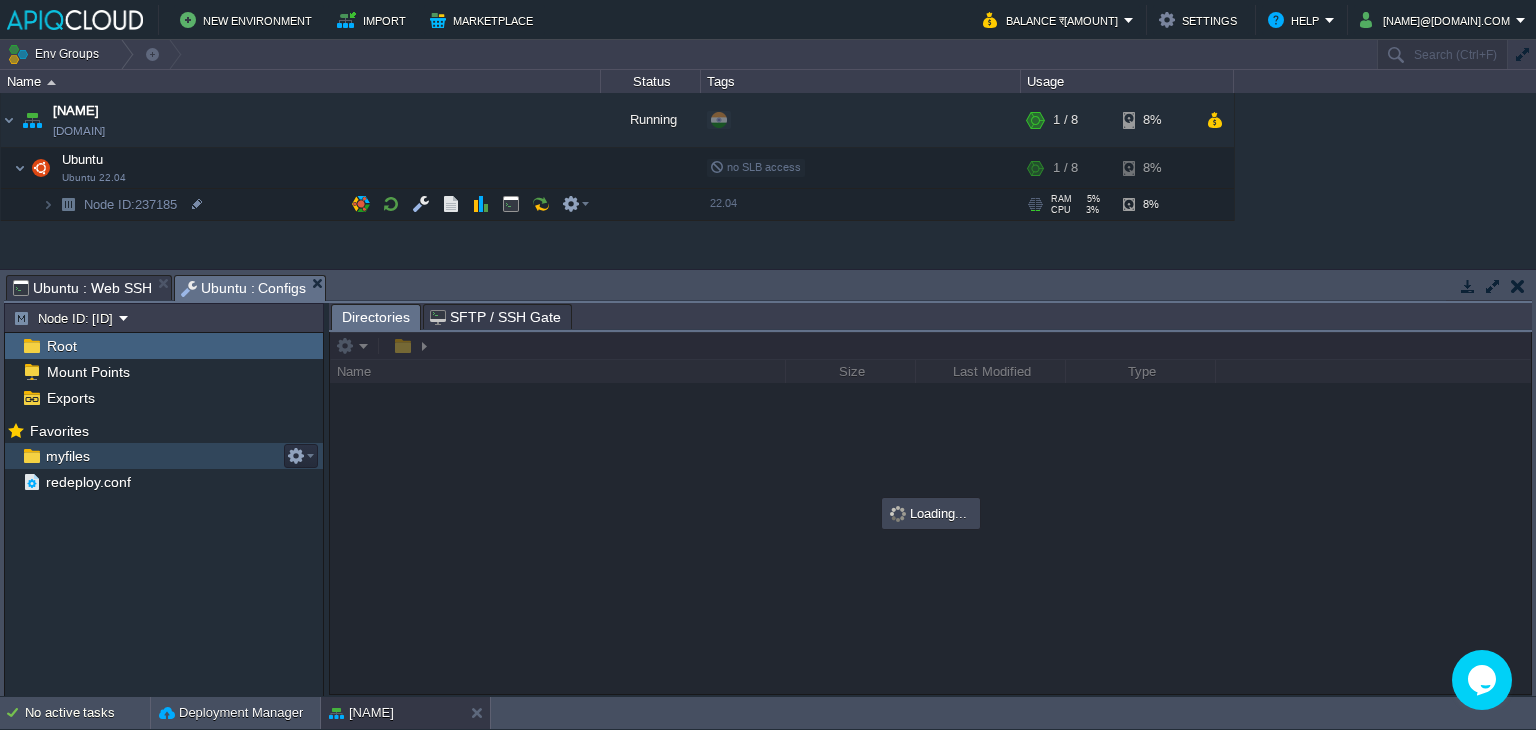 click on "myfiles" at bounding box center [67, 456] 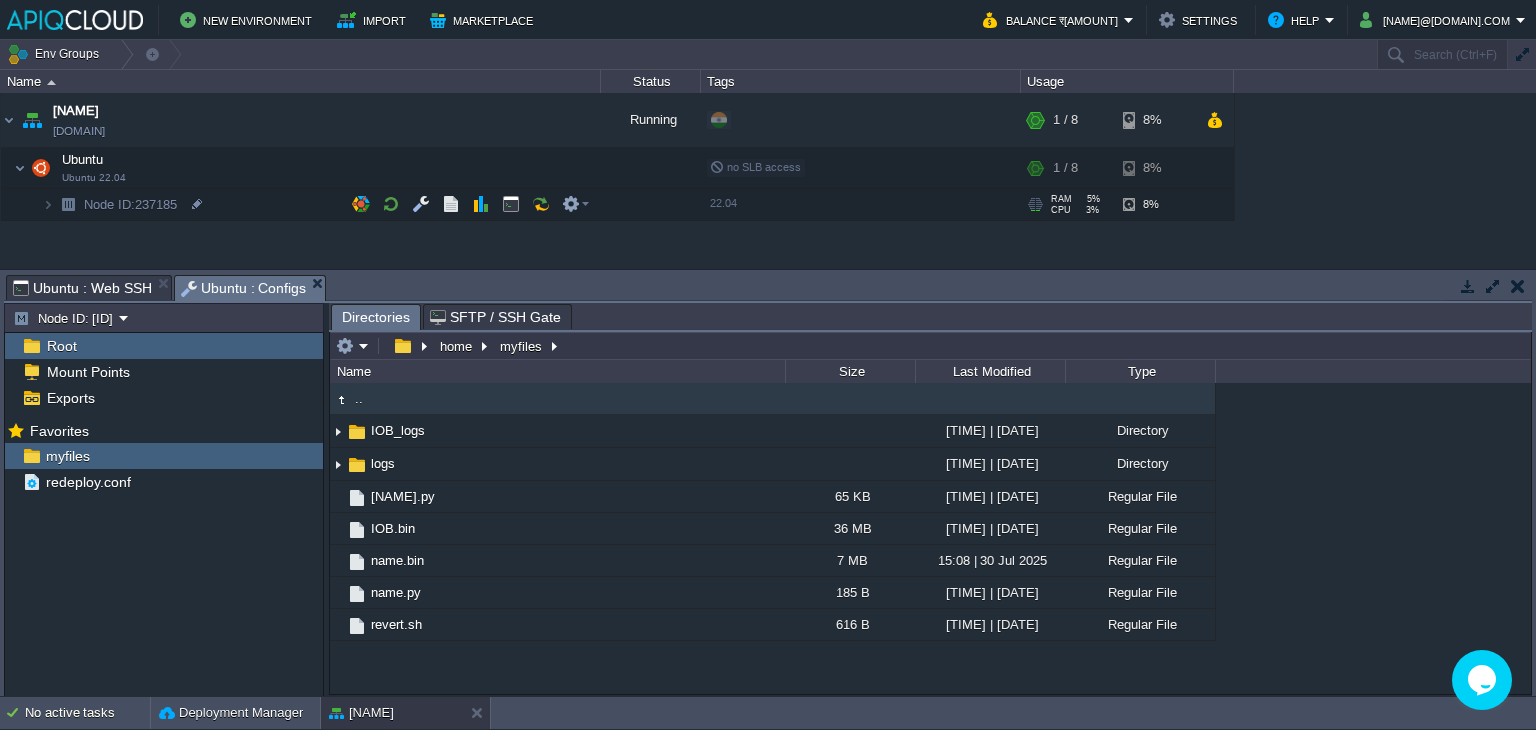 click on "Ubuntu : Web SSH" at bounding box center [82, 288] 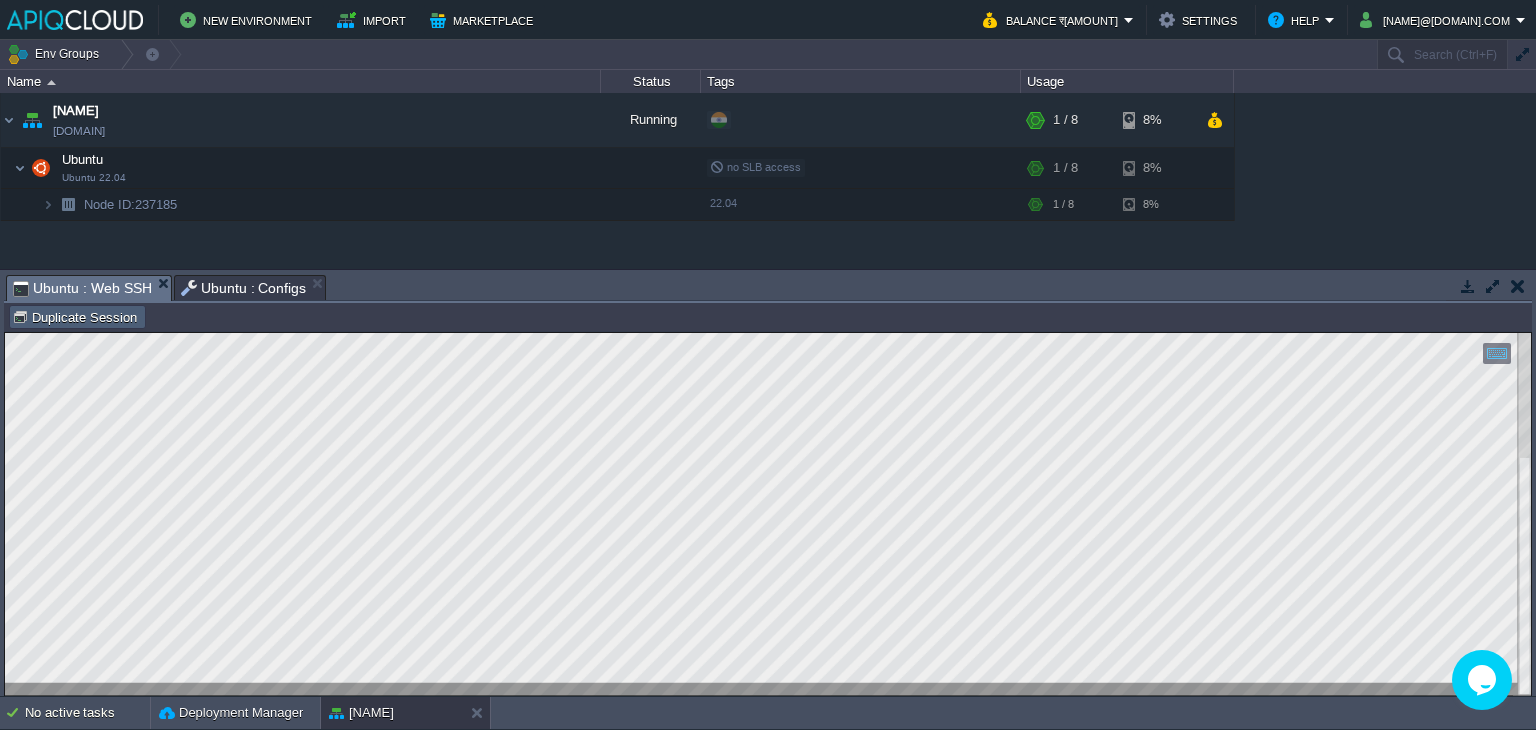 click on "Duplicate Session" at bounding box center [77, 317] 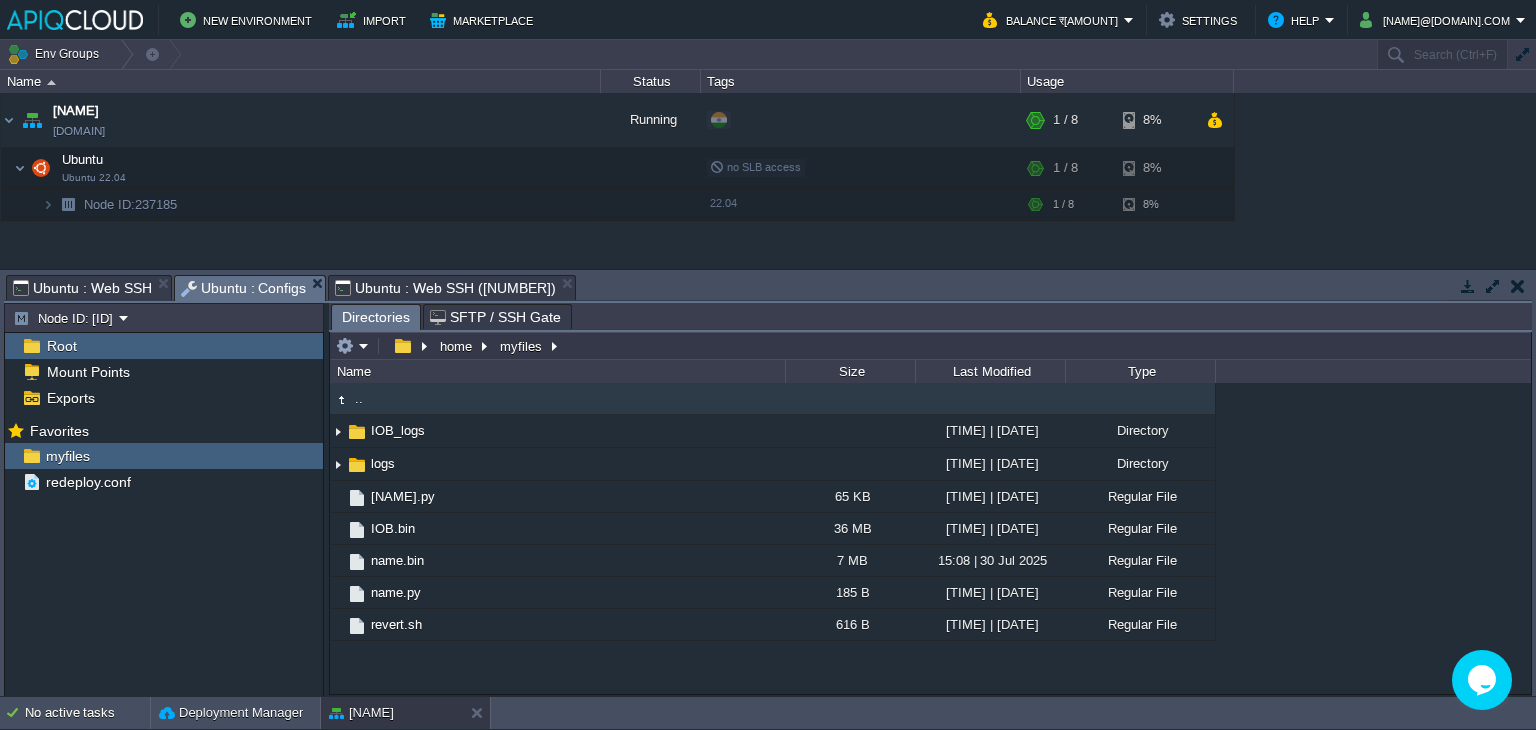 click on "Ubuntu : Configs" at bounding box center (244, 288) 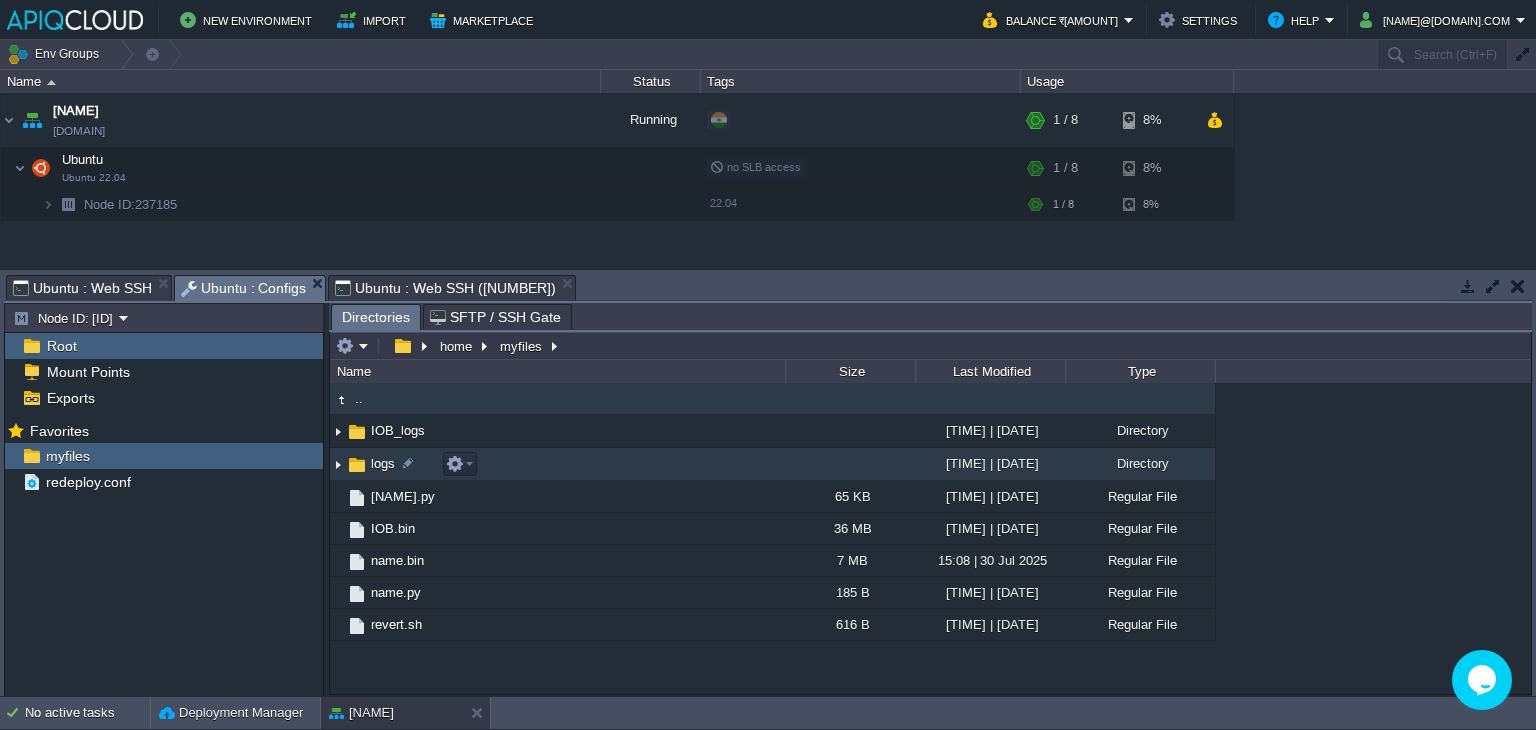 scroll, scrollTop: 0, scrollLeft: 0, axis: both 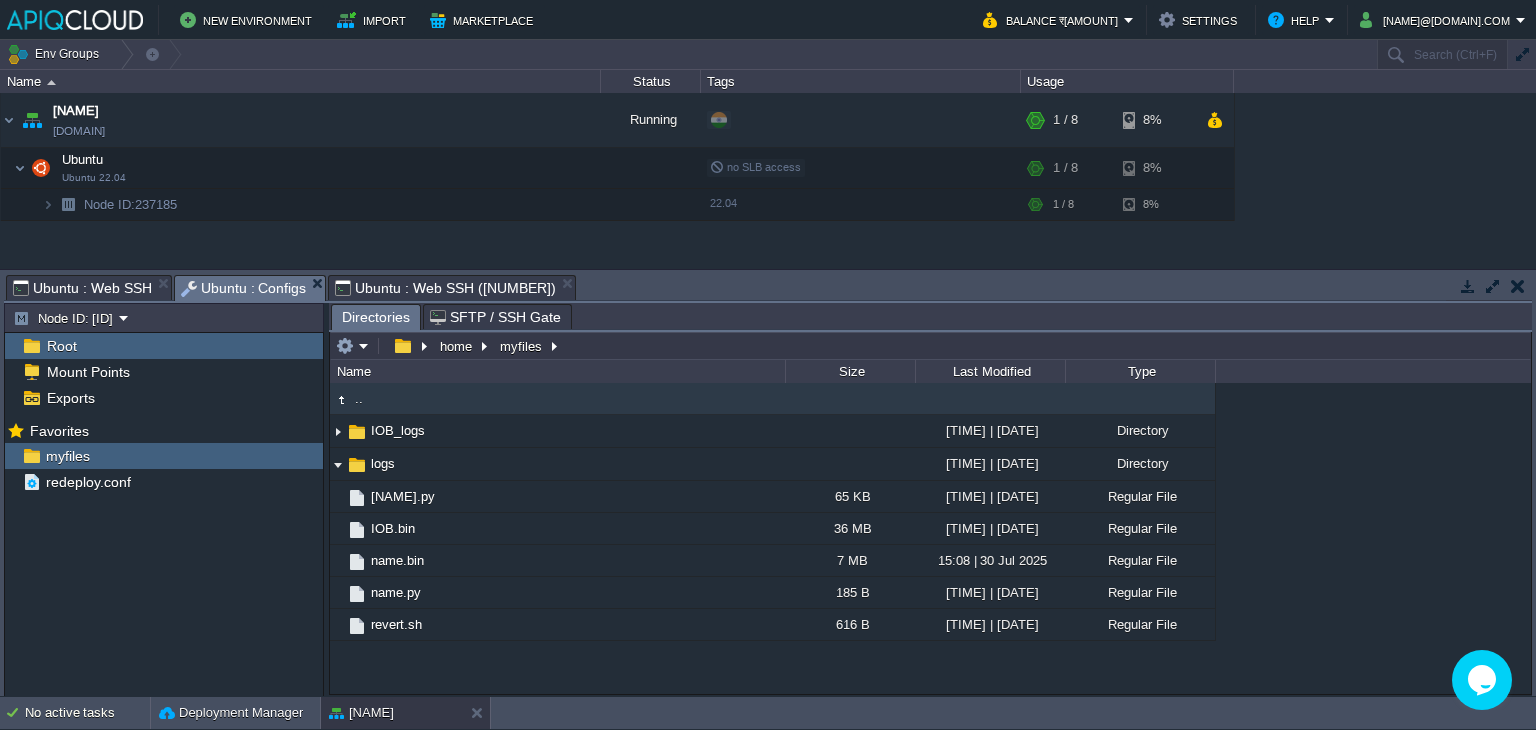 type on "#000000" 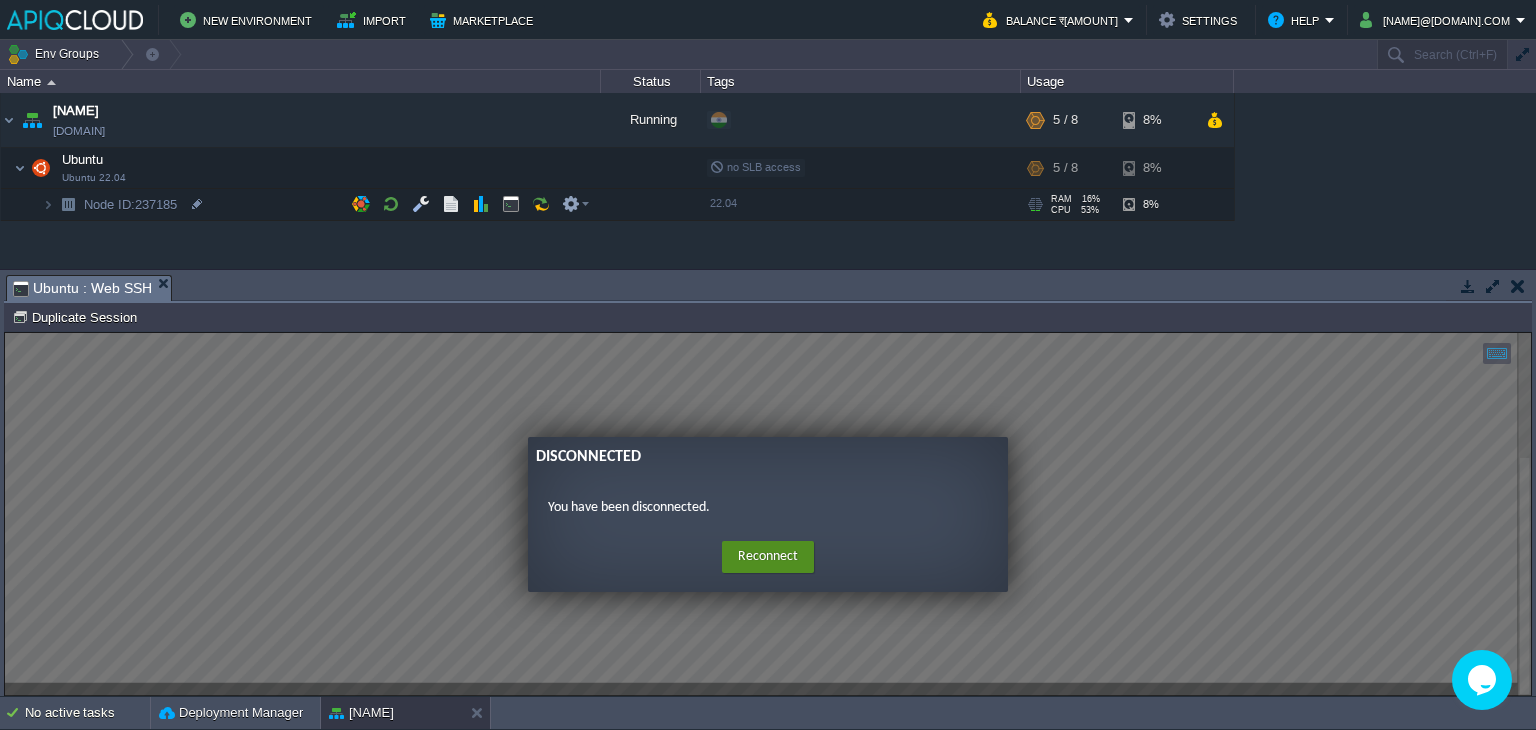 click on "Reconnect" at bounding box center (768, 557) 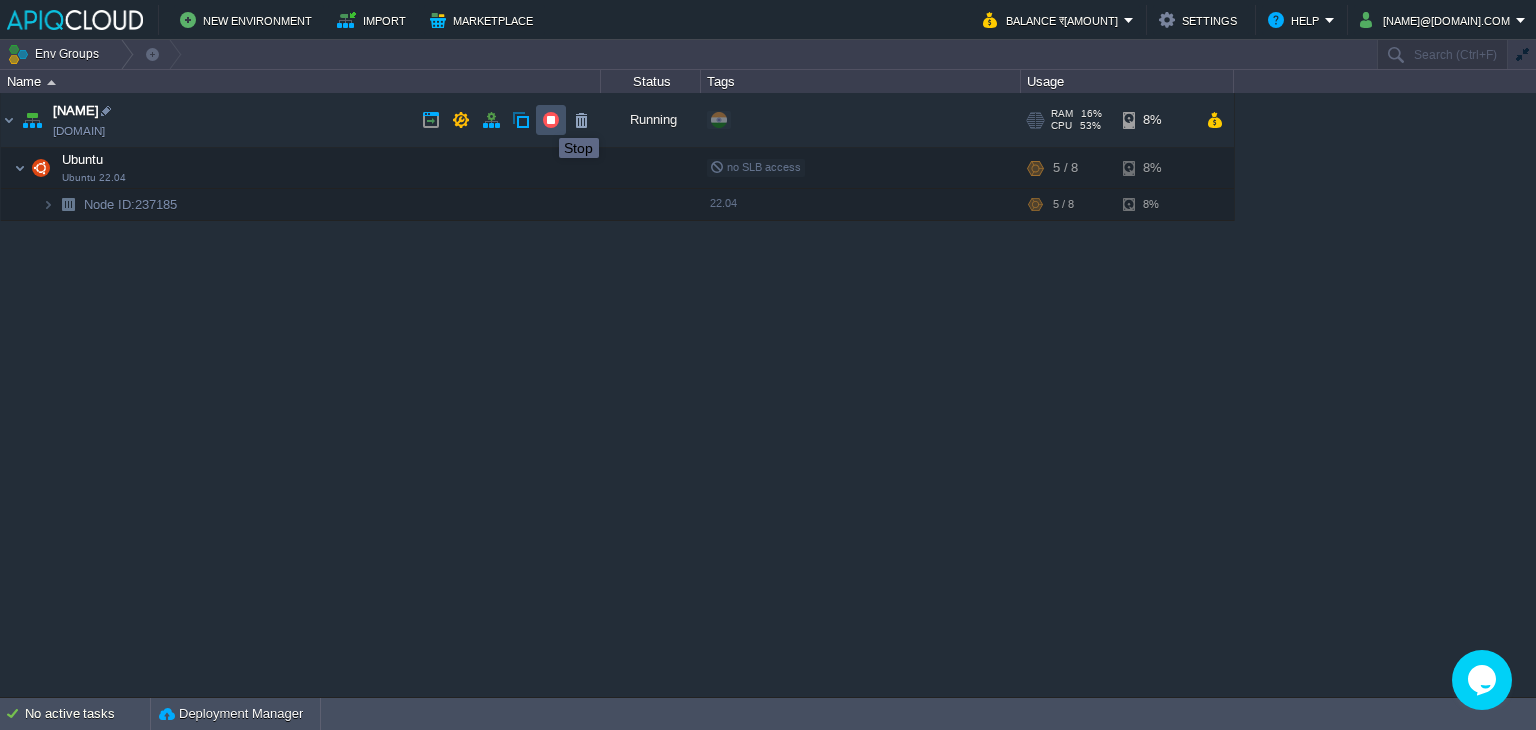 click at bounding box center [551, 120] 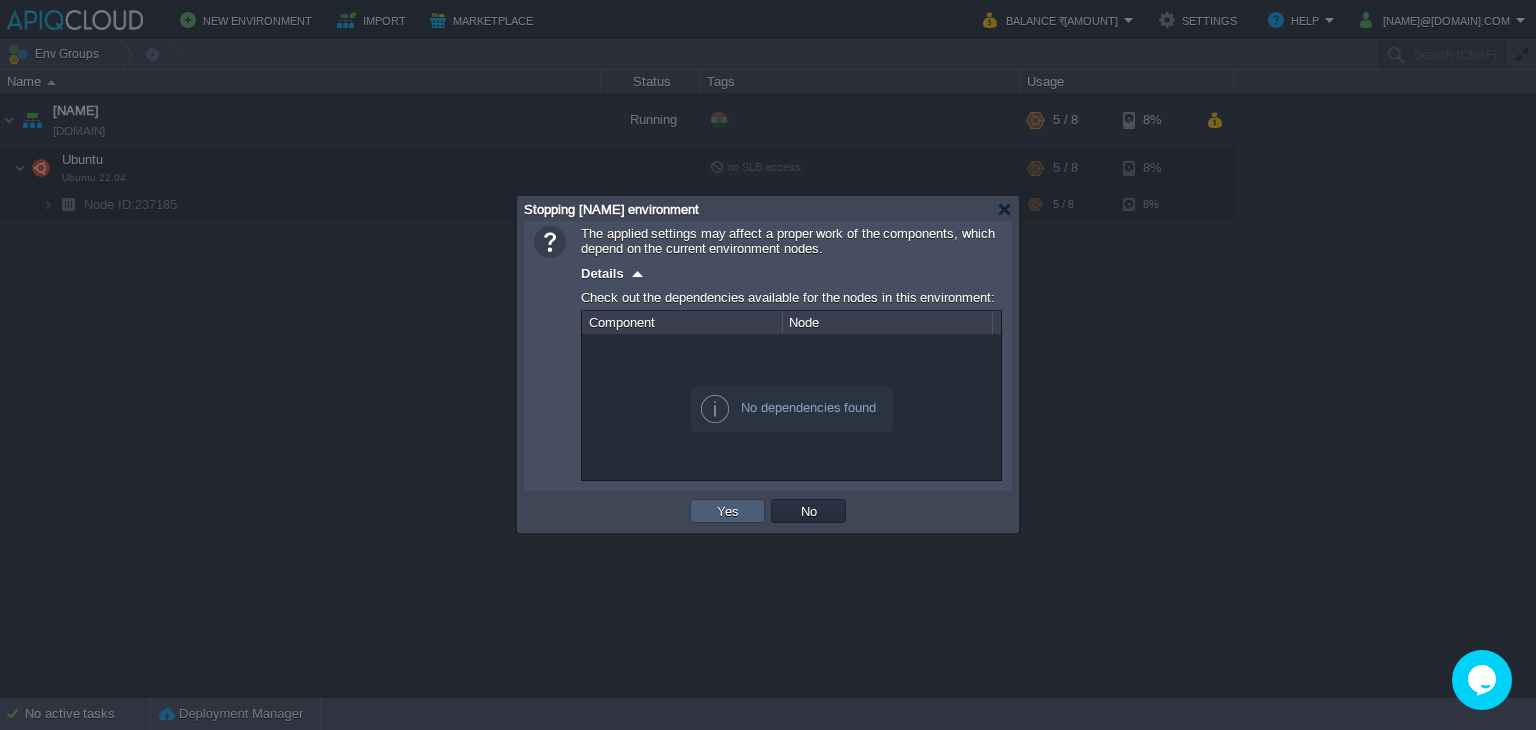 click on "Yes" at bounding box center (728, 511) 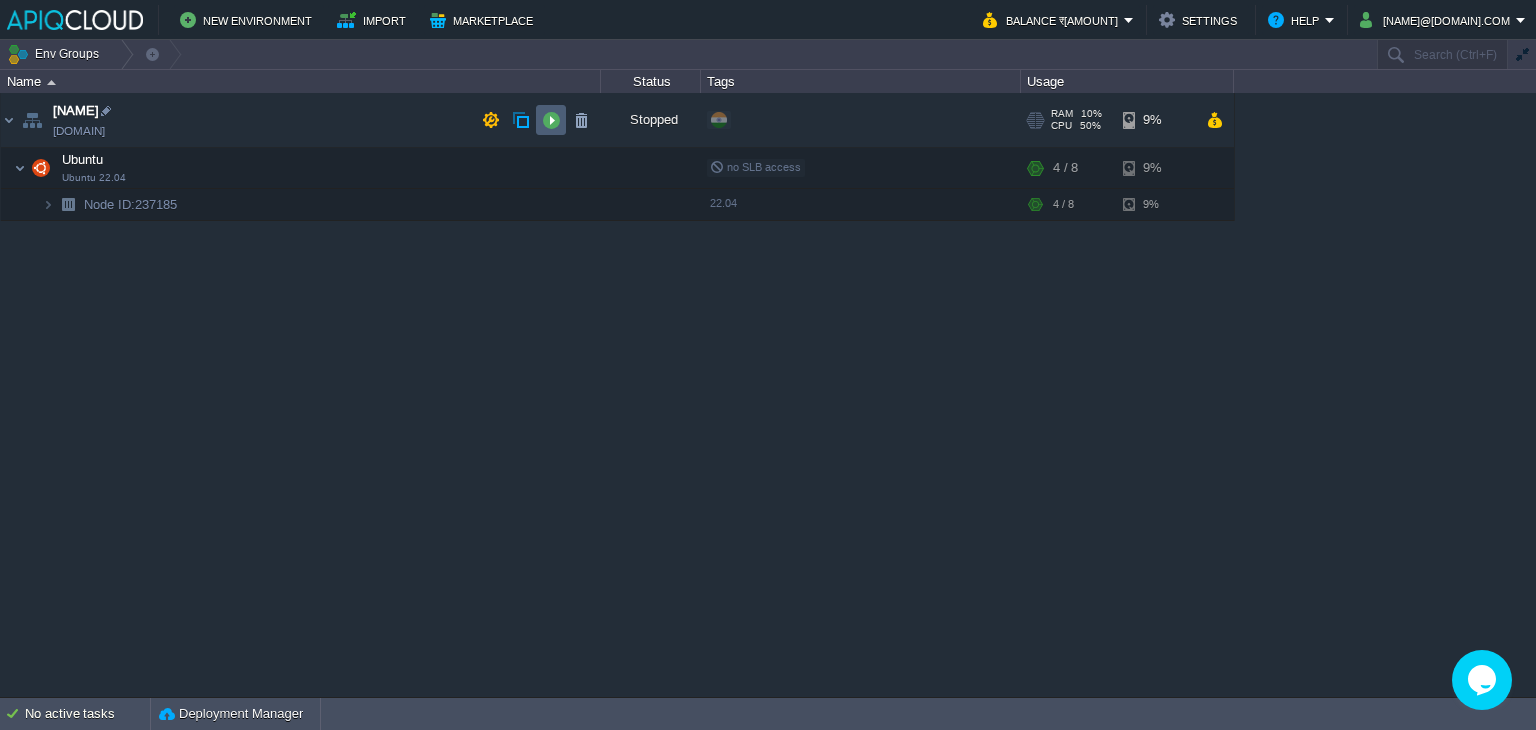click at bounding box center (551, 120) 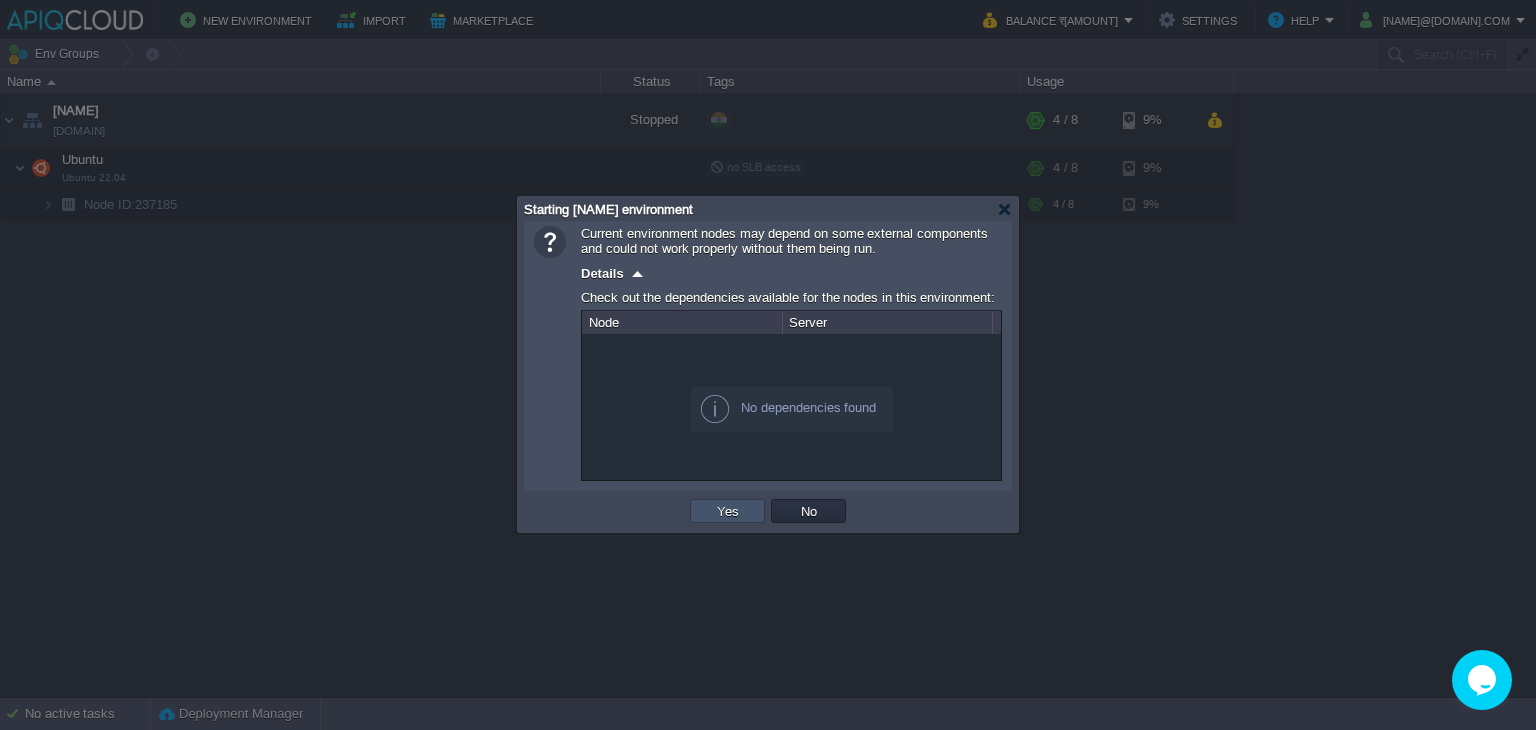 click on "Yes" at bounding box center [728, 511] 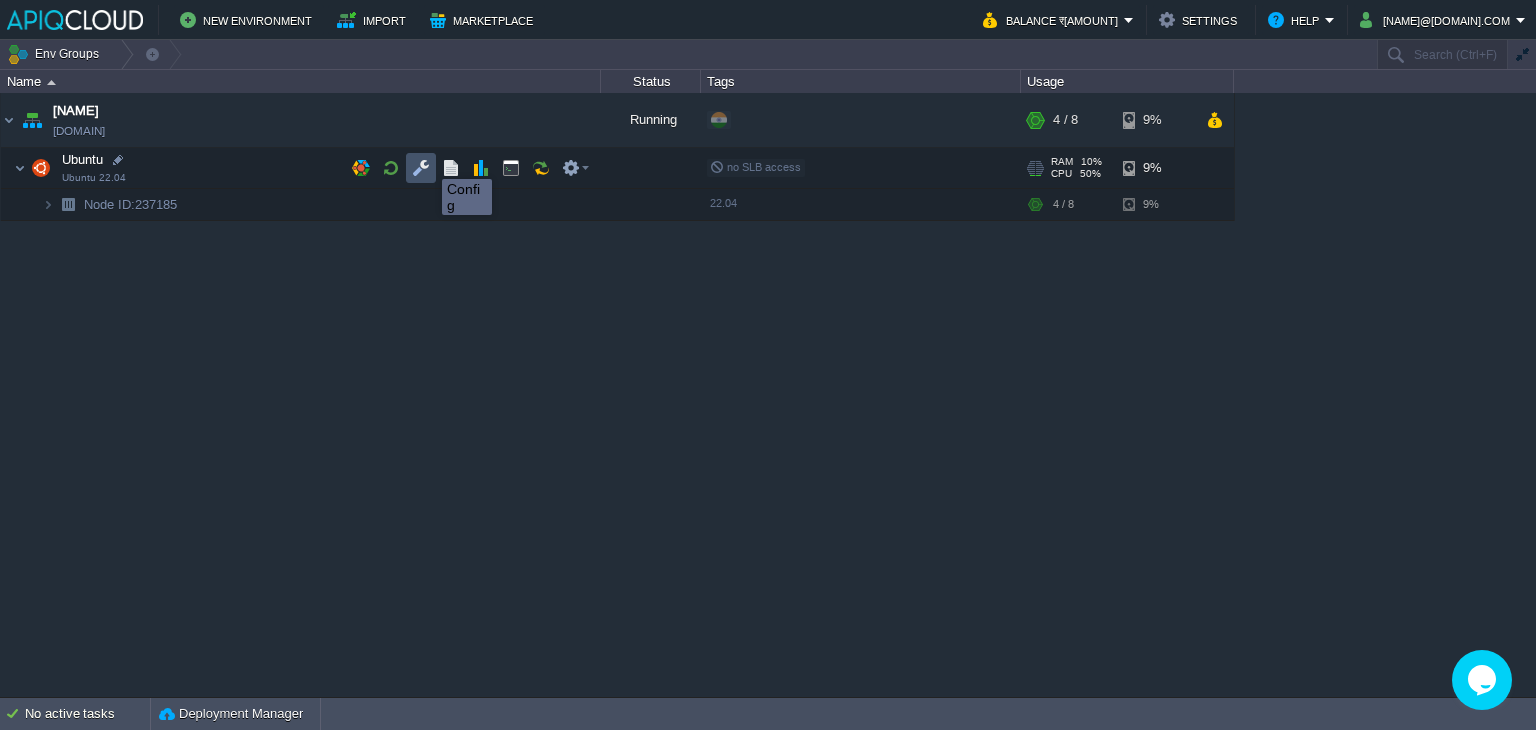 click at bounding box center (421, 168) 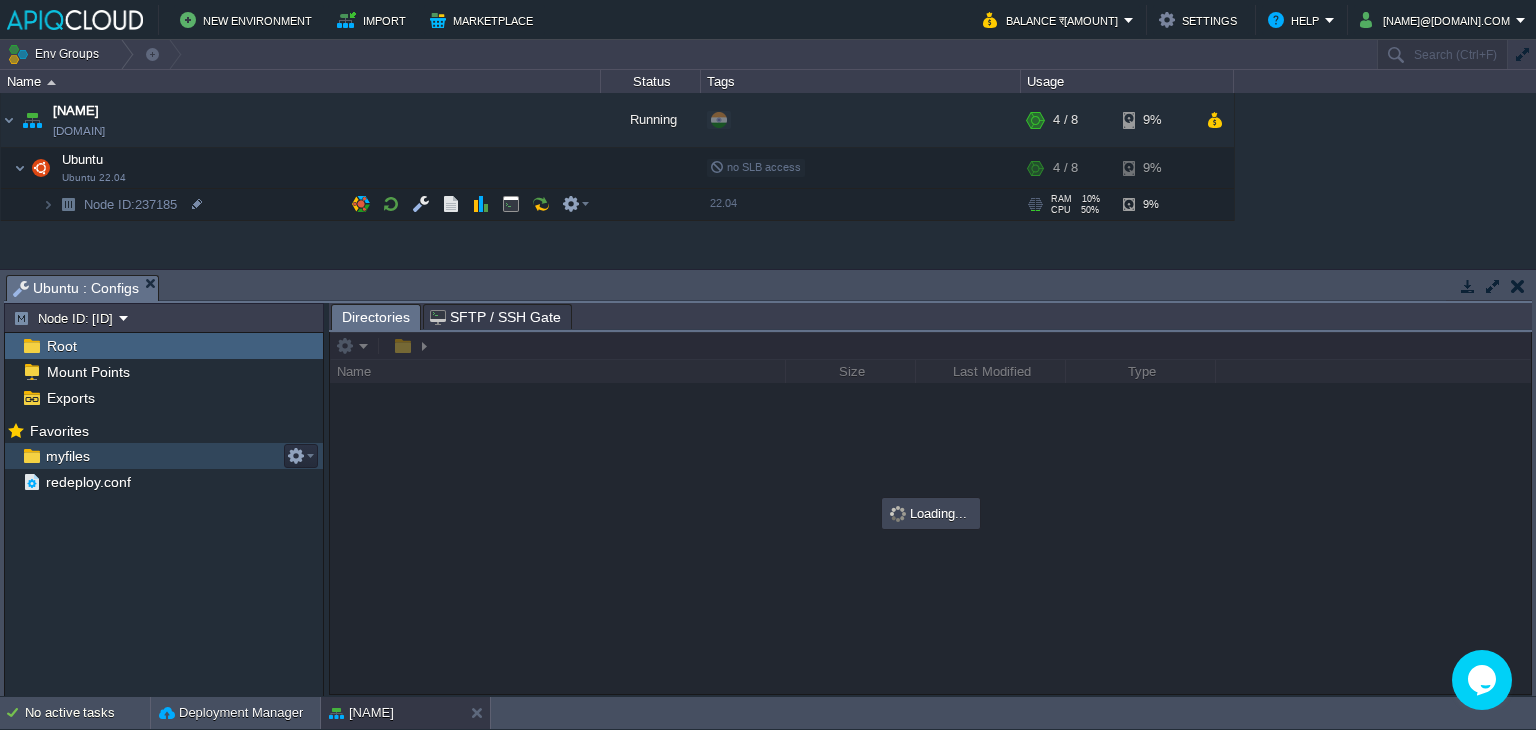 click on "myfiles" at bounding box center [67, 456] 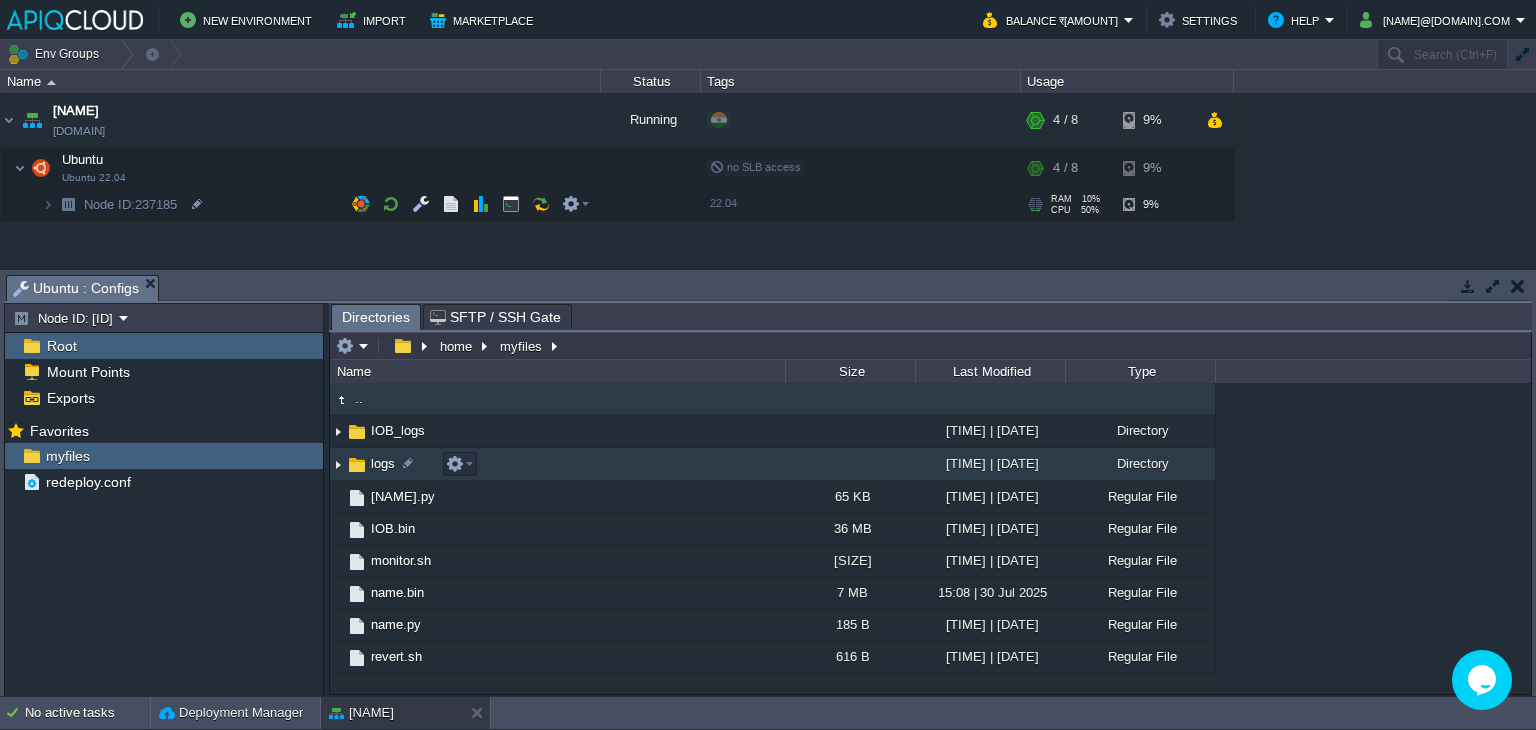 click at bounding box center (338, 464) 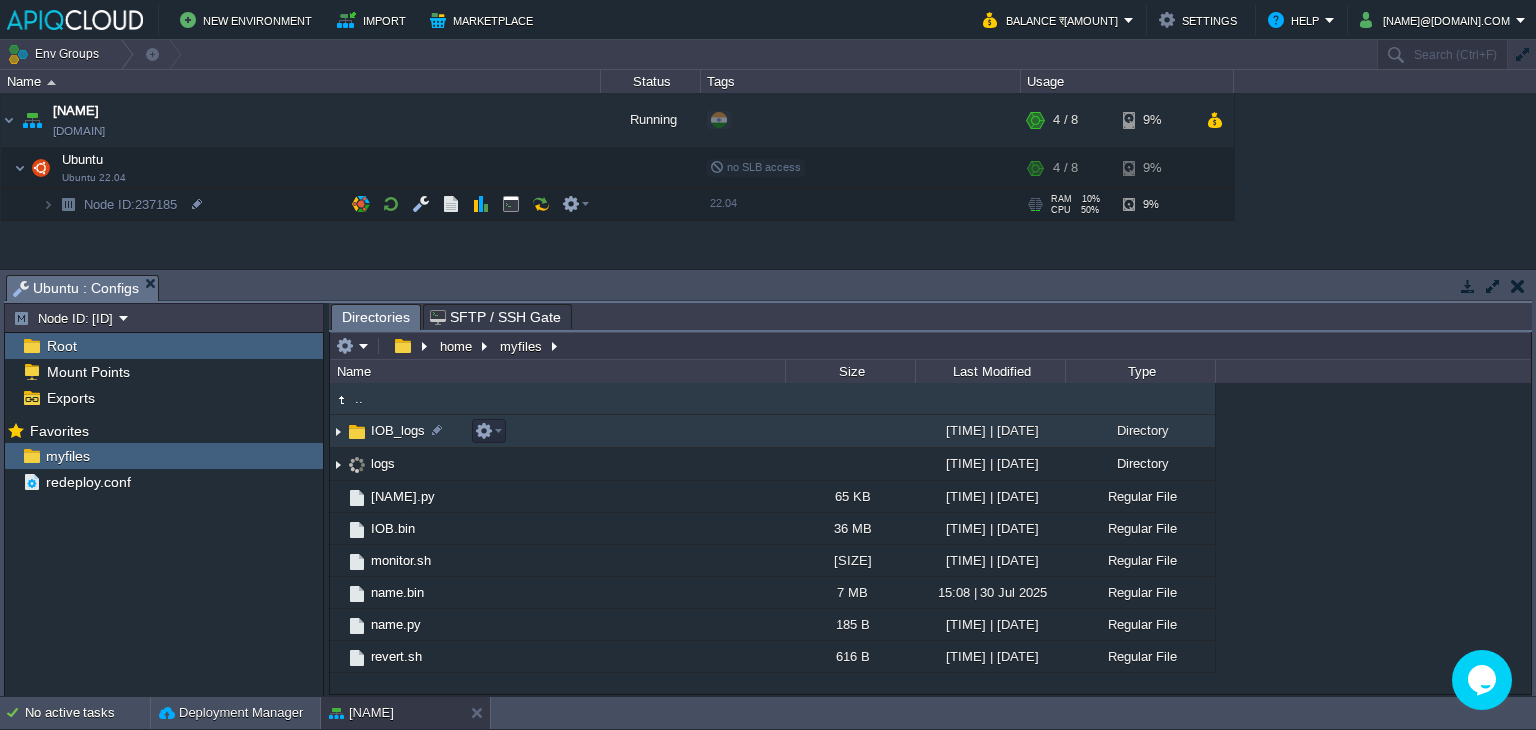 click at bounding box center (338, 431) 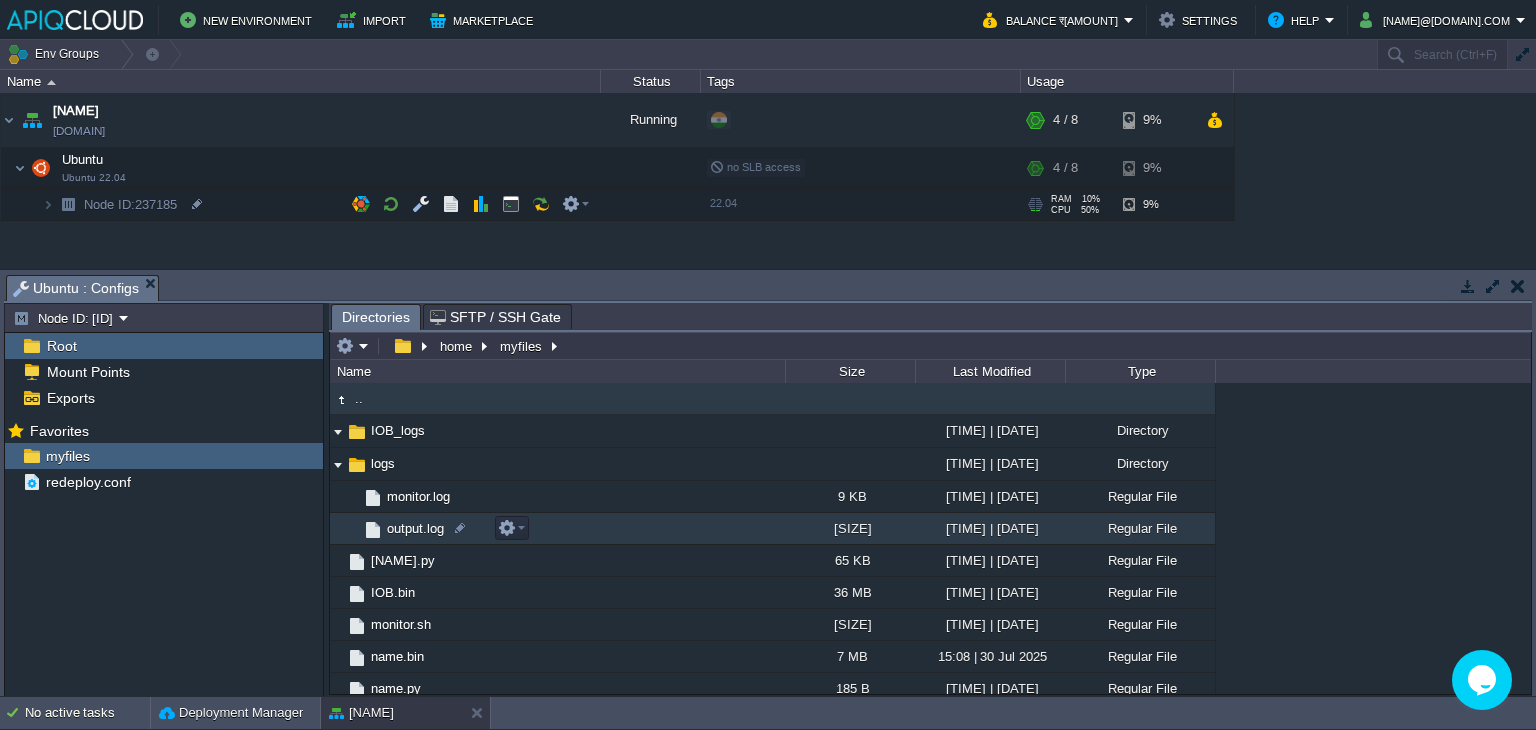 click on "output.log" at bounding box center (415, 528) 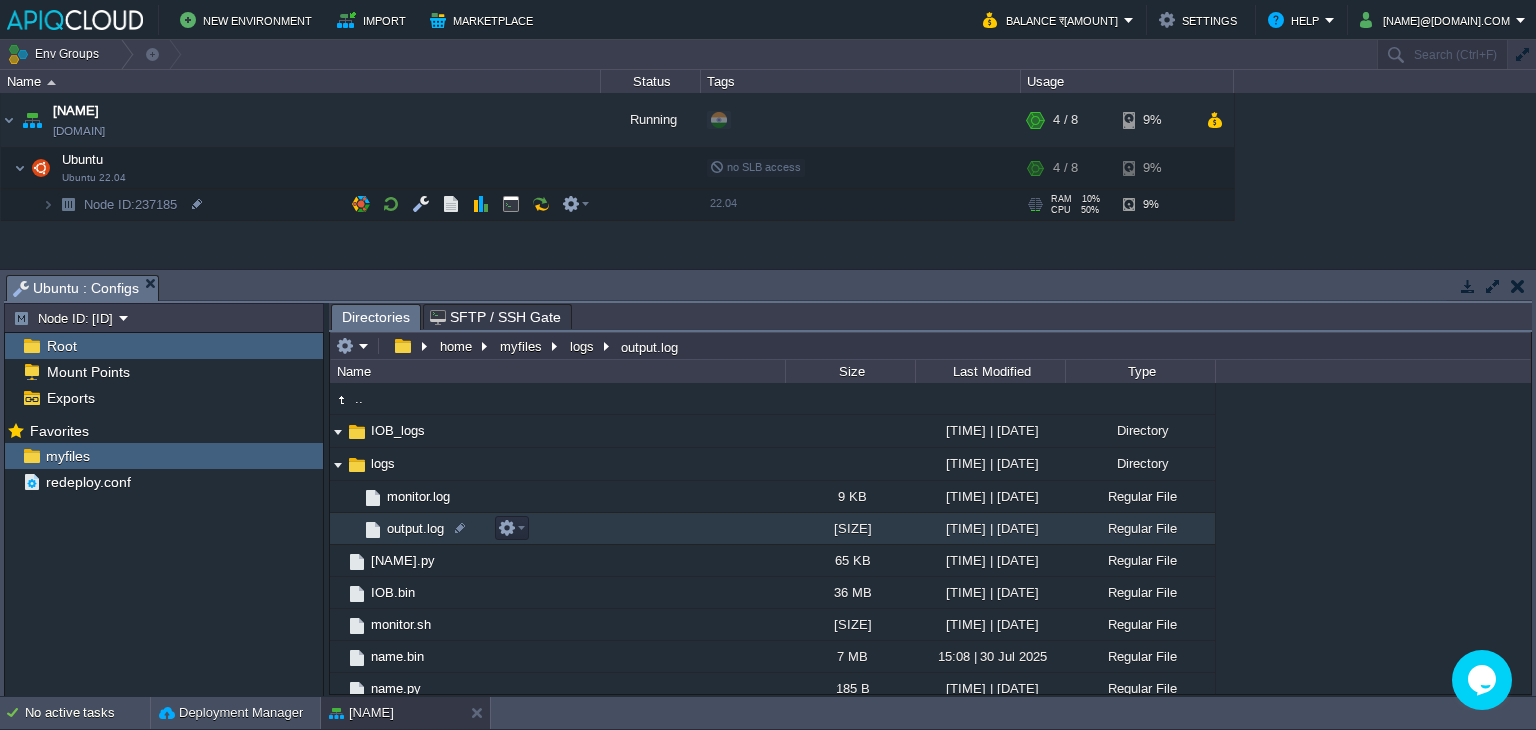 click on "output.log" at bounding box center (415, 528) 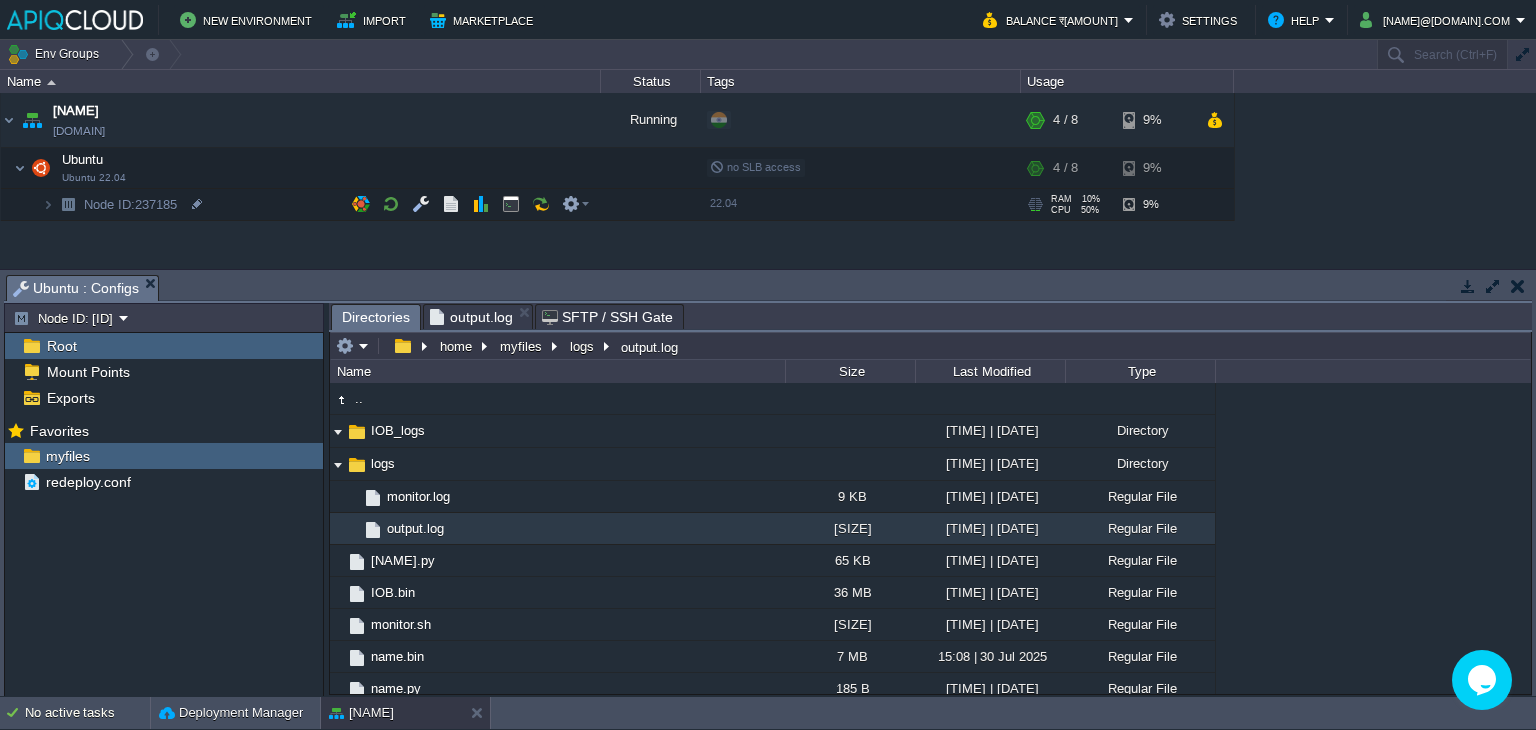 click on "Directories" at bounding box center [376, 317] 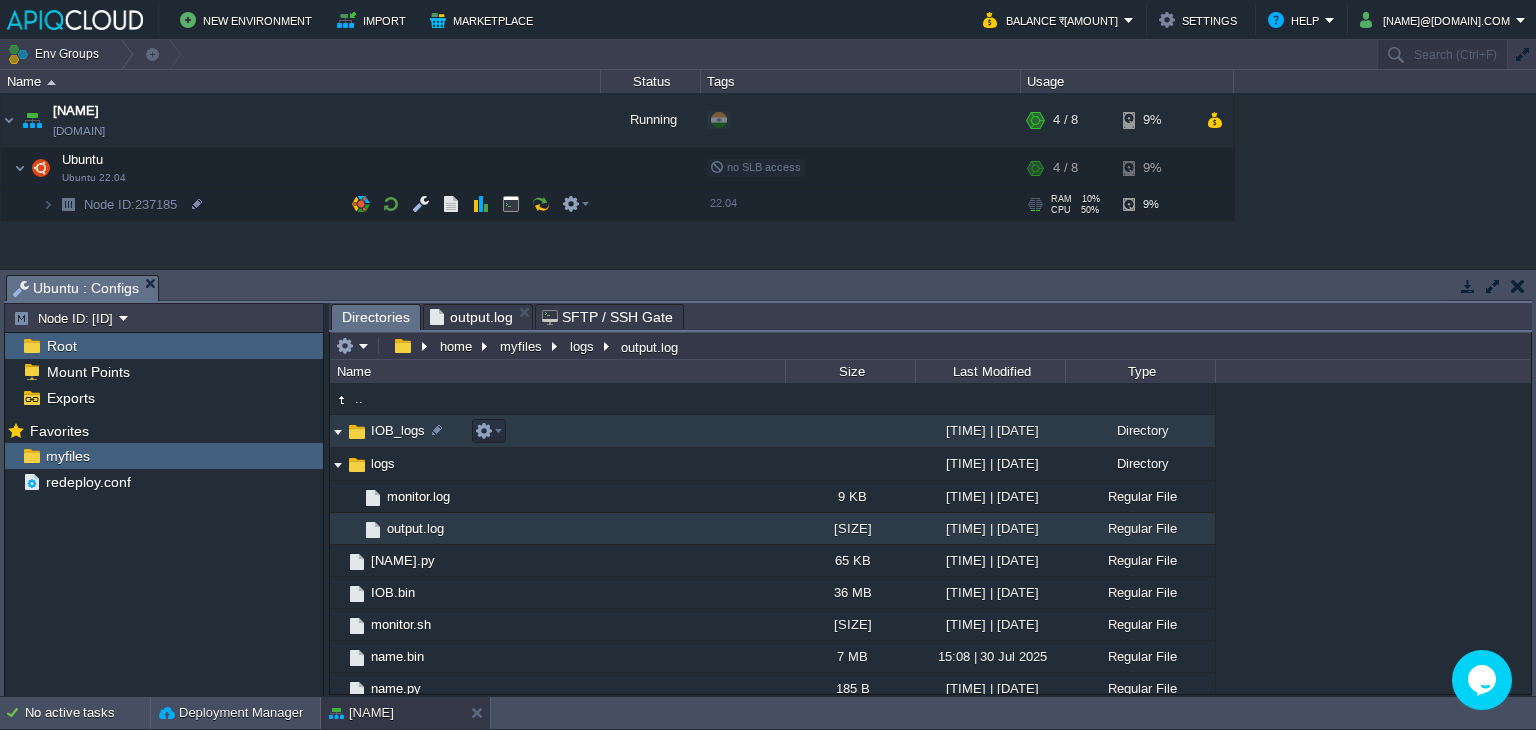 click at bounding box center (338, 431) 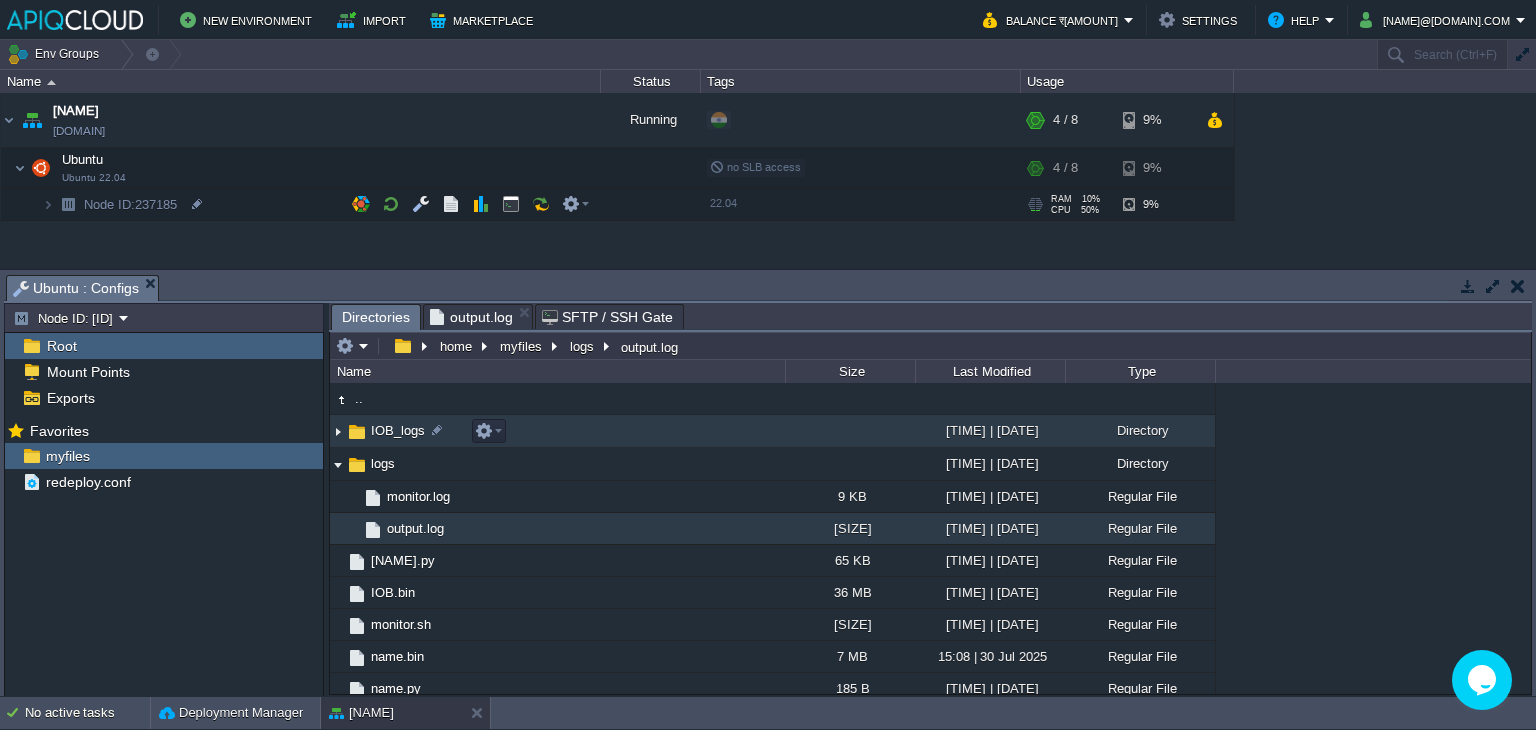 click at bounding box center (338, 431) 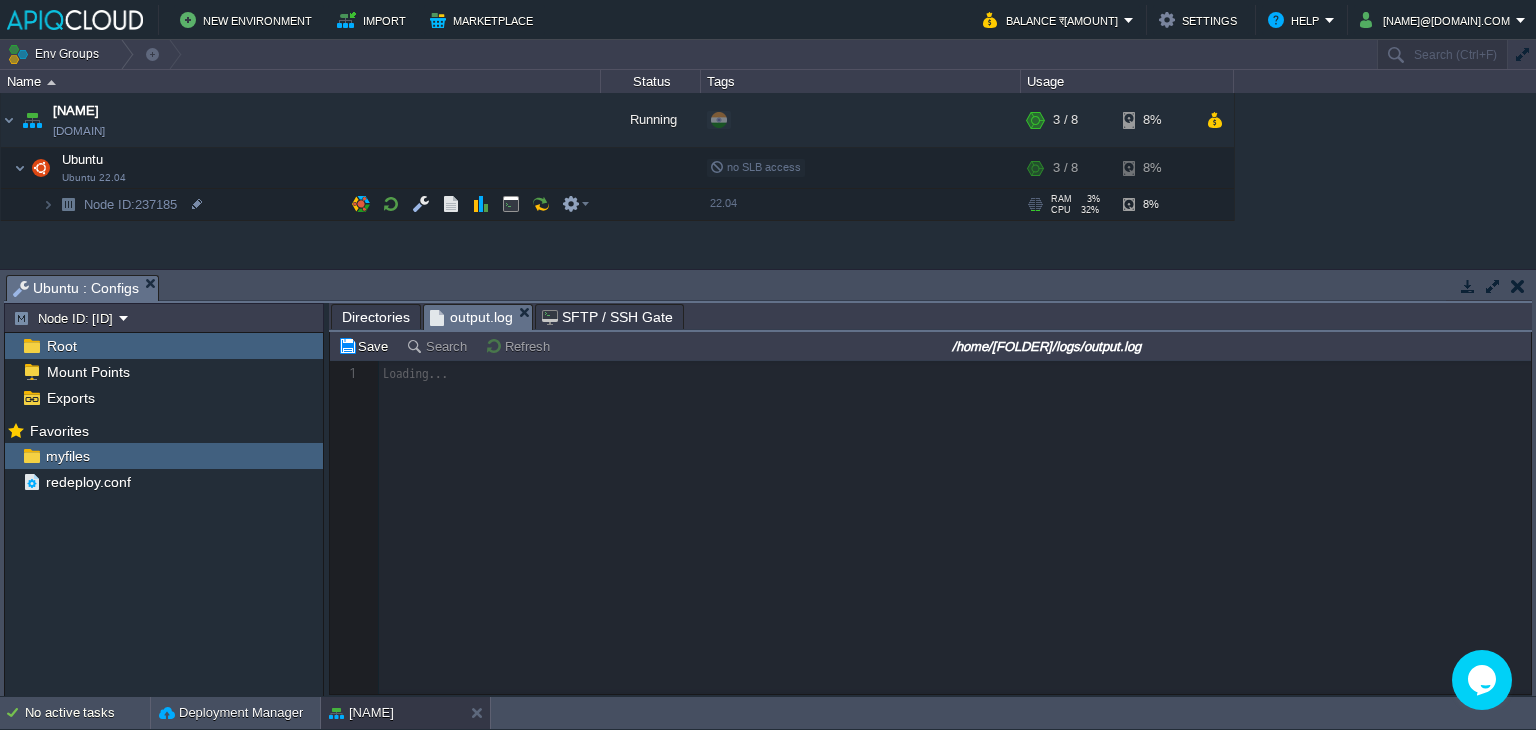 click on "output.log" at bounding box center [471, 317] 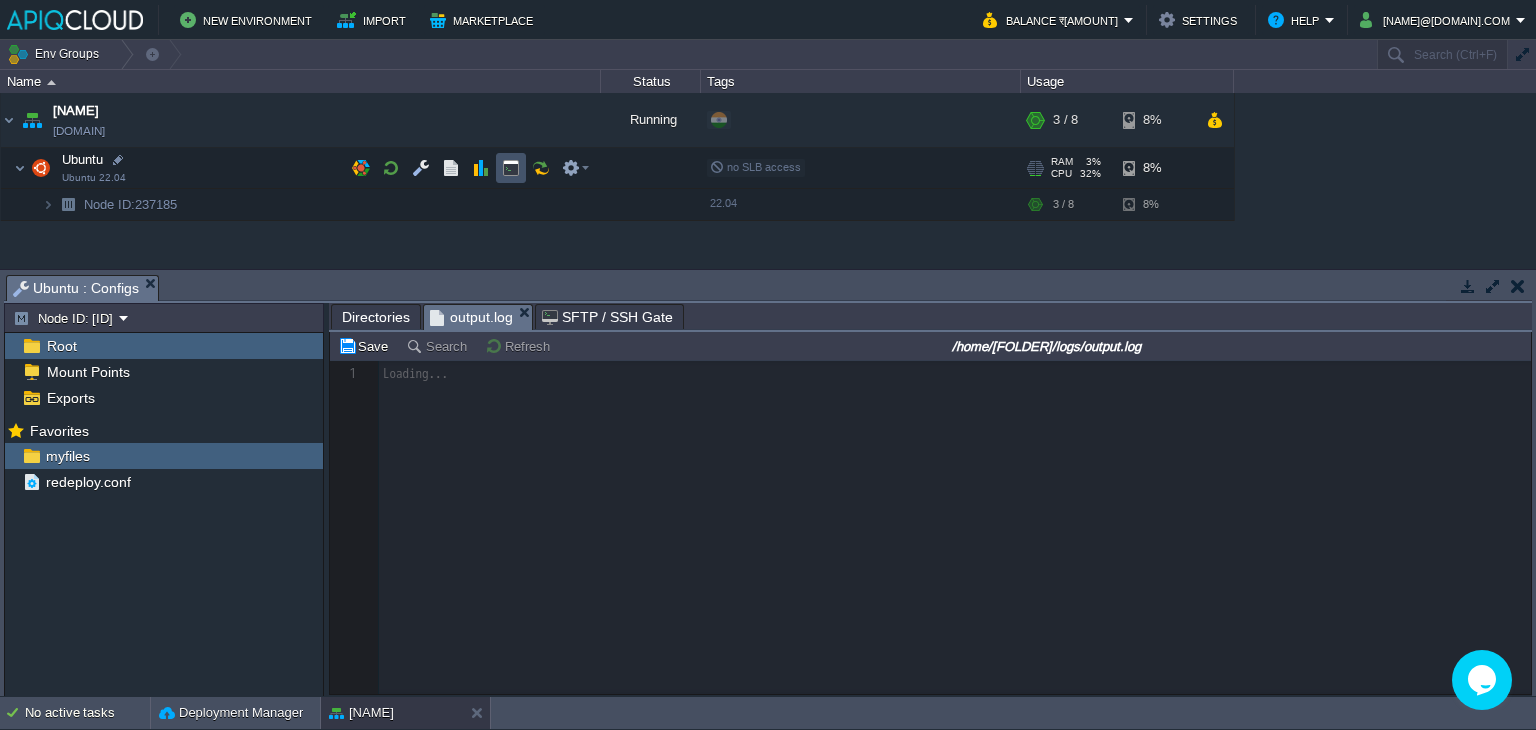 click at bounding box center [511, 168] 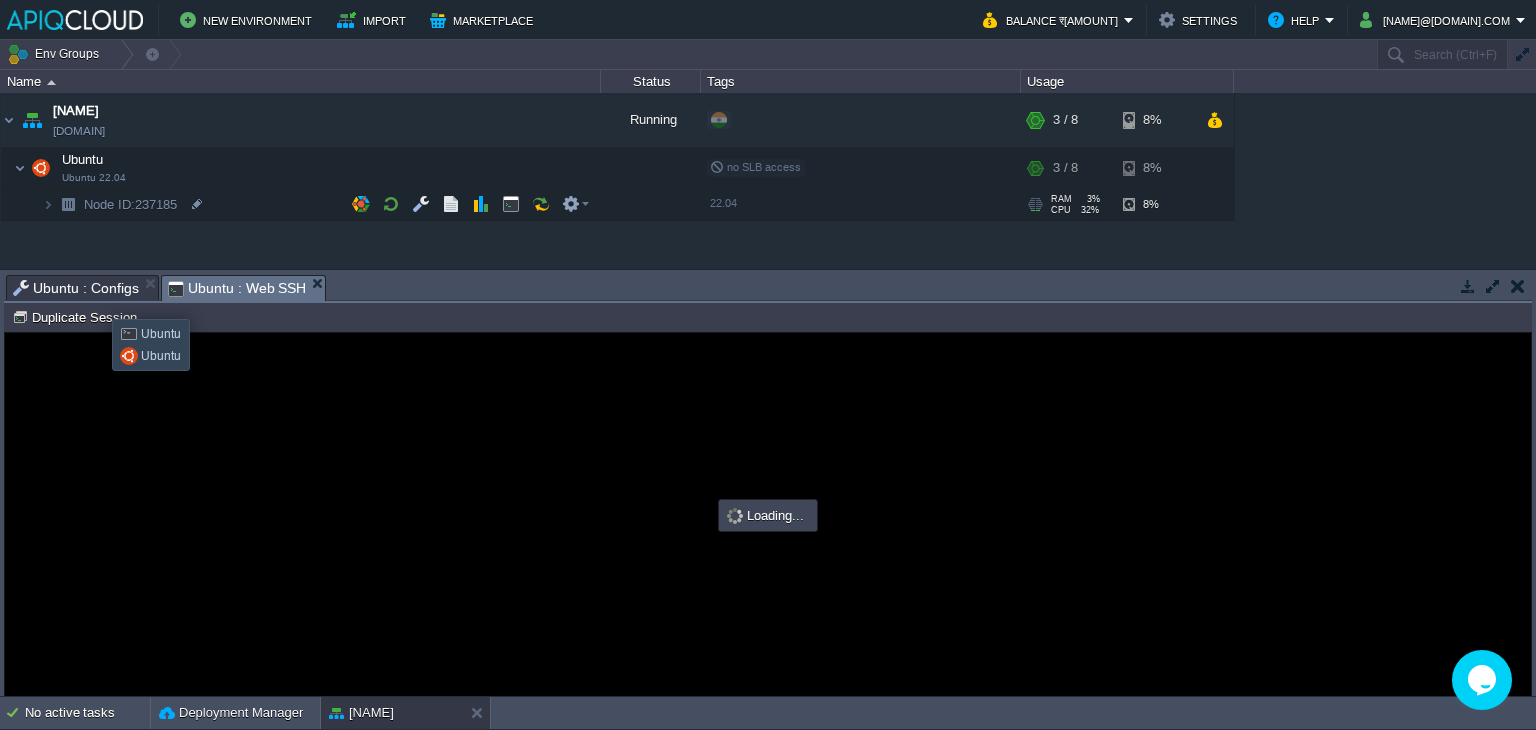 click on "Ubuntu : Configs" at bounding box center (76, 288) 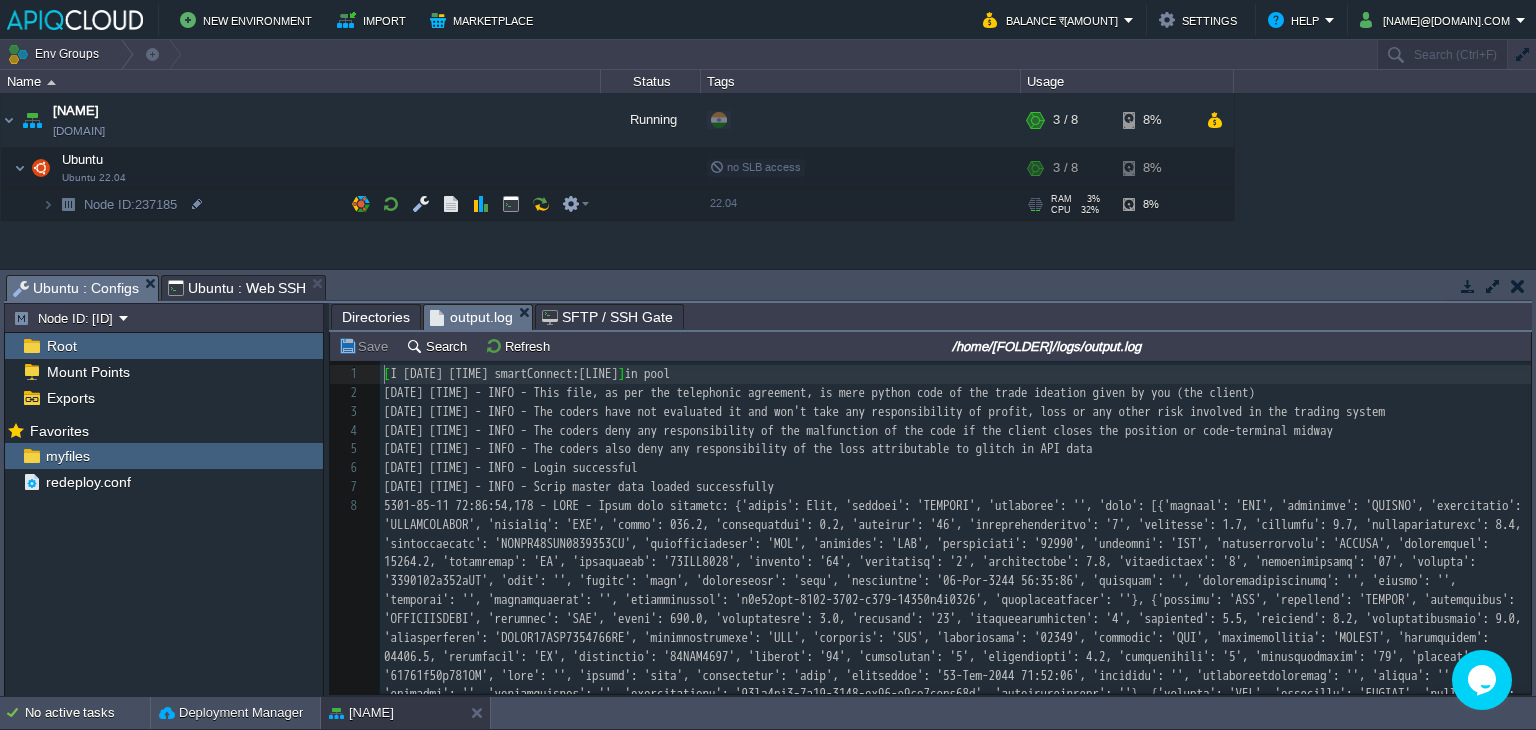 scroll, scrollTop: 6, scrollLeft: 0, axis: vertical 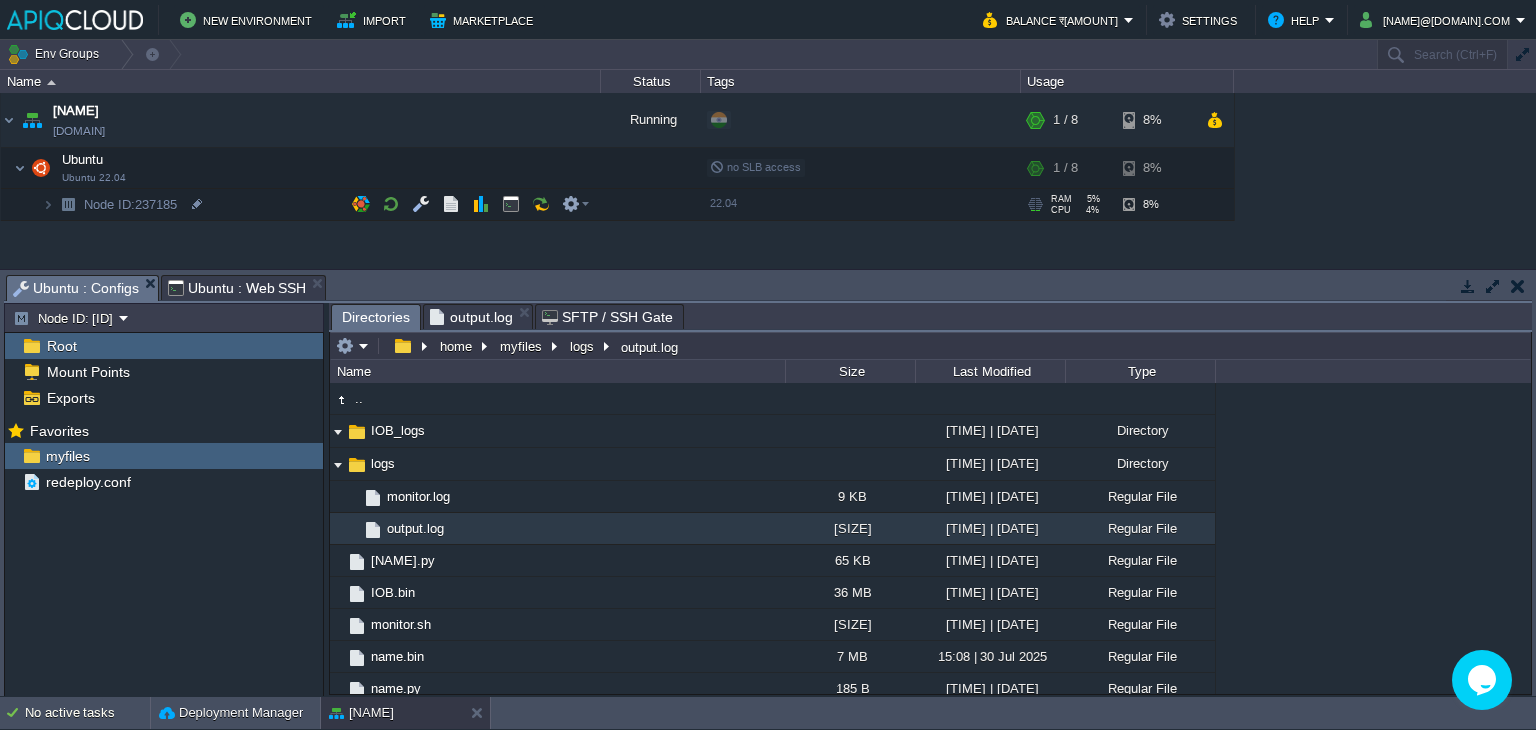 click on "Directories" at bounding box center [376, 317] 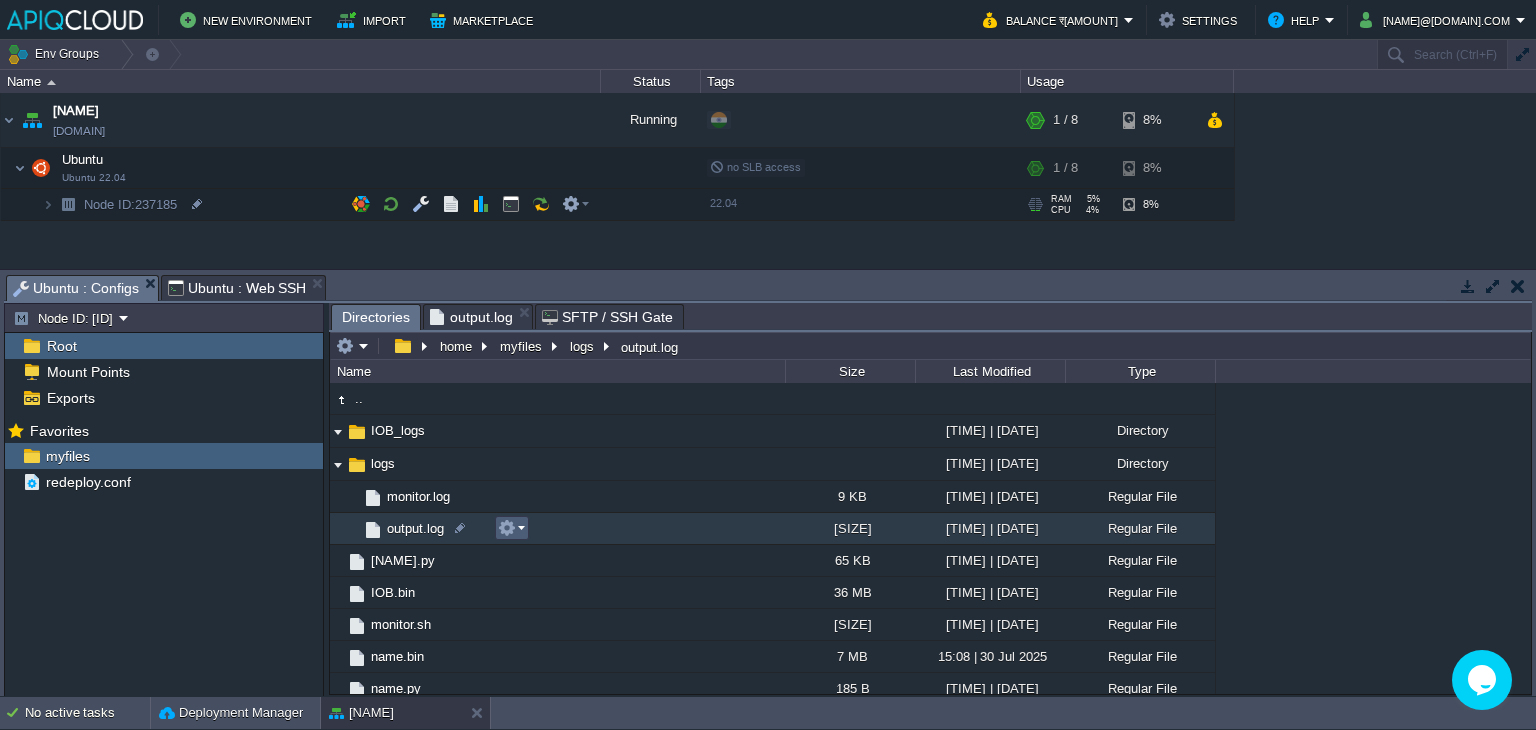 click at bounding box center [511, 528] 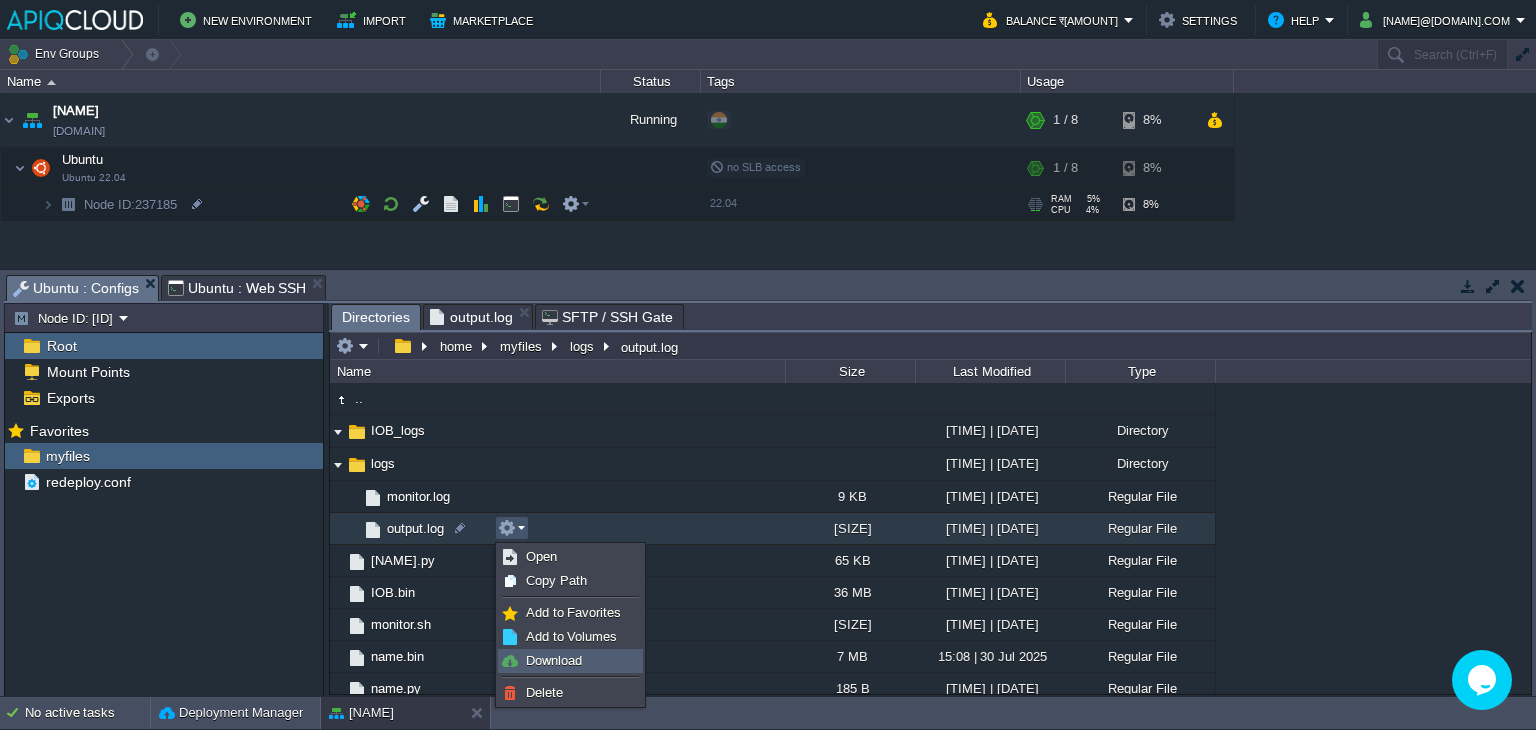 click on "Download" at bounding box center (554, 660) 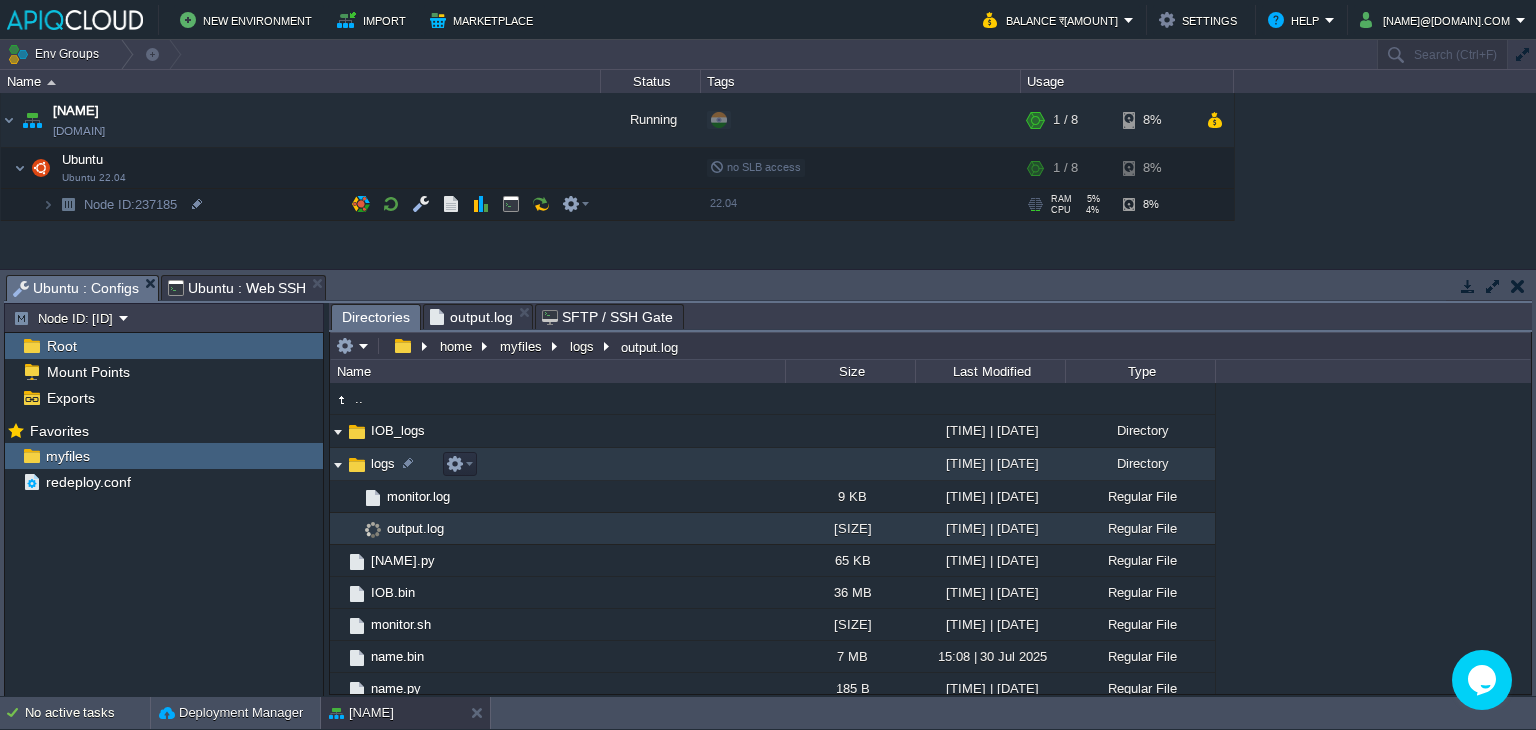 click at bounding box center (338, 464) 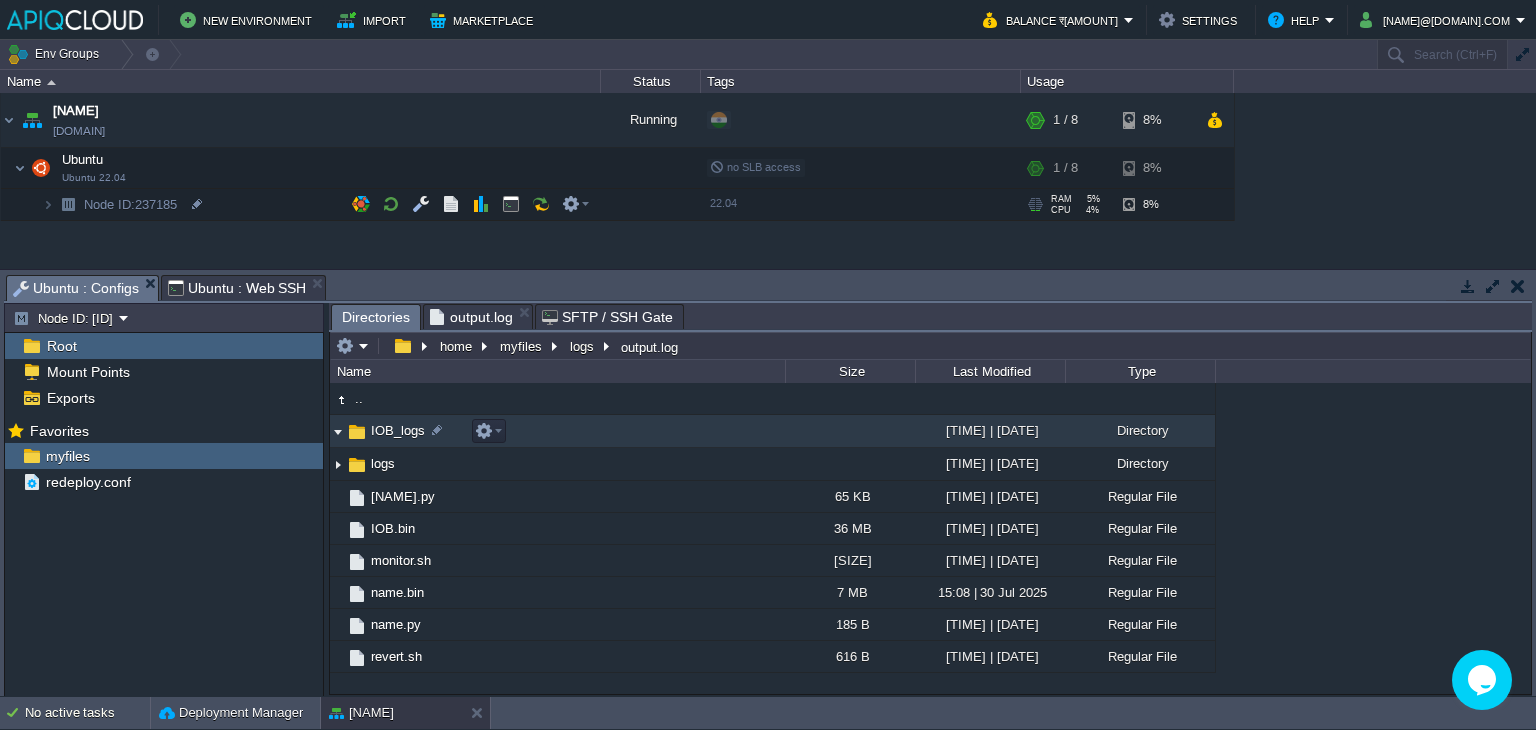 click at bounding box center [338, 431] 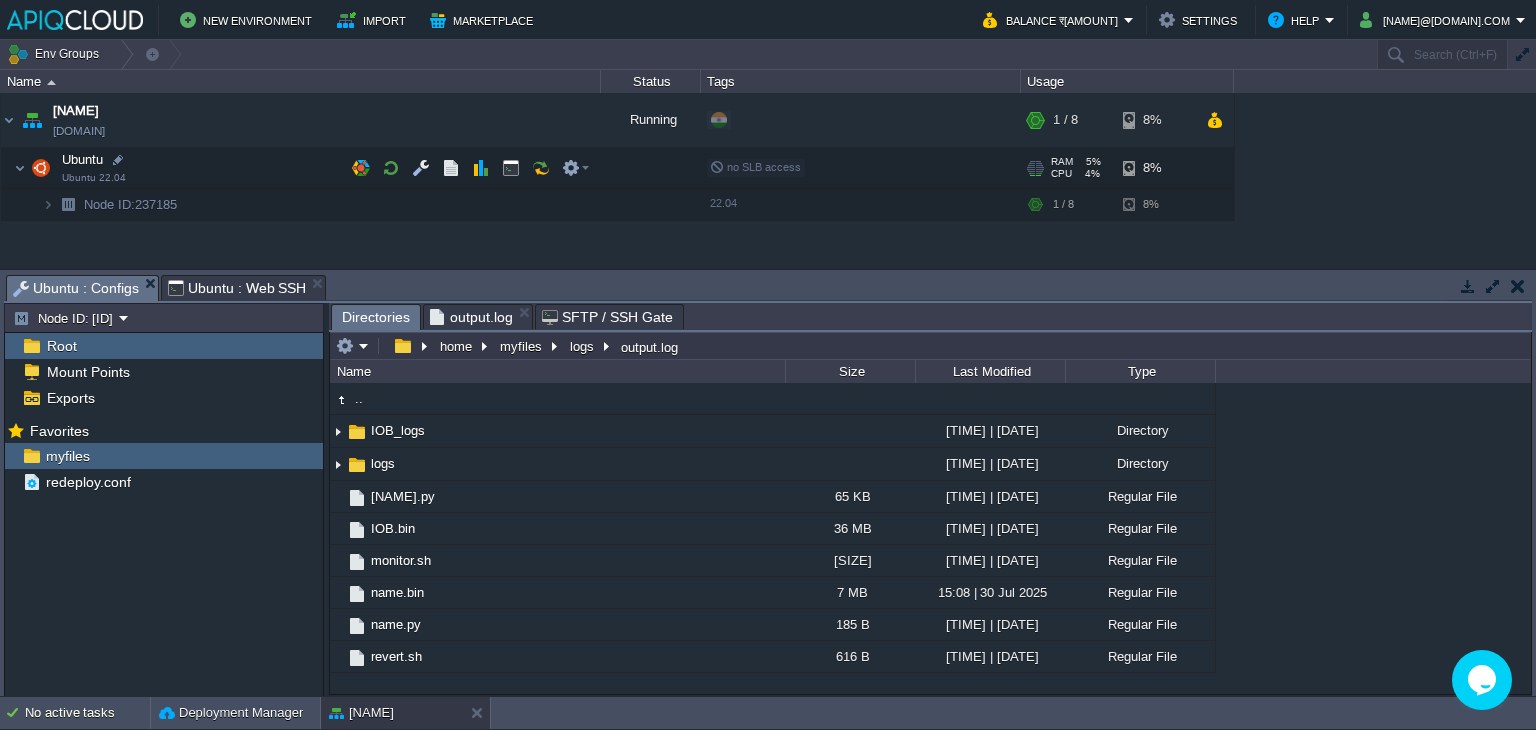 type on "#000000" 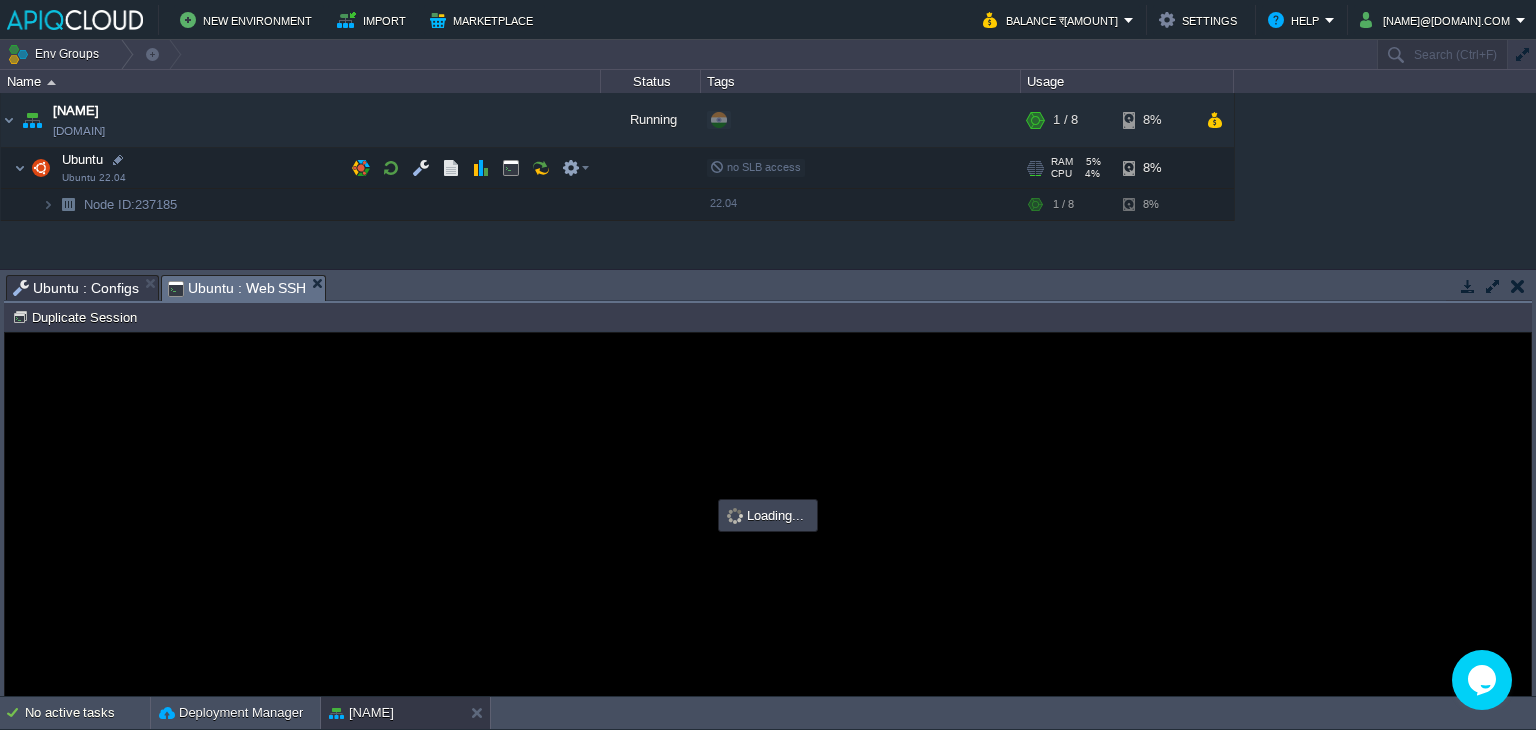 click on "Ubuntu : Web SSH" at bounding box center (237, 288) 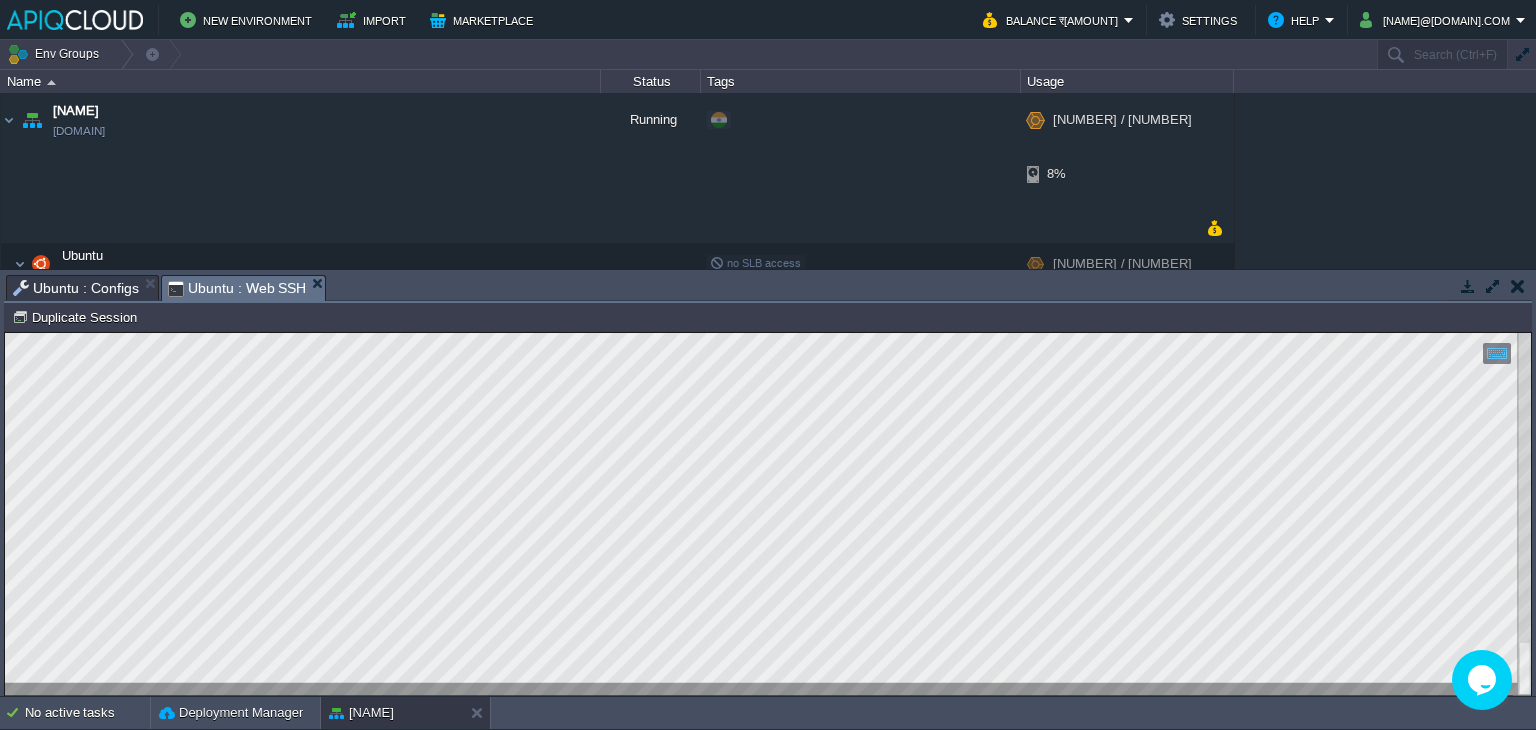 type on "root@node[ID]:~# pgrep -af IOB.bin
[PID] /home/[FOLDER]/IOB.bin
[PID] /home/[FOLDER]/IOB.bin" 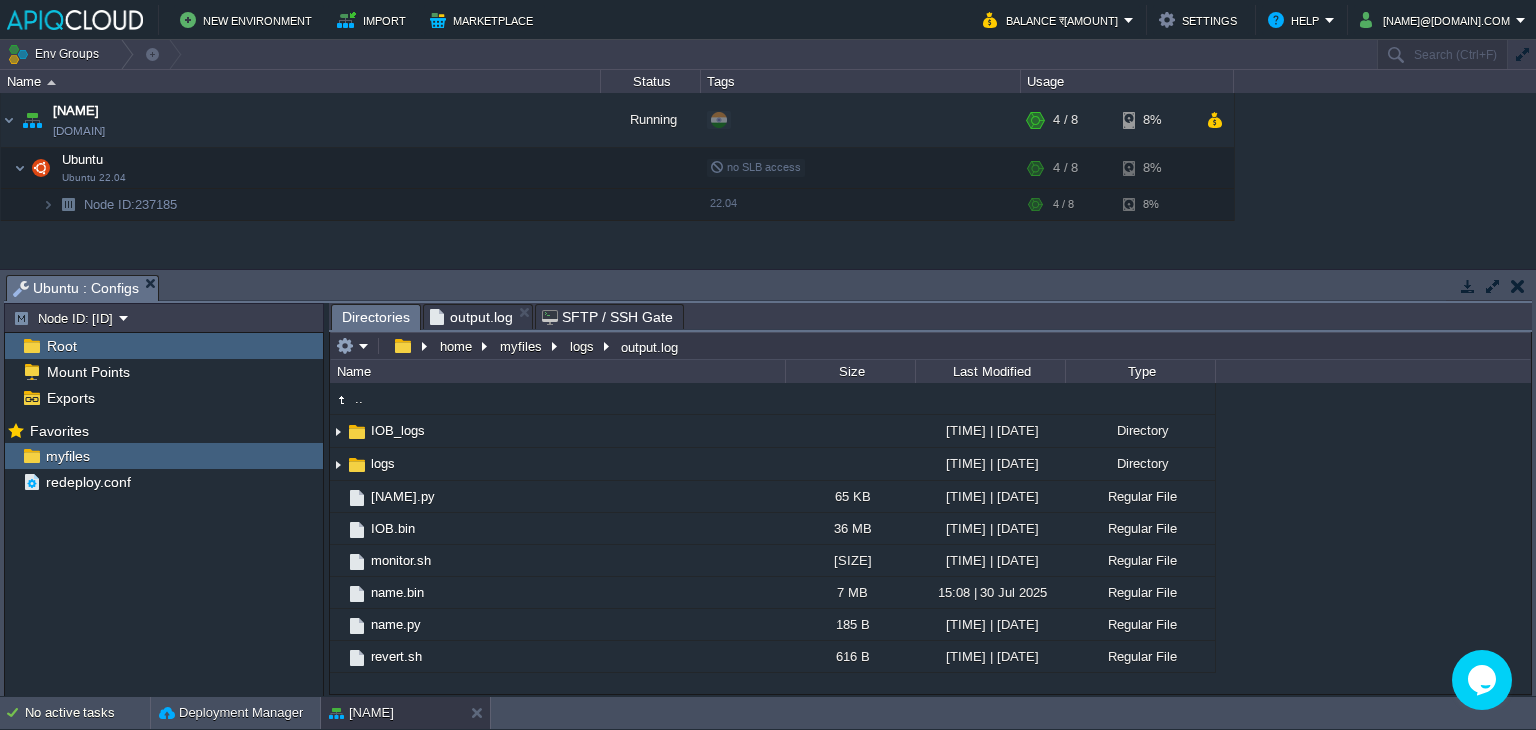 drag, startPoint x: 149, startPoint y: 286, endPoint x: 162, endPoint y: 283, distance: 13.341664 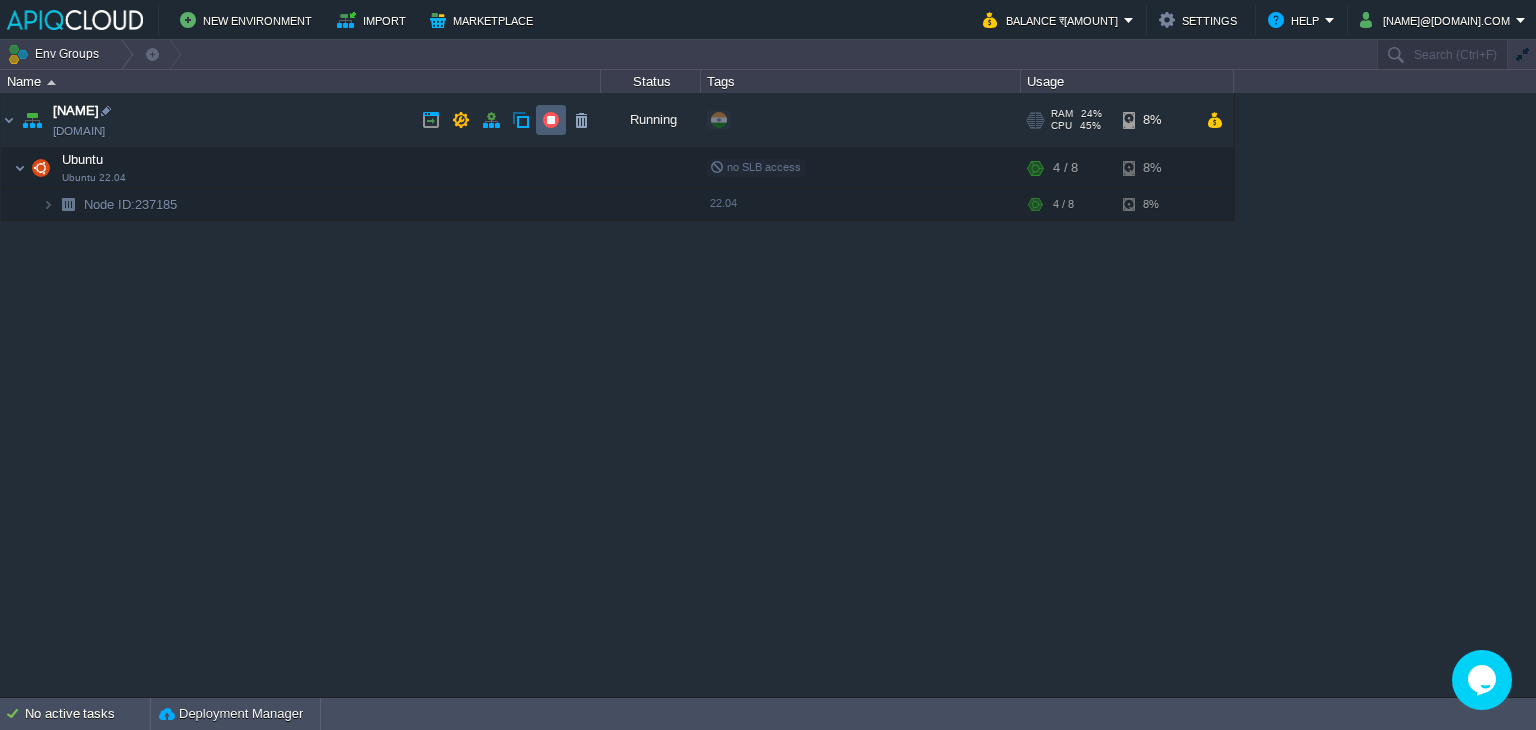 click at bounding box center [551, 120] 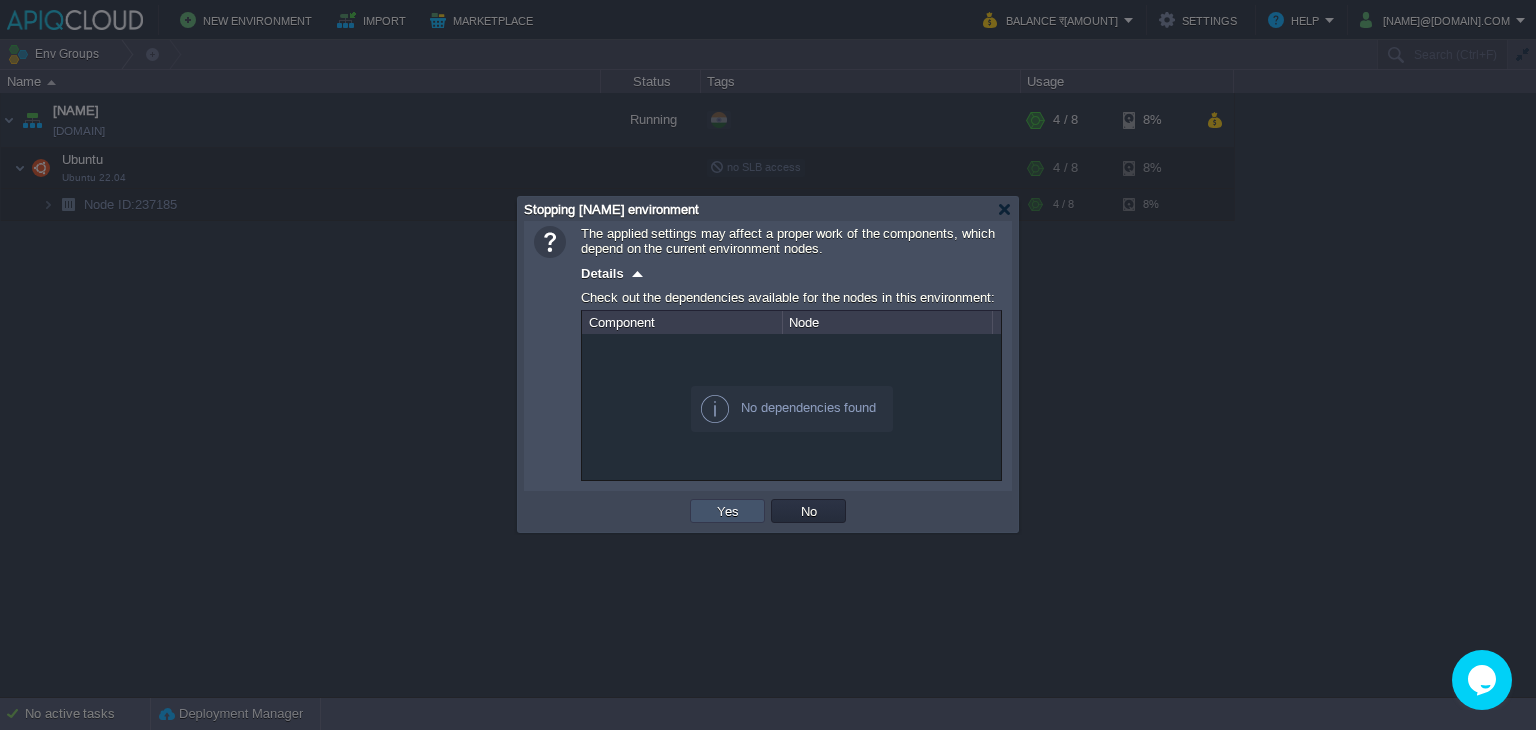 click on "Yes" at bounding box center [728, 511] 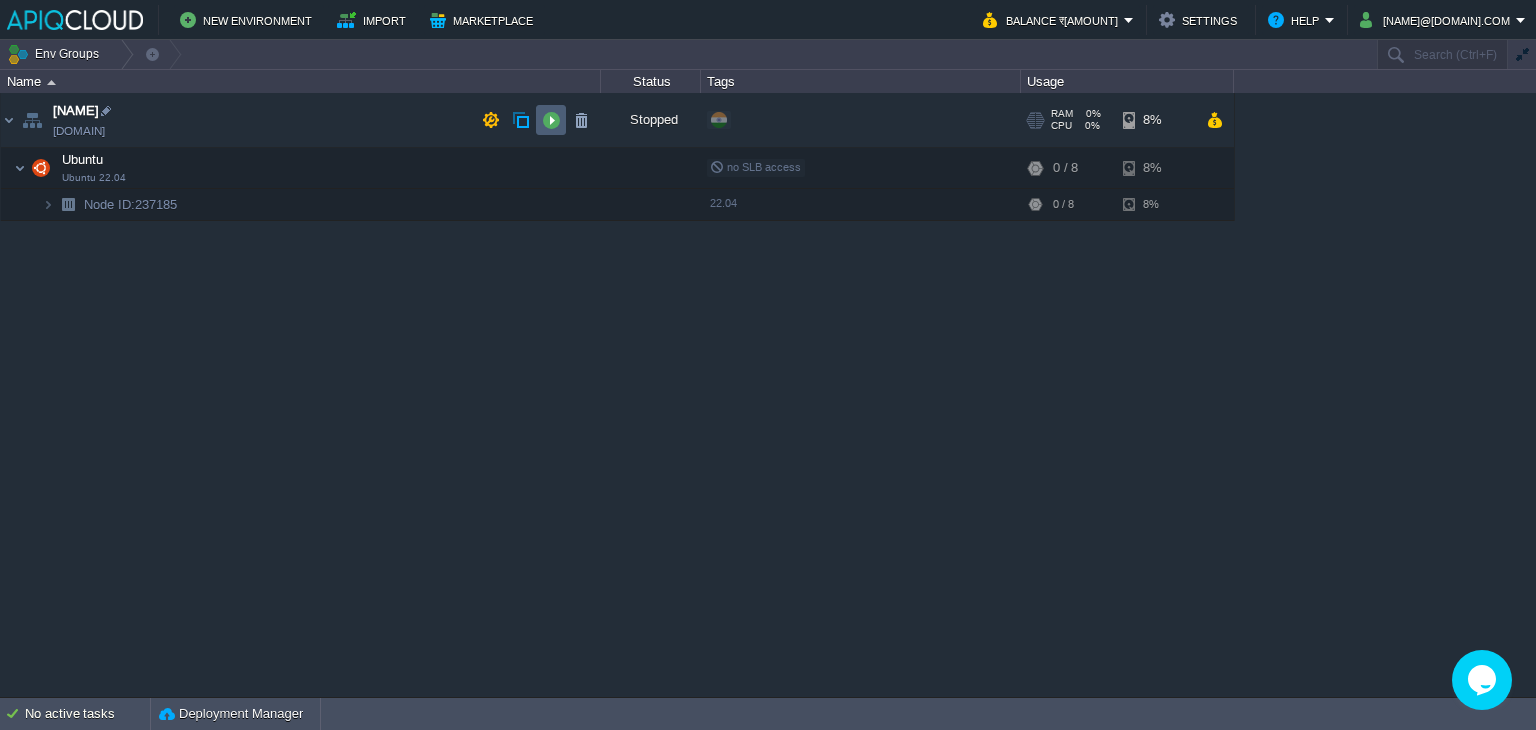 click at bounding box center (551, 120) 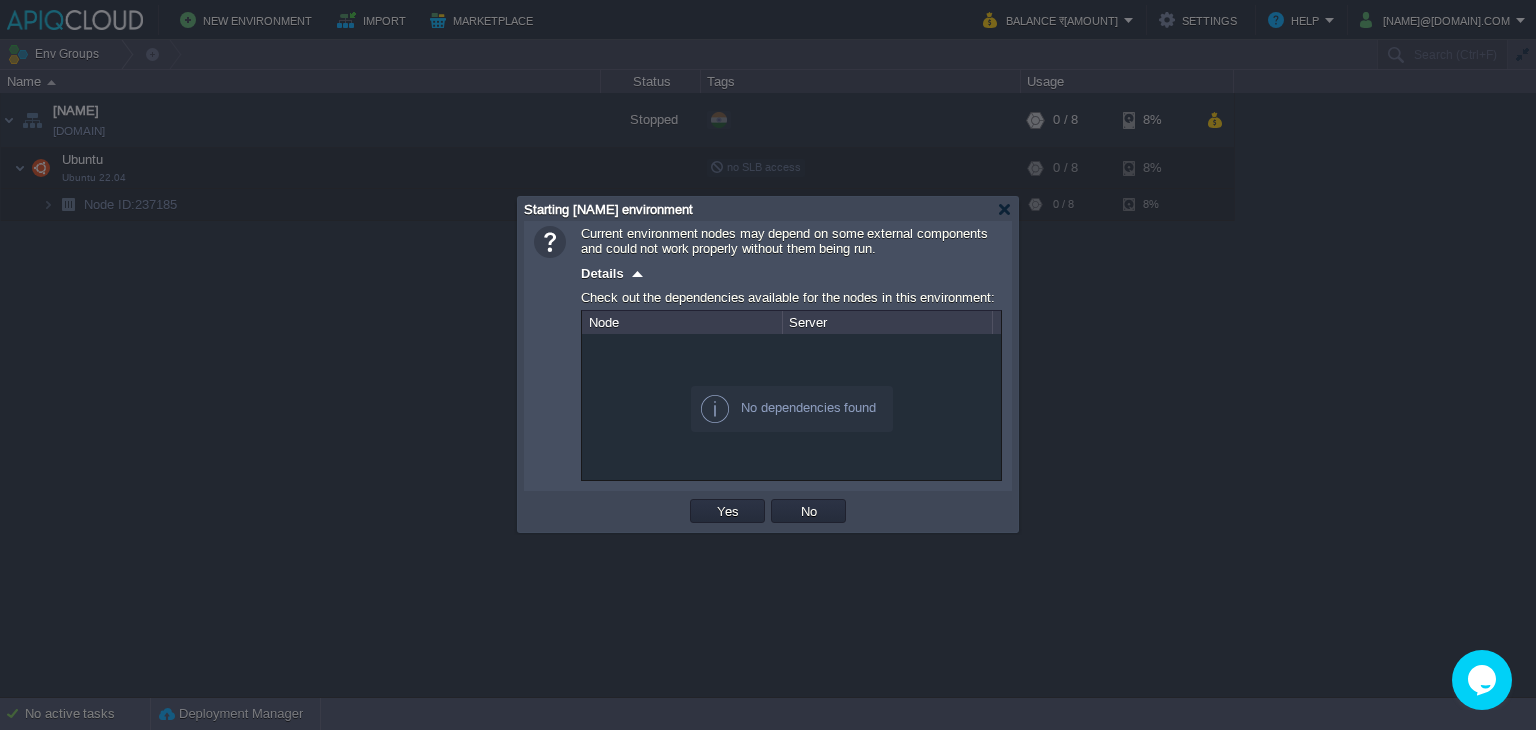click on "Yes" at bounding box center (727, 511) 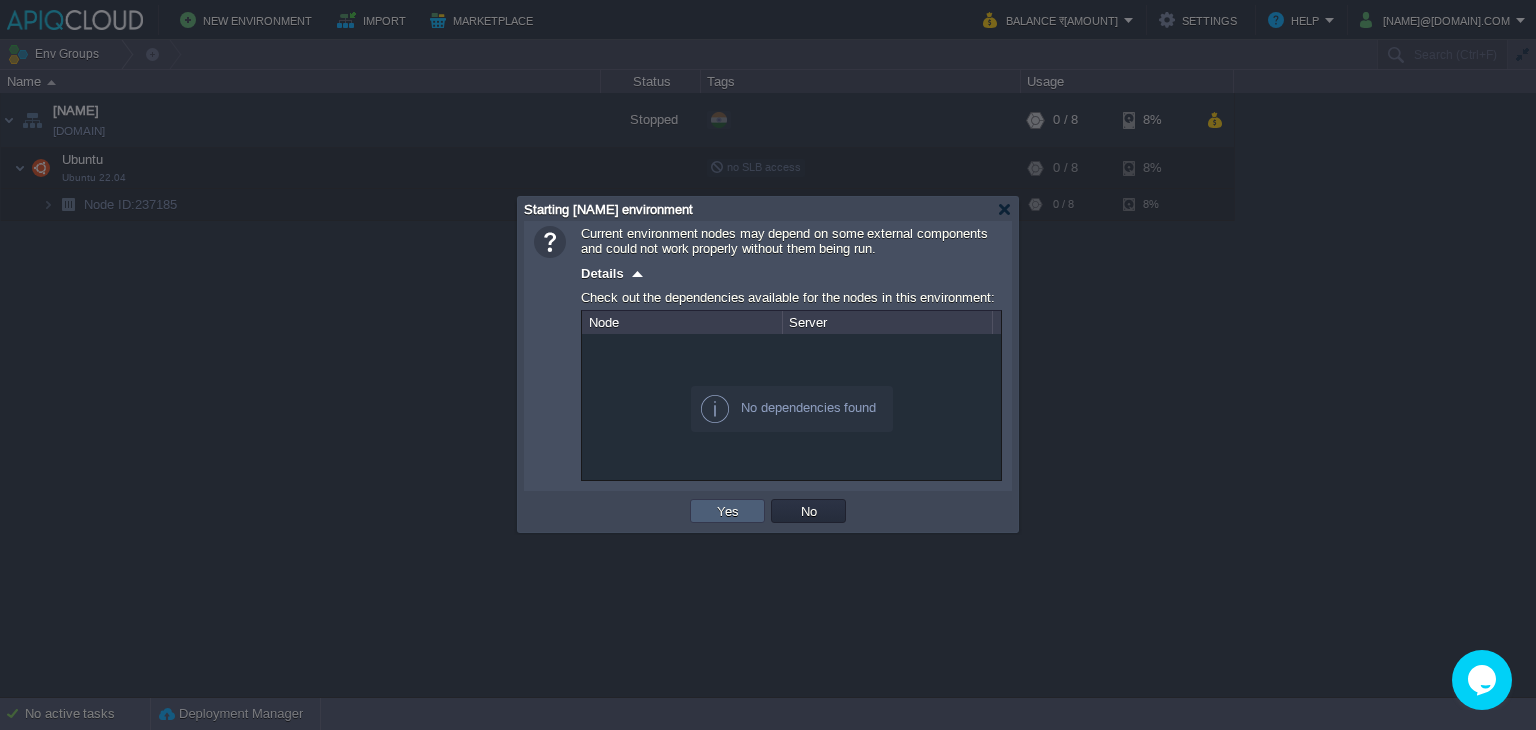 click on "Yes" at bounding box center (728, 511) 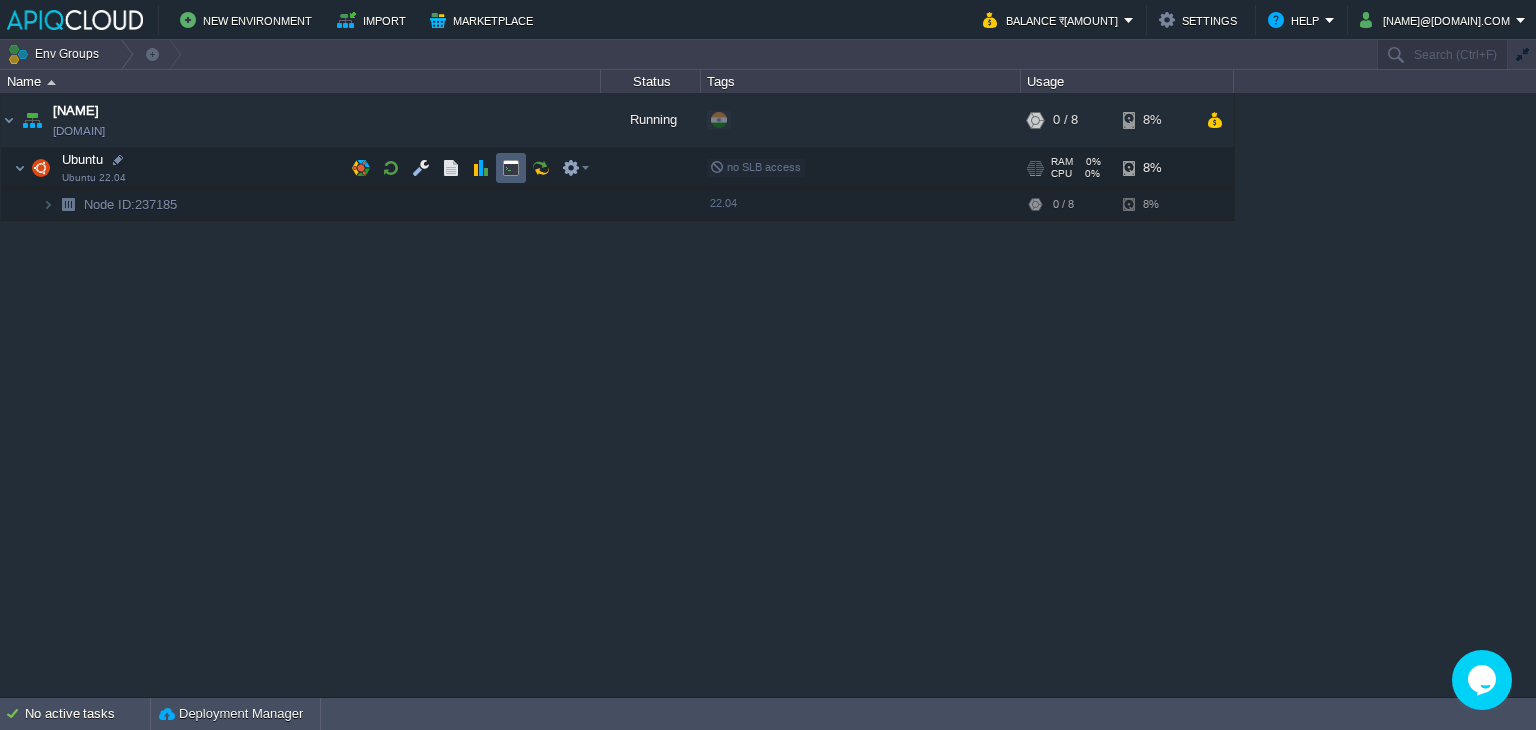 click at bounding box center (511, 168) 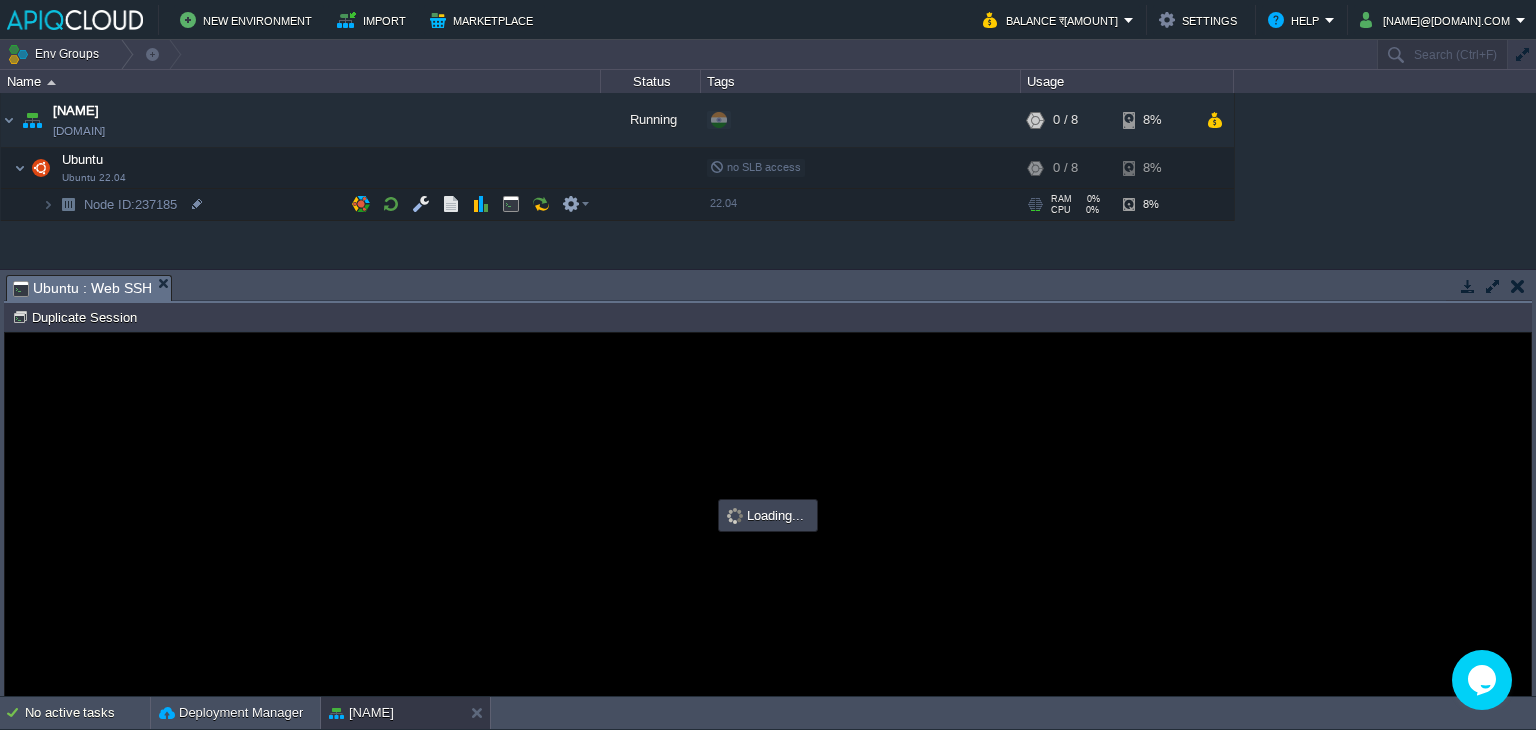 scroll, scrollTop: 0, scrollLeft: 0, axis: both 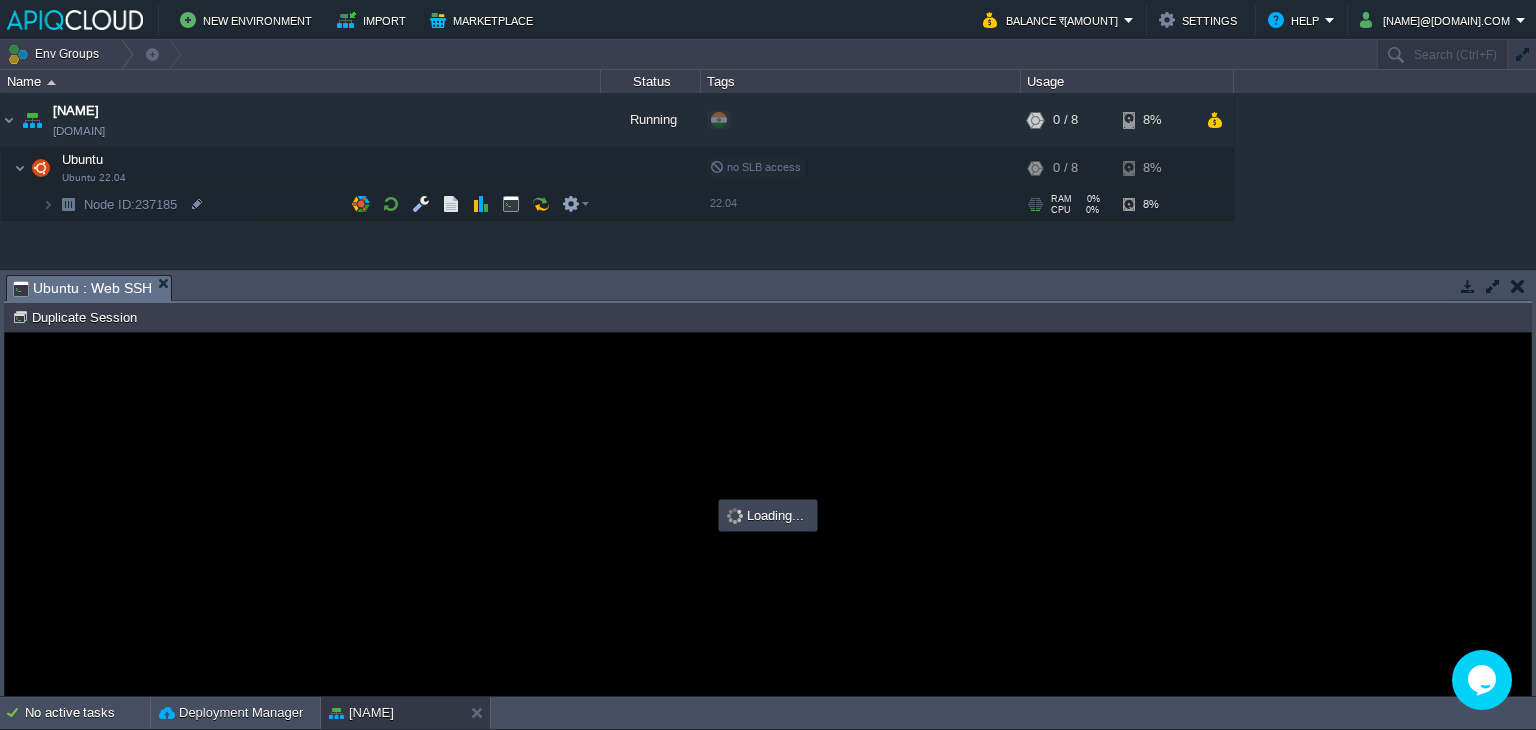 type on "#000000" 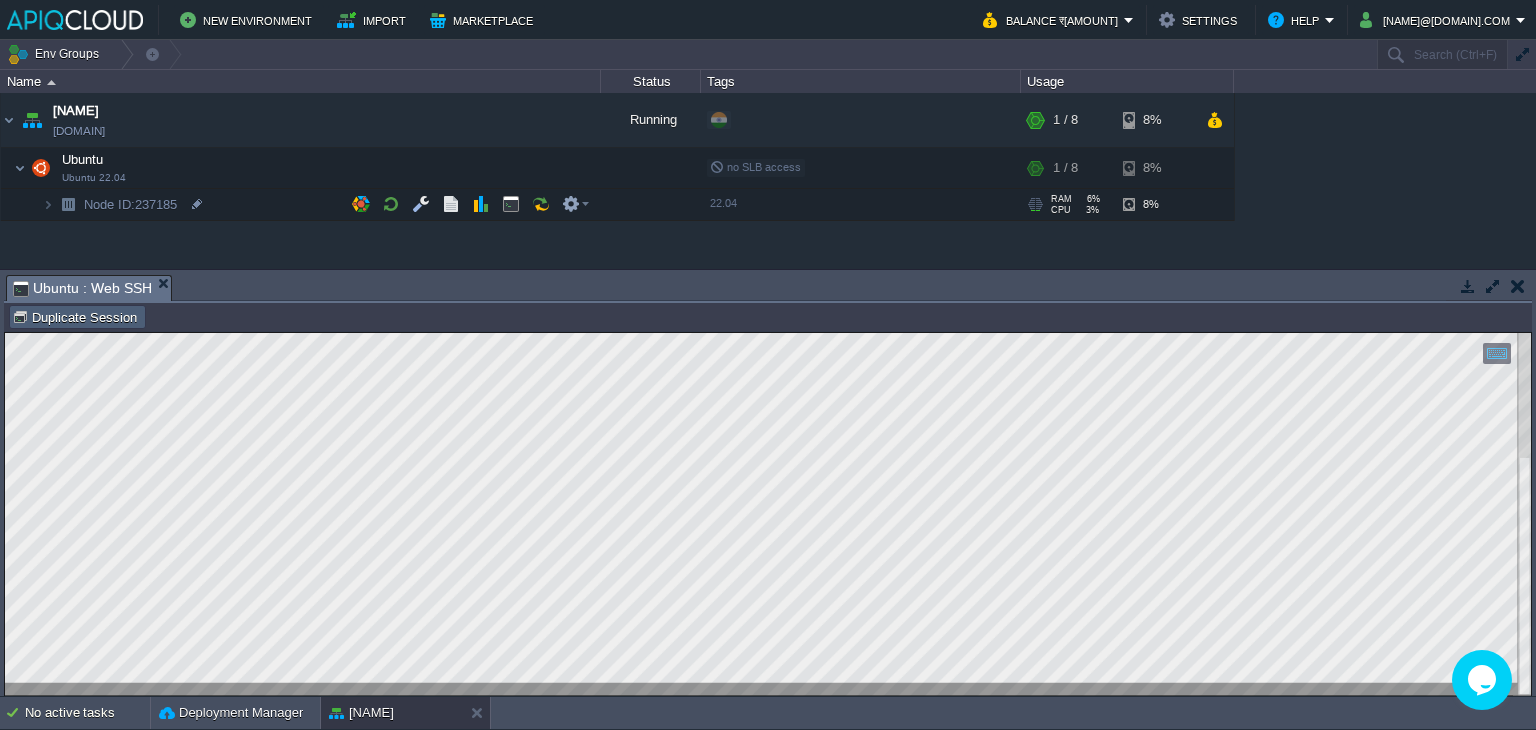 click on "Duplicate Session" at bounding box center (77, 317) 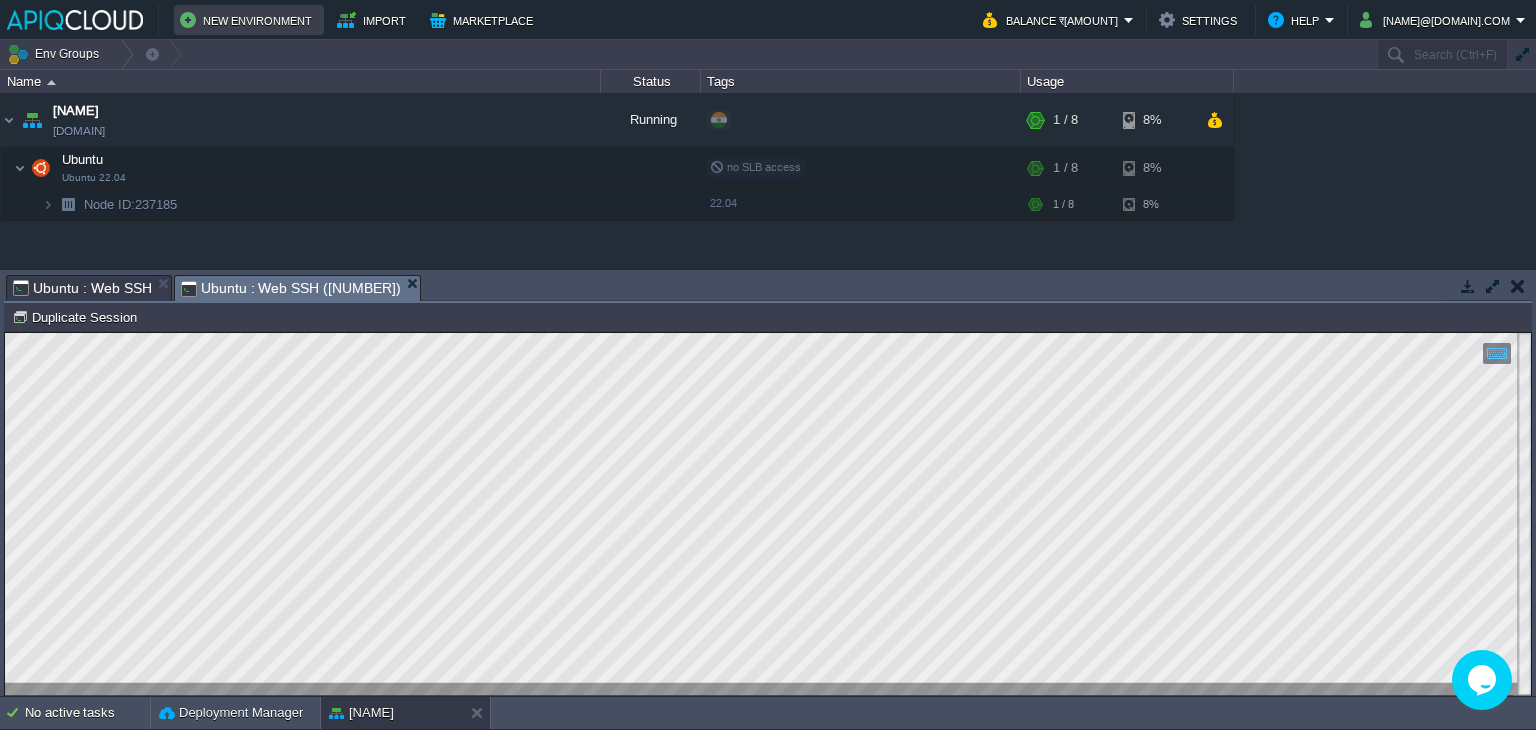 scroll, scrollTop: 0, scrollLeft: 0, axis: both 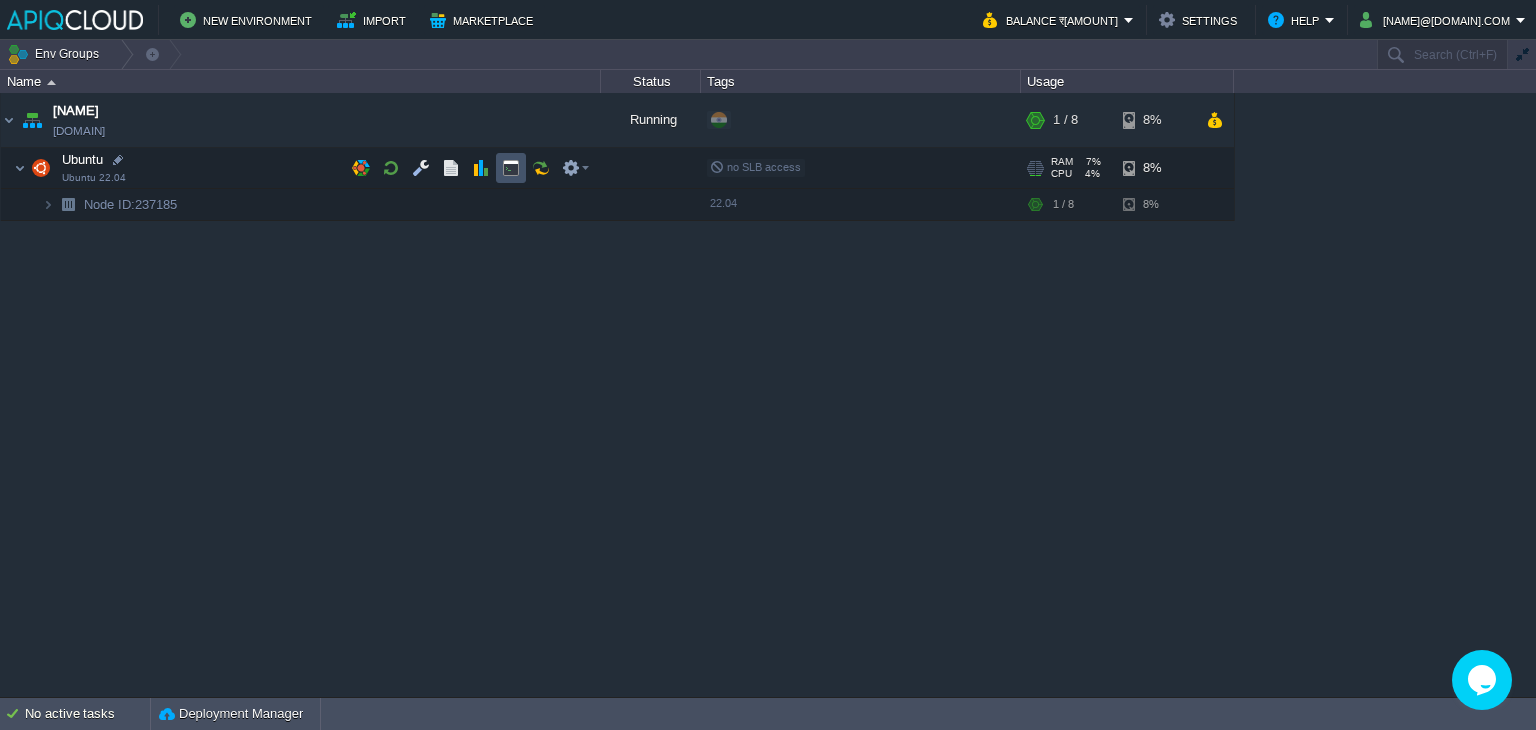 click at bounding box center (511, 168) 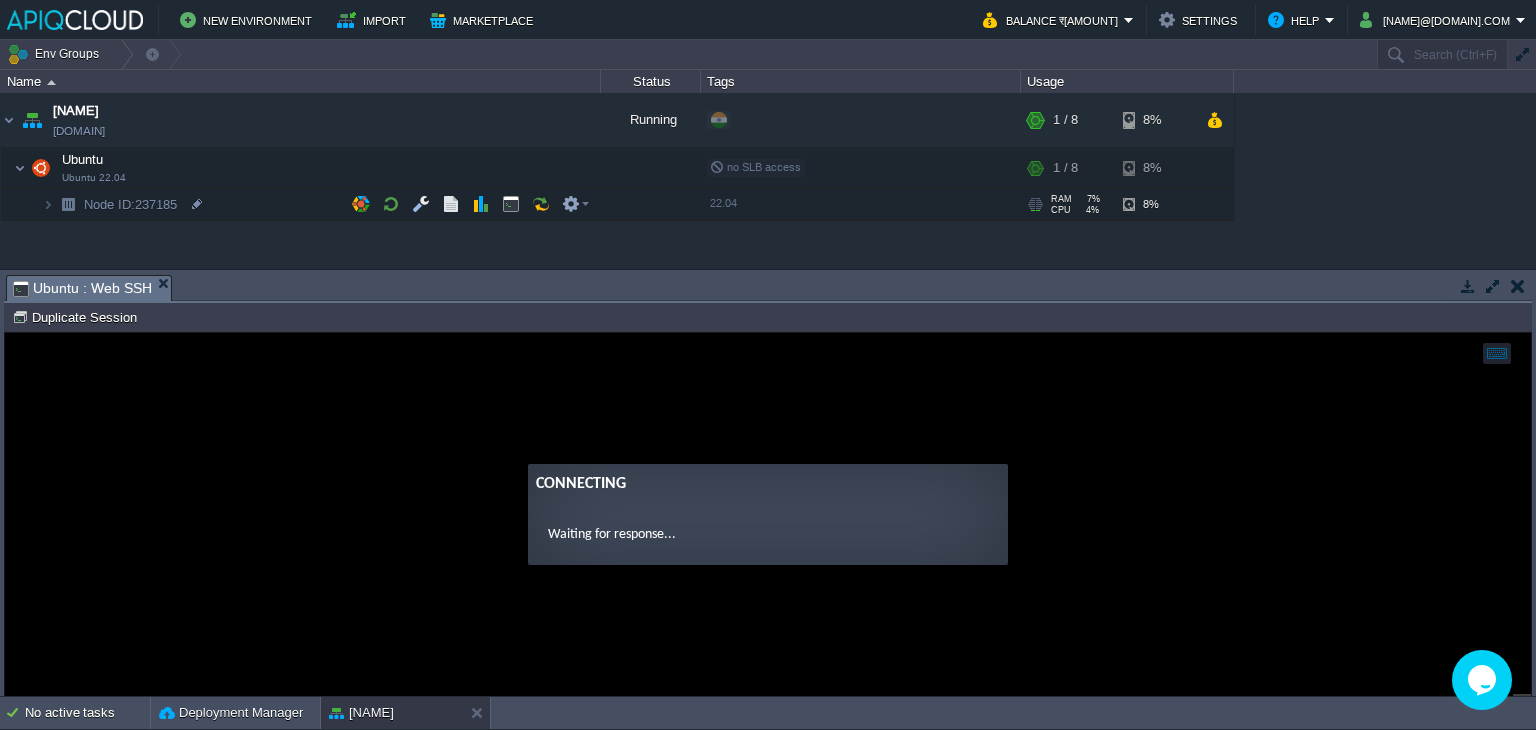 type on "#000000" 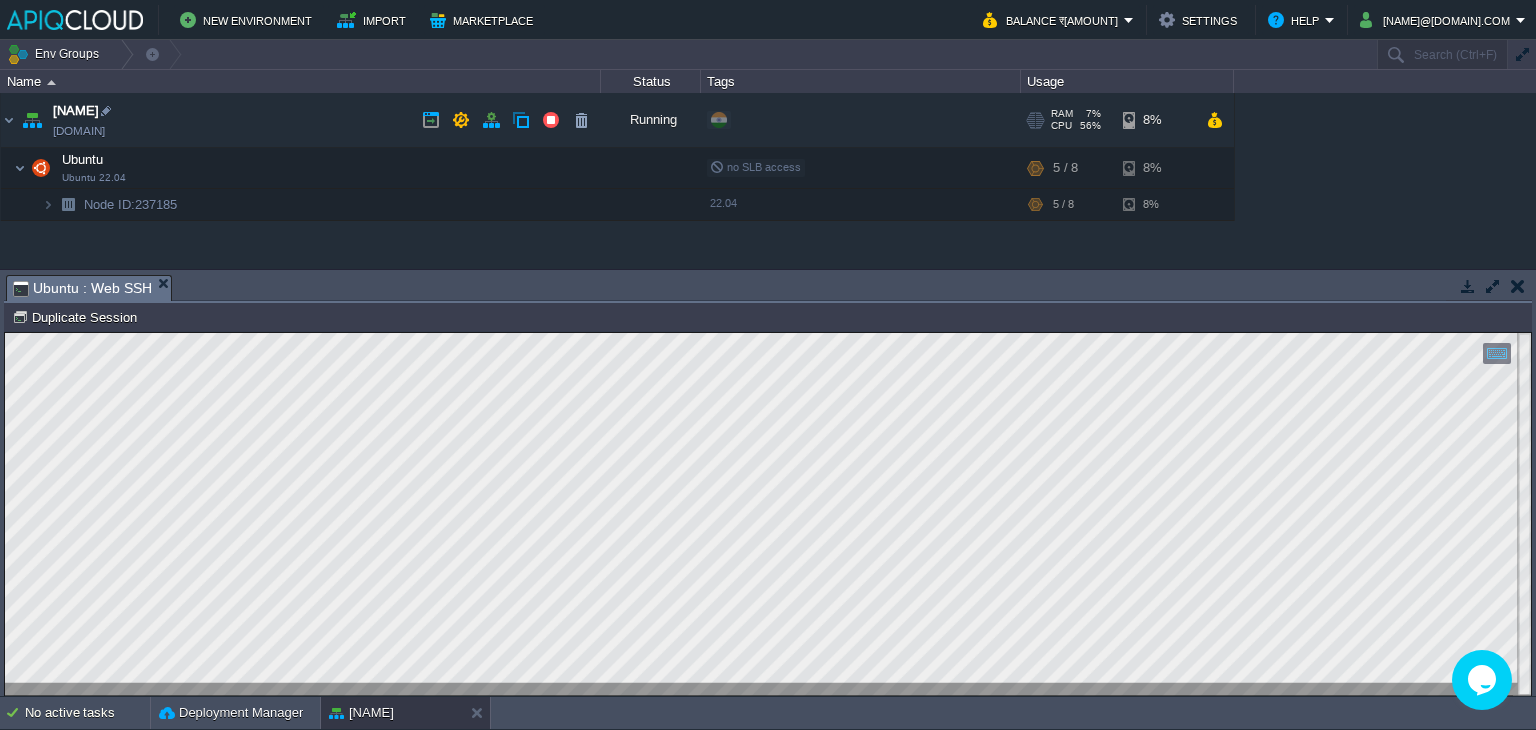 click on "RAM                 7%                                         CPU                 56%                             5 / 8" at bounding box center (1072, 120) 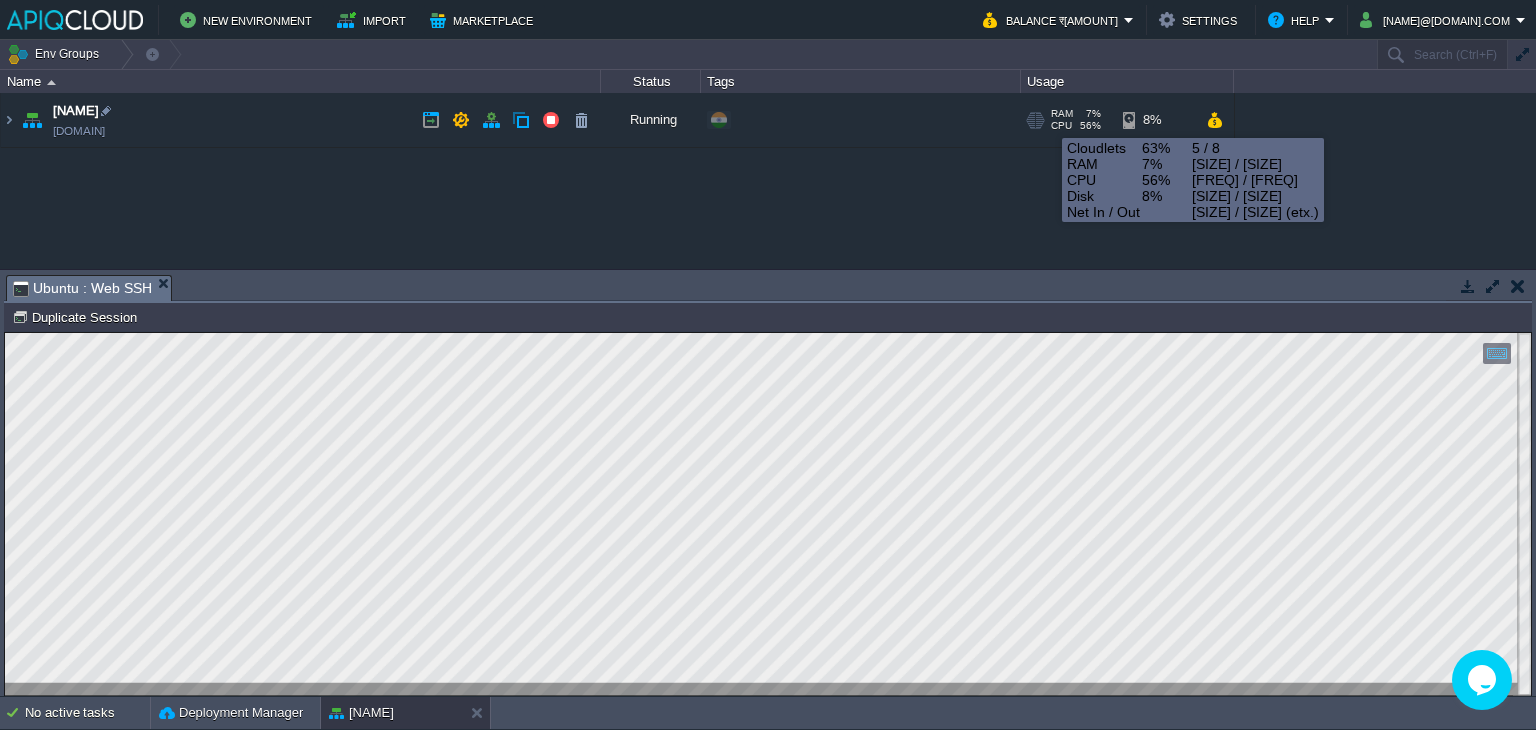 click on "RAM                 7%                                         CPU                 56%                             5 / 8" at bounding box center [1072, 120] 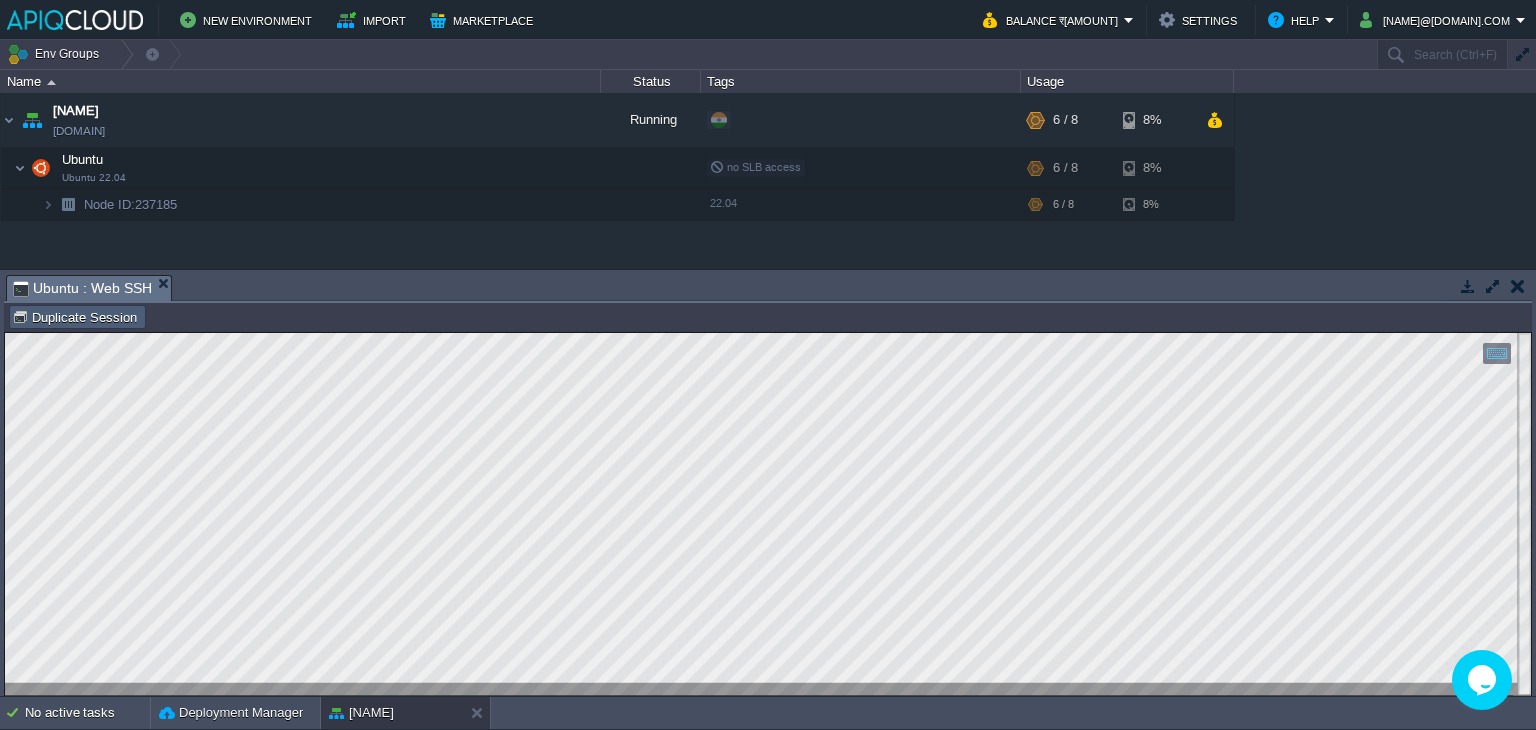 click on "Duplicate Session" at bounding box center [77, 317] 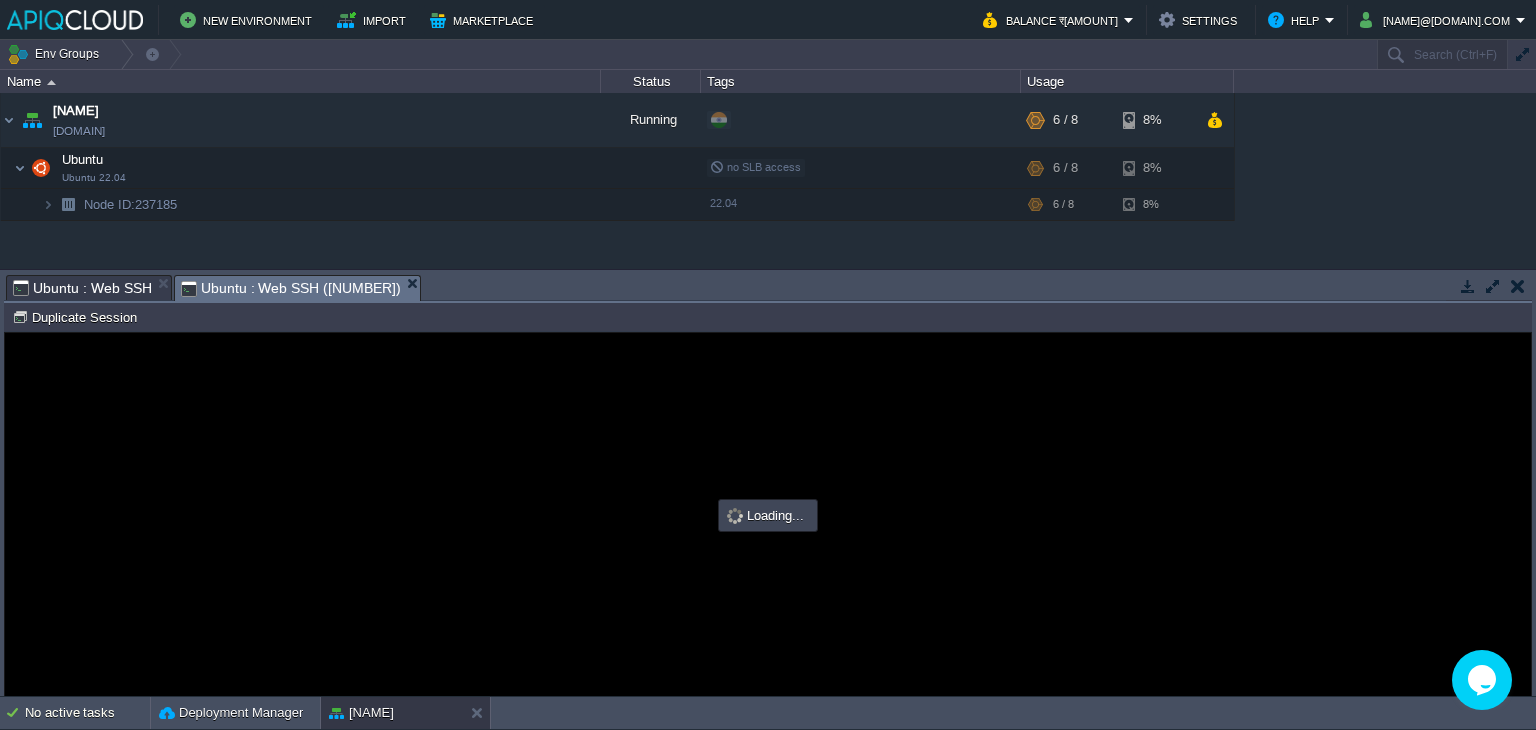 scroll, scrollTop: 0, scrollLeft: 0, axis: both 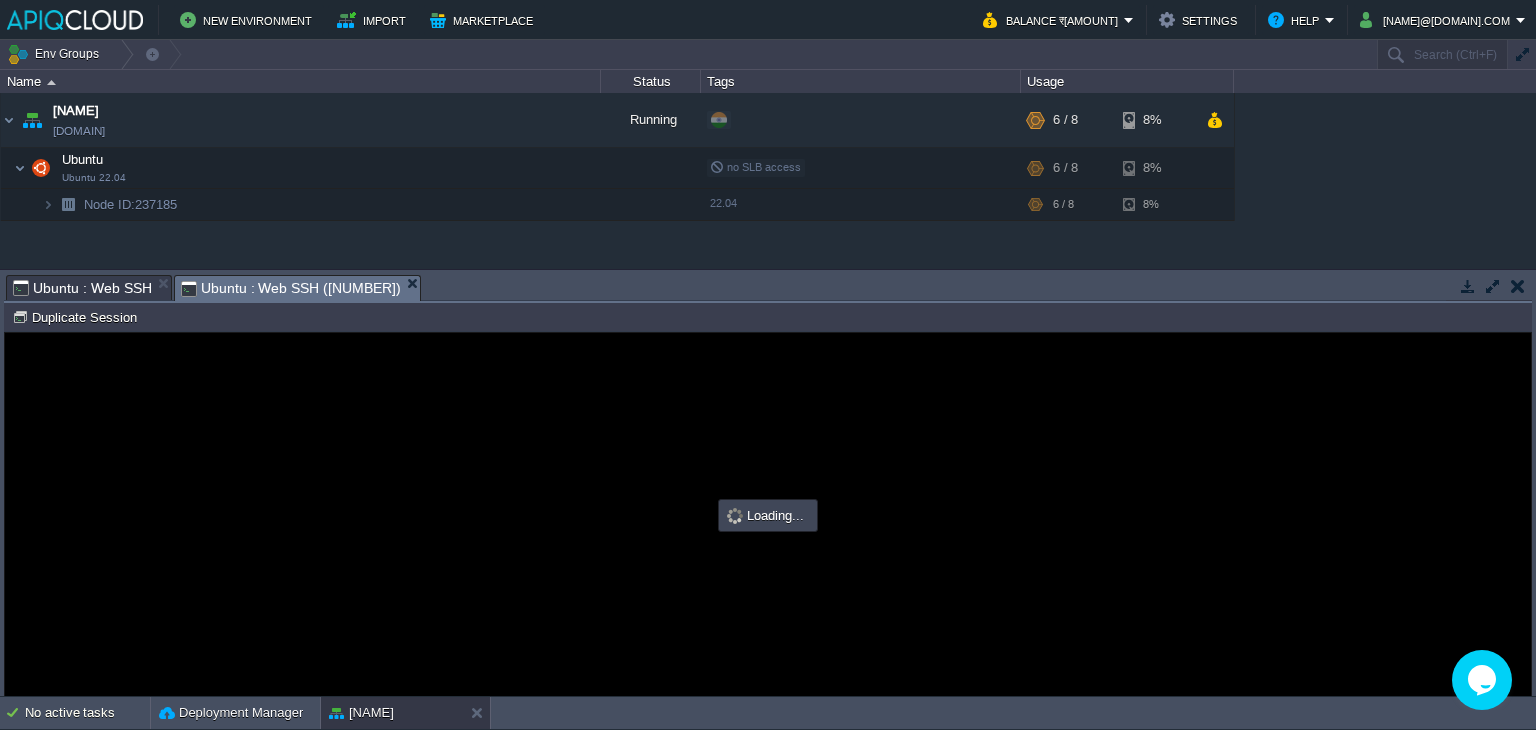 type on "#000000" 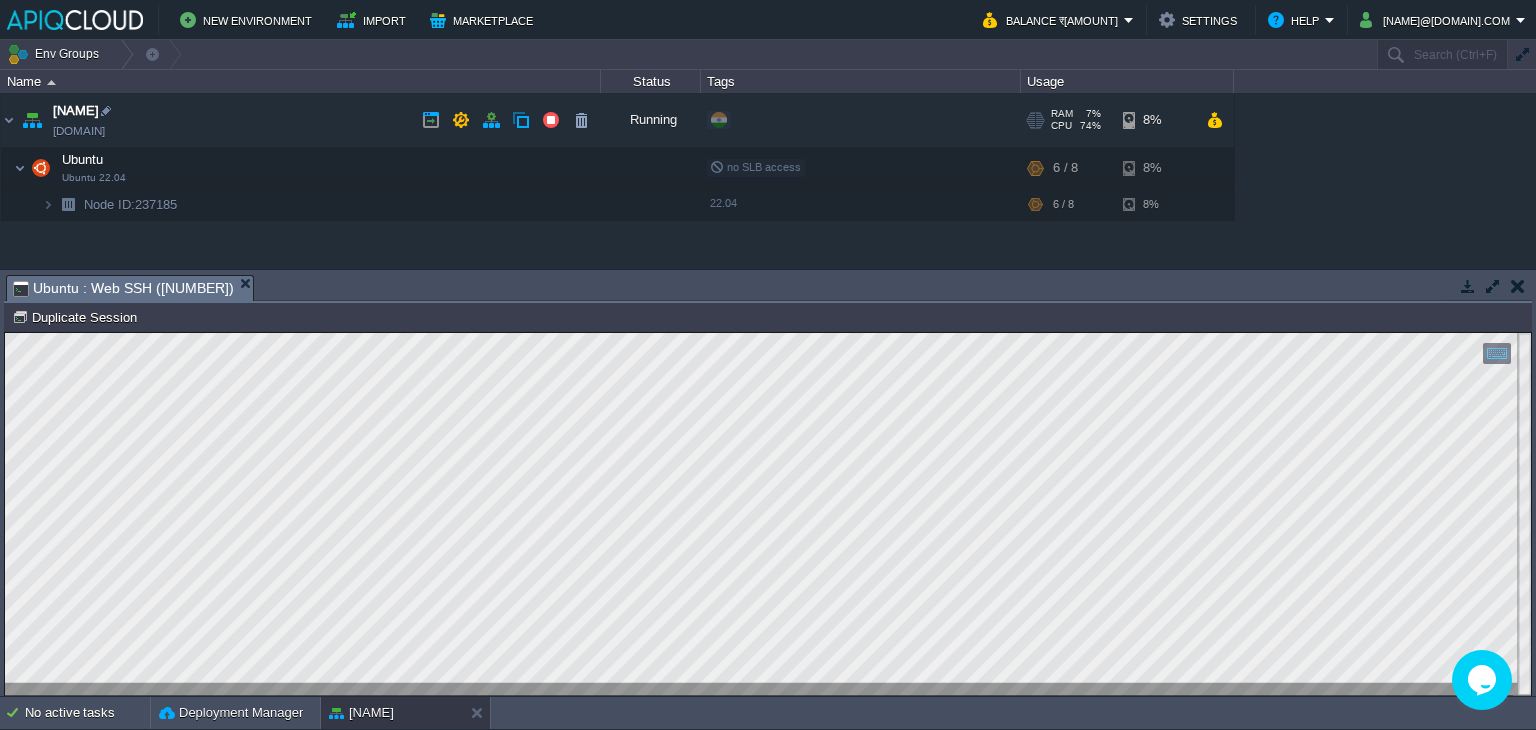 click on "CPU" at bounding box center (1061, 126) 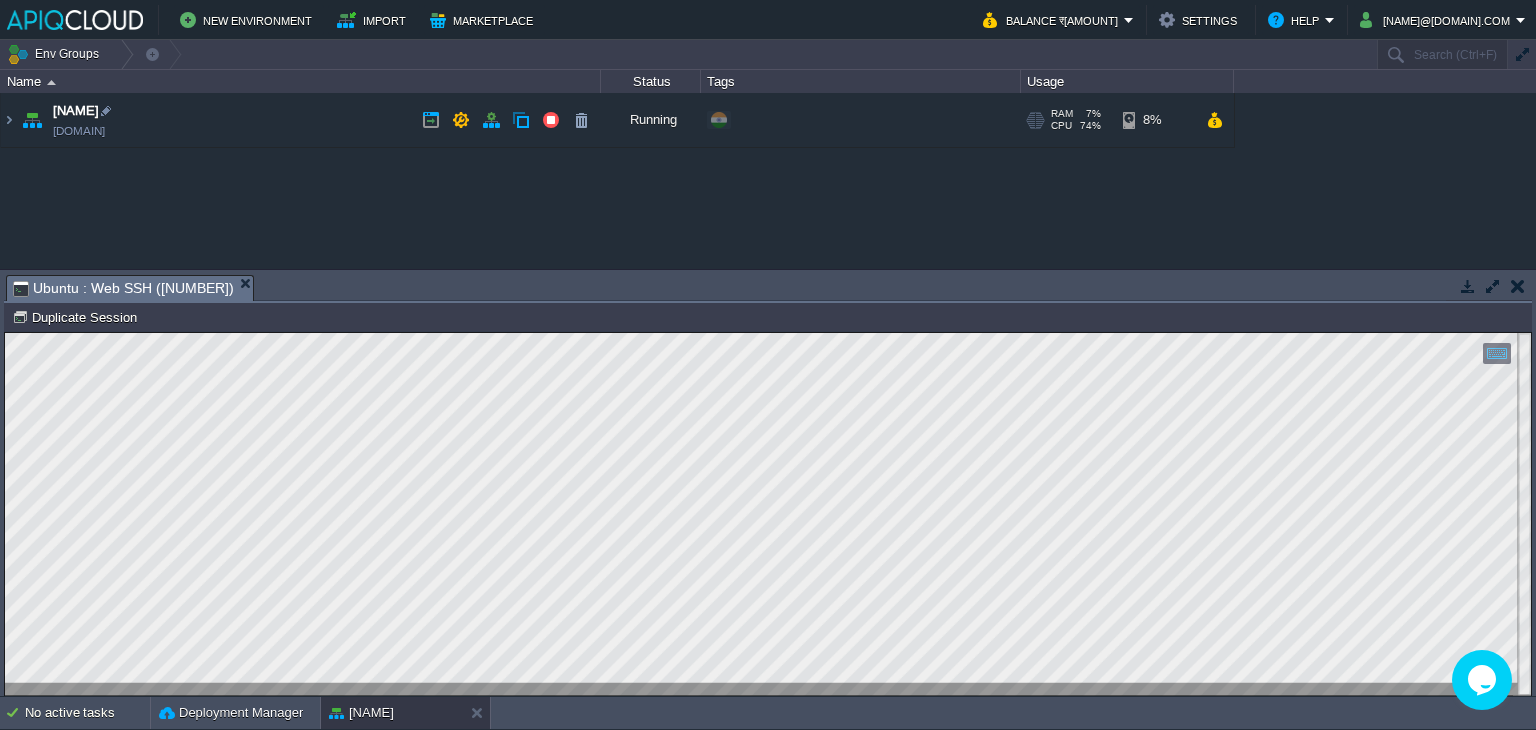 click on "CPU" at bounding box center (1061, 126) 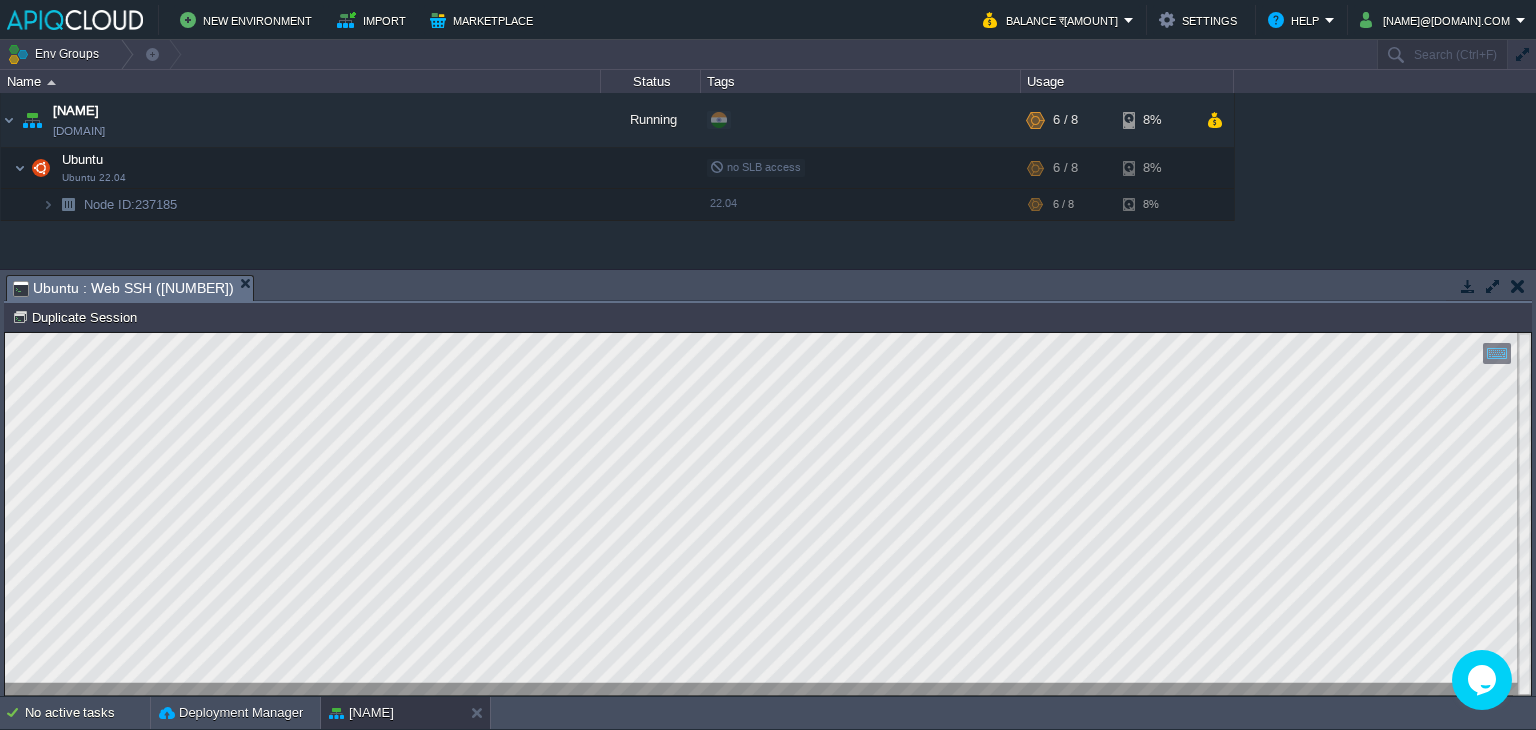click on "[NAME] [DOMAIN] Running                                 + Add to Env Group                                                                                                                                                            RAM                 7%                                         CPU                 74%                             6 / 8                    8%       Ubuntu Ubuntu 22.04                                                         no SLB access                                                                                                                                                                                   RAM                 7%                                         CPU                 74%                             6 / 8                    8%     Node ID:  [ID]                                                22.04" at bounding box center (768, 181) 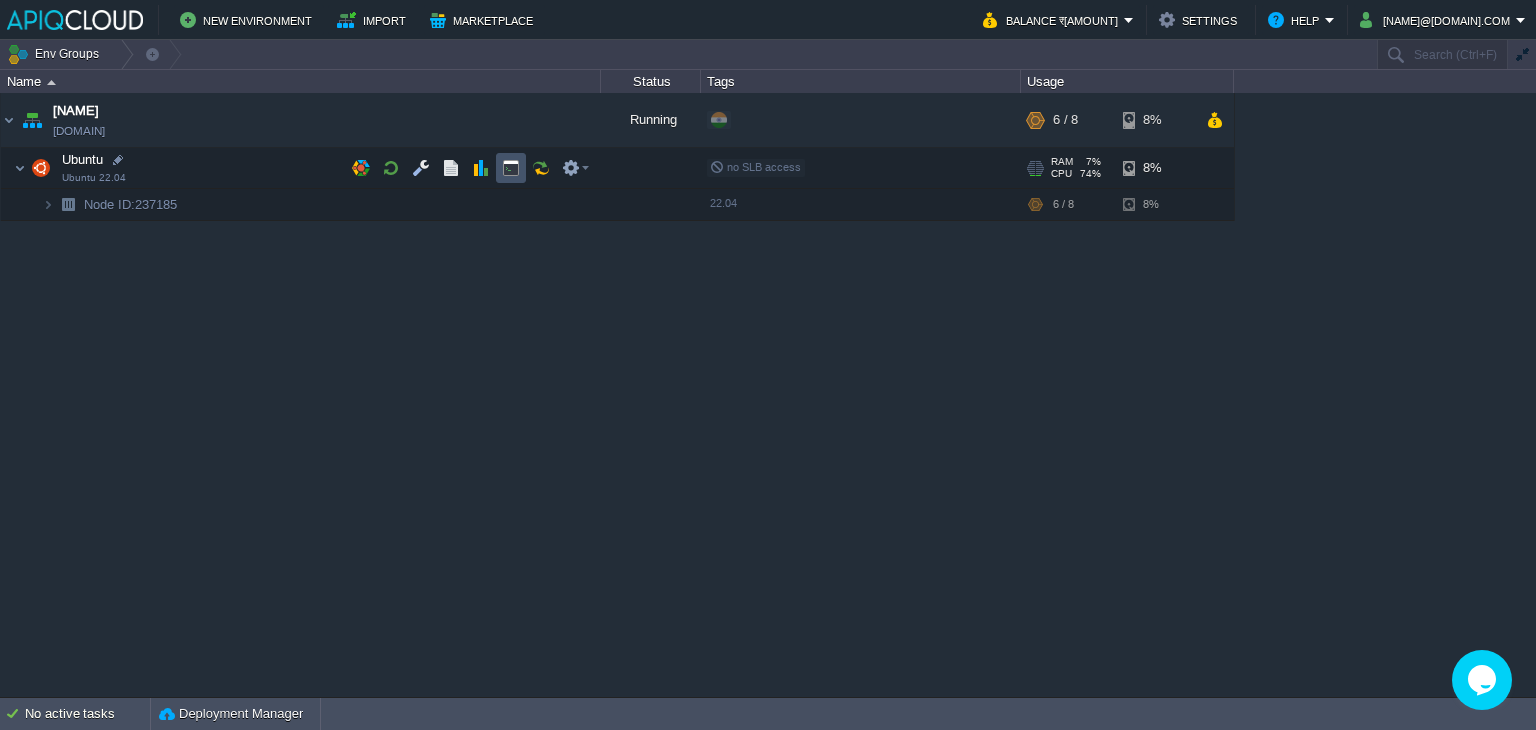 click at bounding box center [511, 168] 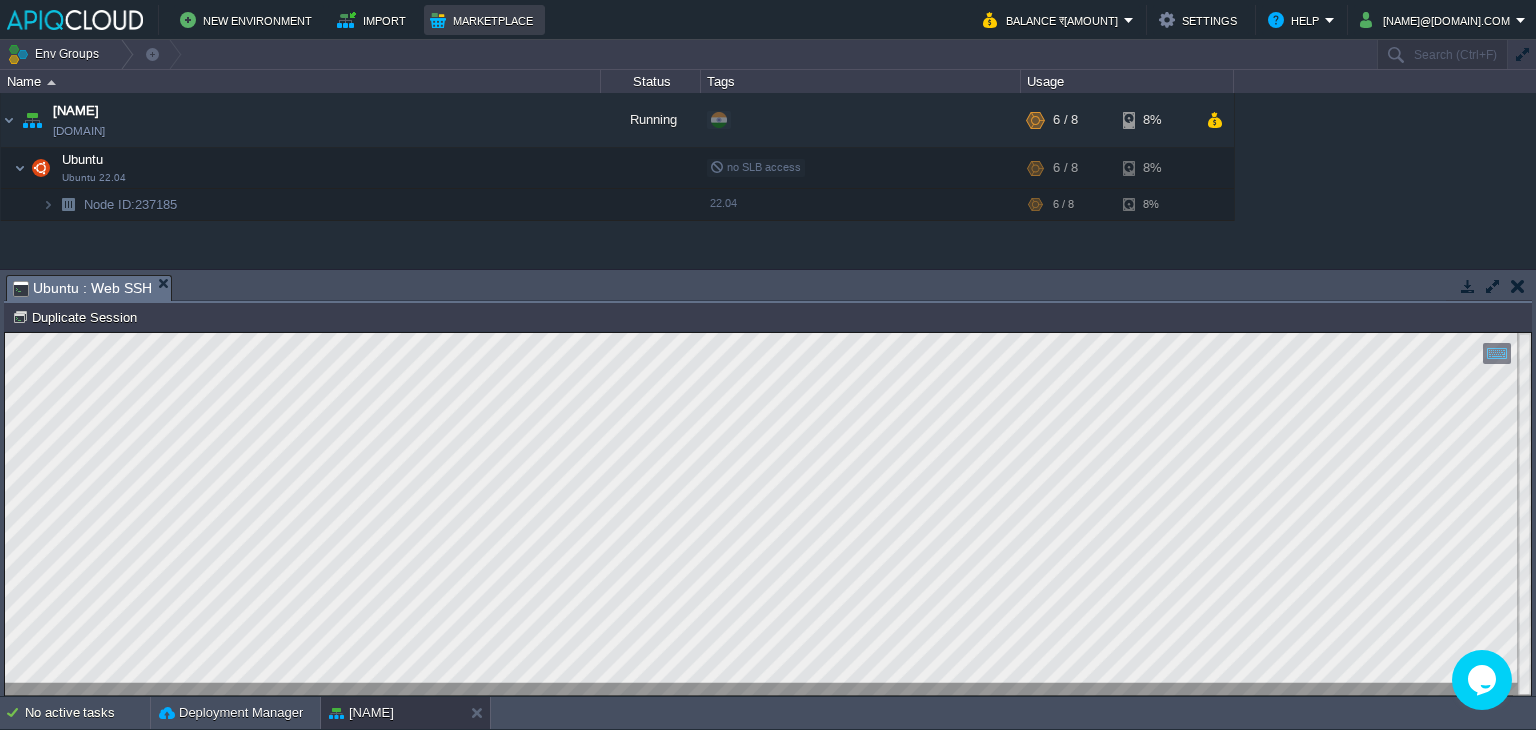 type on "#000000" 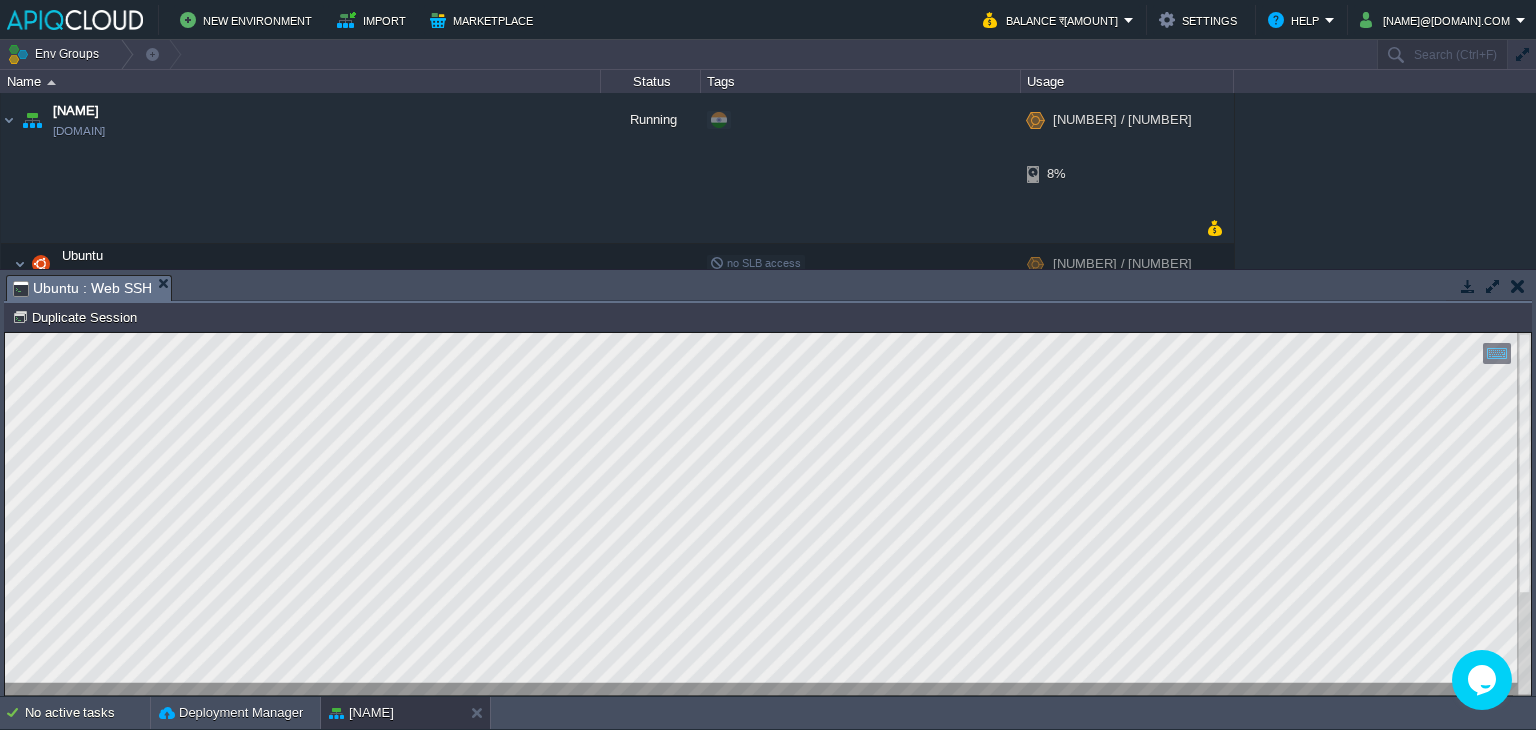 click on "Copy:                  Ctrl + Shift + C                                          Paste:                  Ctrl + V                                         Settings:                  Ctrl + Shift + Alt
0" at bounding box center (768, 333) 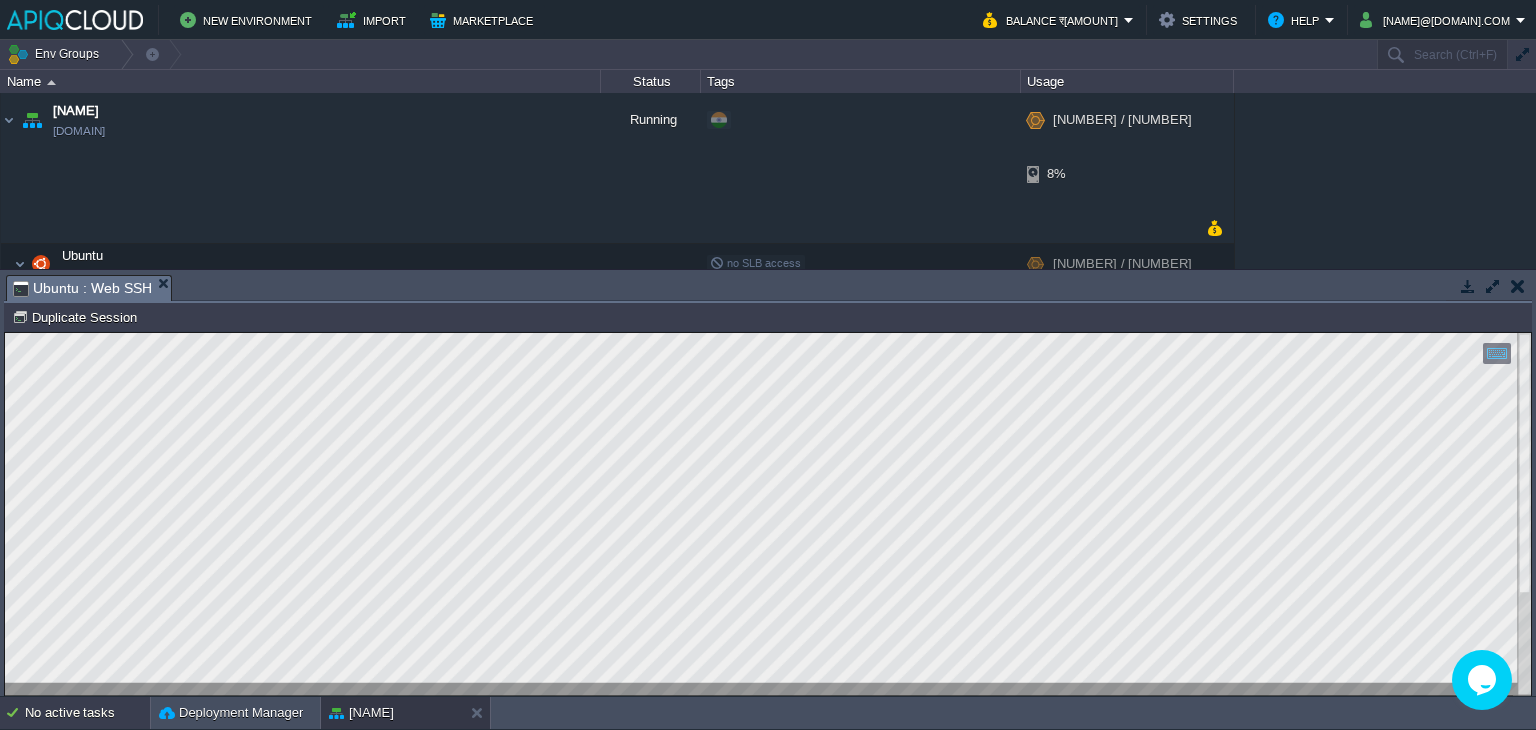 scroll, scrollTop: 148, scrollLeft: 26, axis: both 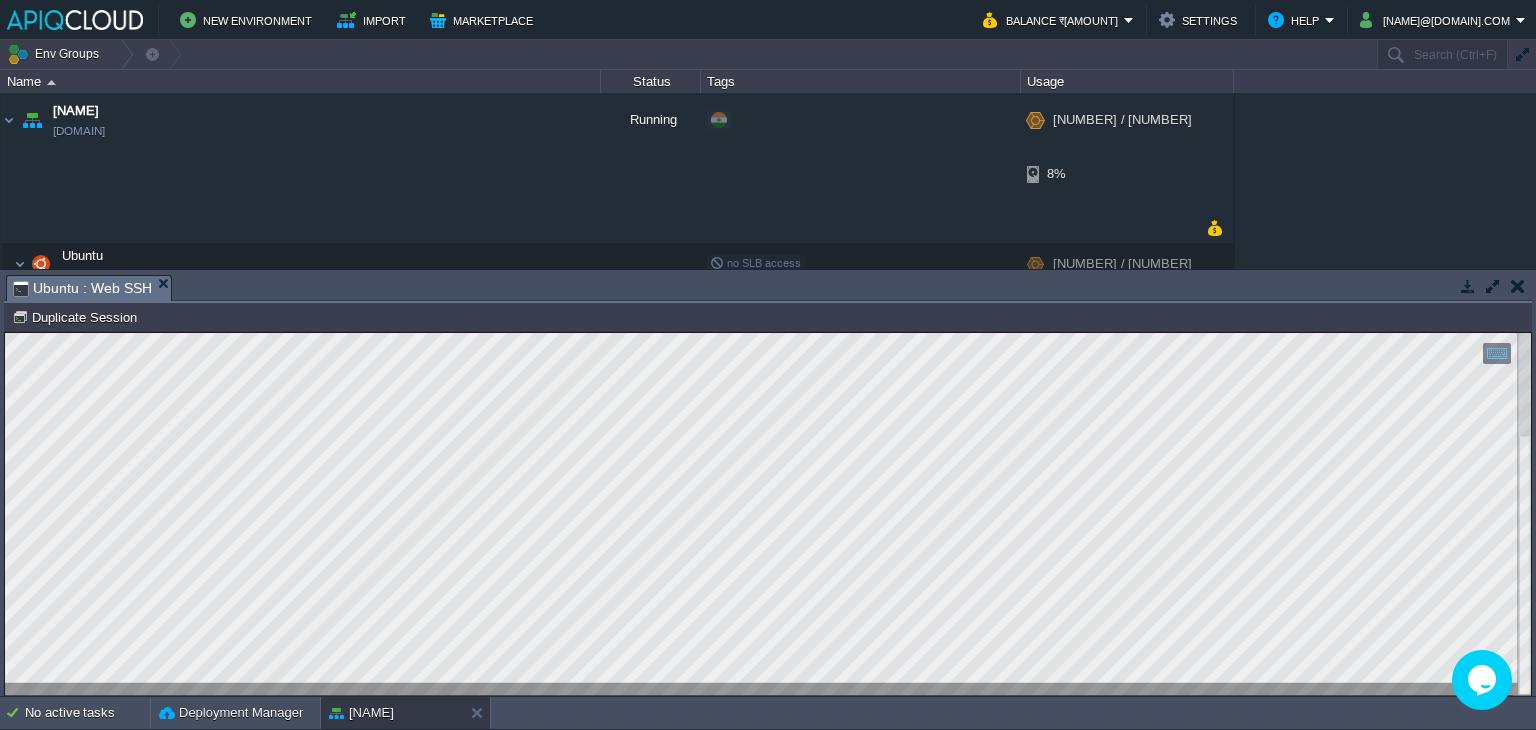 click on "Upload Files
Back" at bounding box center [-235, 514] 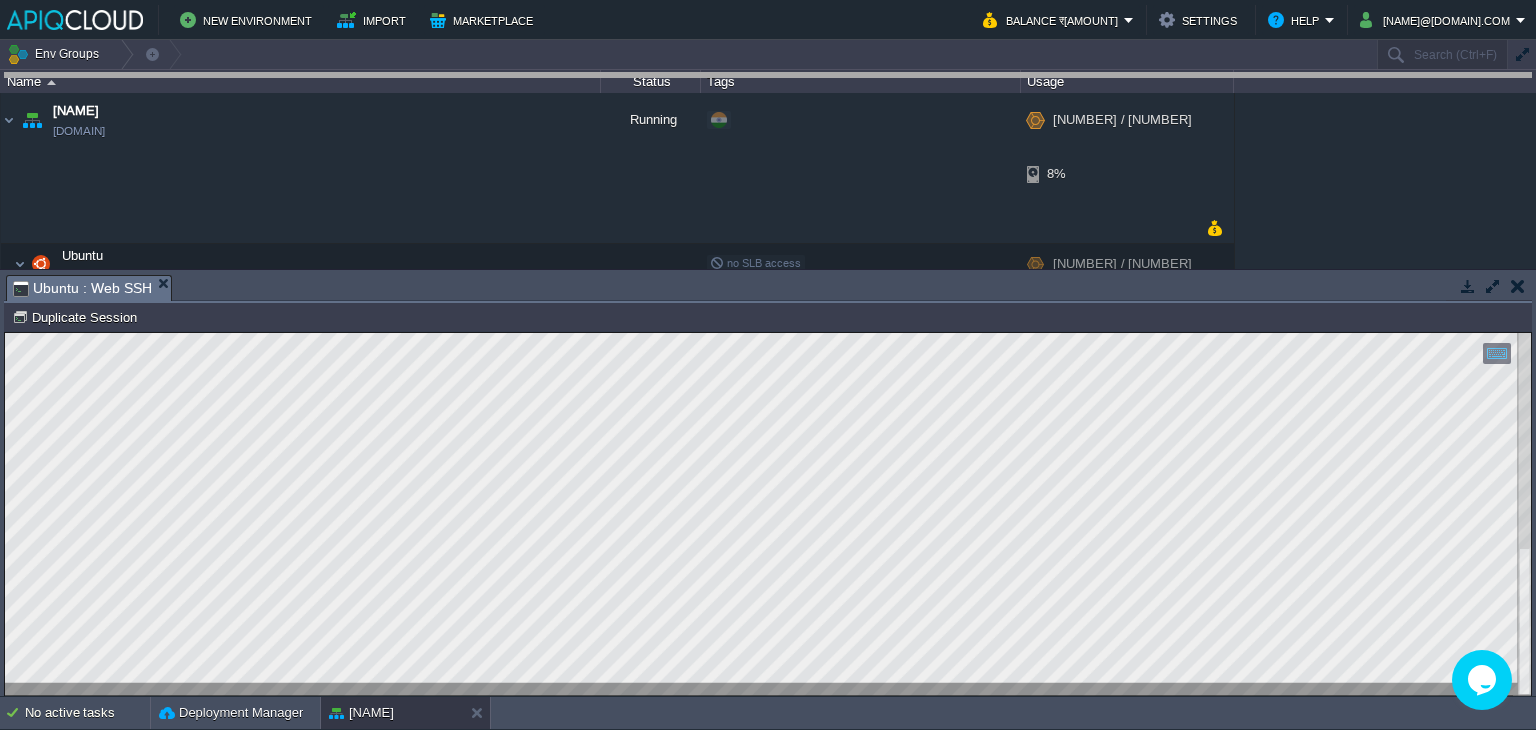 drag, startPoint x: 712, startPoint y: 274, endPoint x: 726, endPoint y: 30, distance: 244.4013 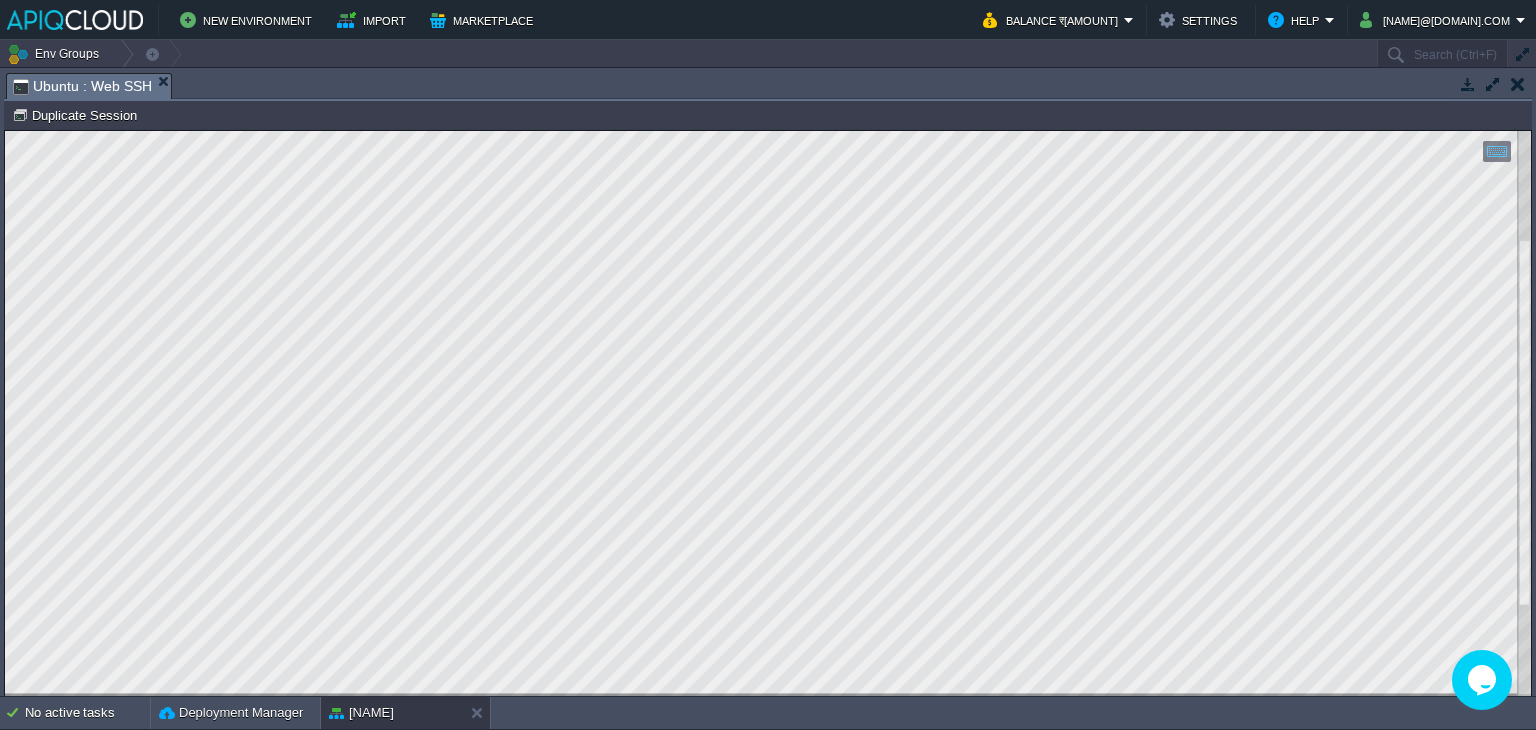 click on "Copy:                  Ctrl + Shift + C                                          Paste:                  Ctrl + V                                         Settings:                  Ctrl + Shift + Alt
0" at bounding box center [768, 131] 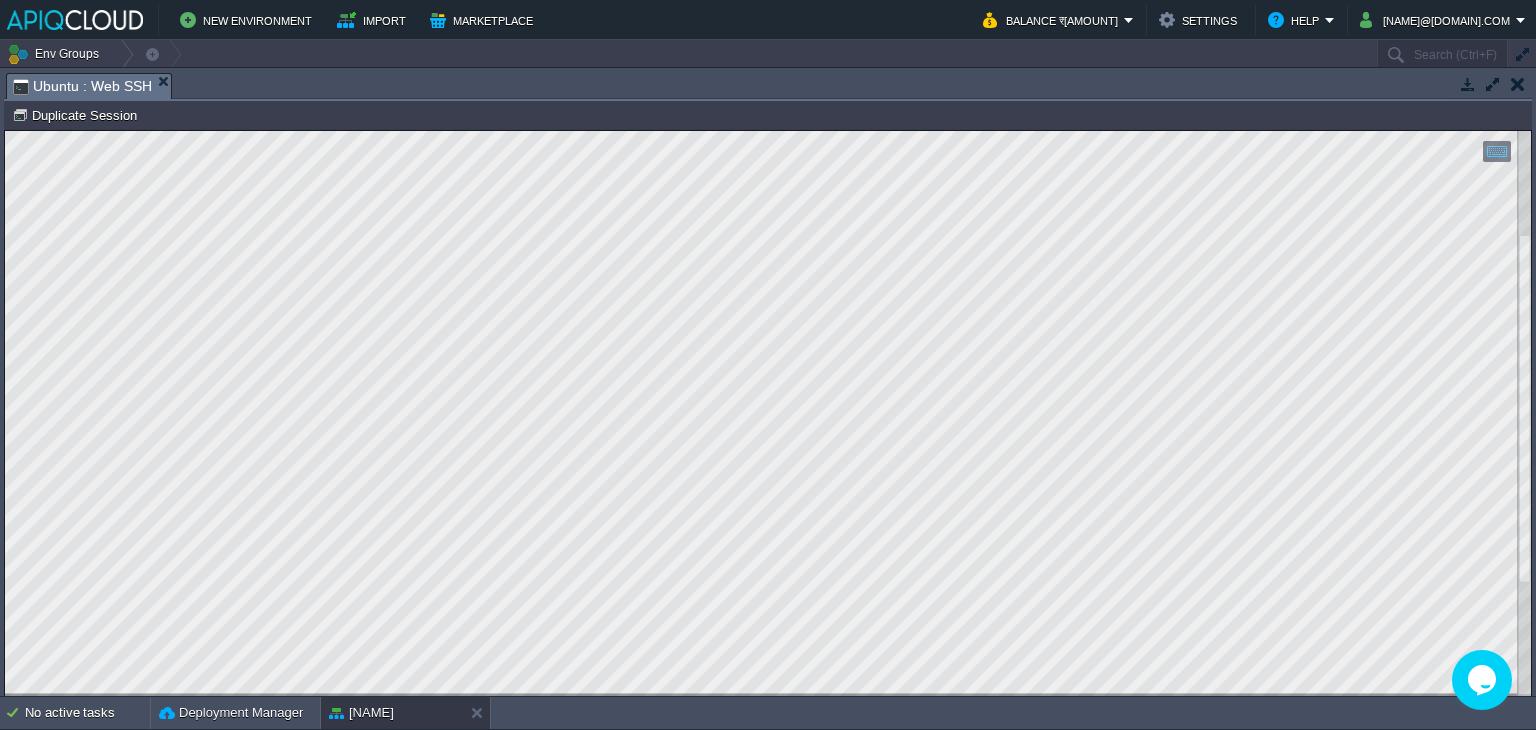 type on "lore@ipsu251741-dolor:~# si ame | cons adipisc.el
sedd        9751  7.6  8.6   1331  6437 ?        Ei   97:94   8:63 /tem/inci /utla/etdolor/magnaal.en
admi        6293  5.5  8.7   6679  2465 ven/2    Q+   70:41   5:00 nost --exerc=ulla laboris.ni
aliq@exea638934-commo:~#
cons@duis866545-autei:~# inreprehe volupt vel.essecil
● fug.nullapa - EXC Sintocc Cupidat
Nonpro: suntcu (/qui/officia/deseru/mol.animide; laboru)
Perspi: undeom (istenat) error Vol 9423-04-11 13:58:53 ACC; 0dol lau
TotamremaPe: ● eaq.ipsaq
Abil INV: 6839 (veritat.qu)
Archi: 4 (beata: 09244)
Vitaed: 263.3E
NEmoen: /ipsamq.volup/asp.autodit
├─4243 /fug/cons /magn/dolores/eosrati.se
├─1608 /nesc/nequepo/QUI.dol
└─3627 adipi 4
Num 60 15:03:88 eius918944-modit.in7.magnamqua.eti minusso[5]: Nobisel OPT Cumquen Impedit.
Quo 06 47:58:64 plac737376-facer.po3.assumenda.rep tempori[1]: /aut/quibusd/offici/deb.rerumne:1: Saepeeveni volupta re recusan. Itaqueea.
hict@sapi630507-del..." 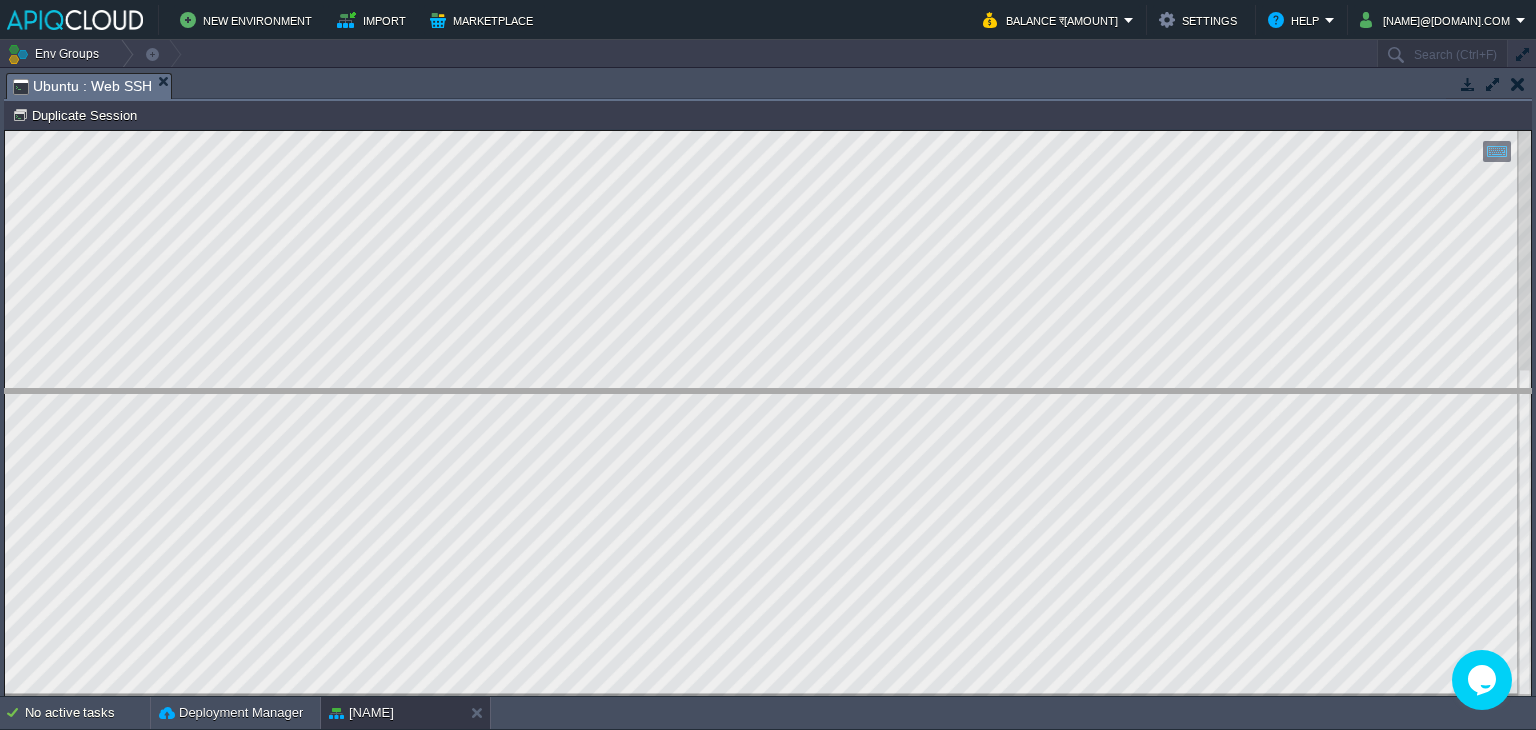 drag, startPoint x: 484, startPoint y: 78, endPoint x: 453, endPoint y: 418, distance: 341.4103 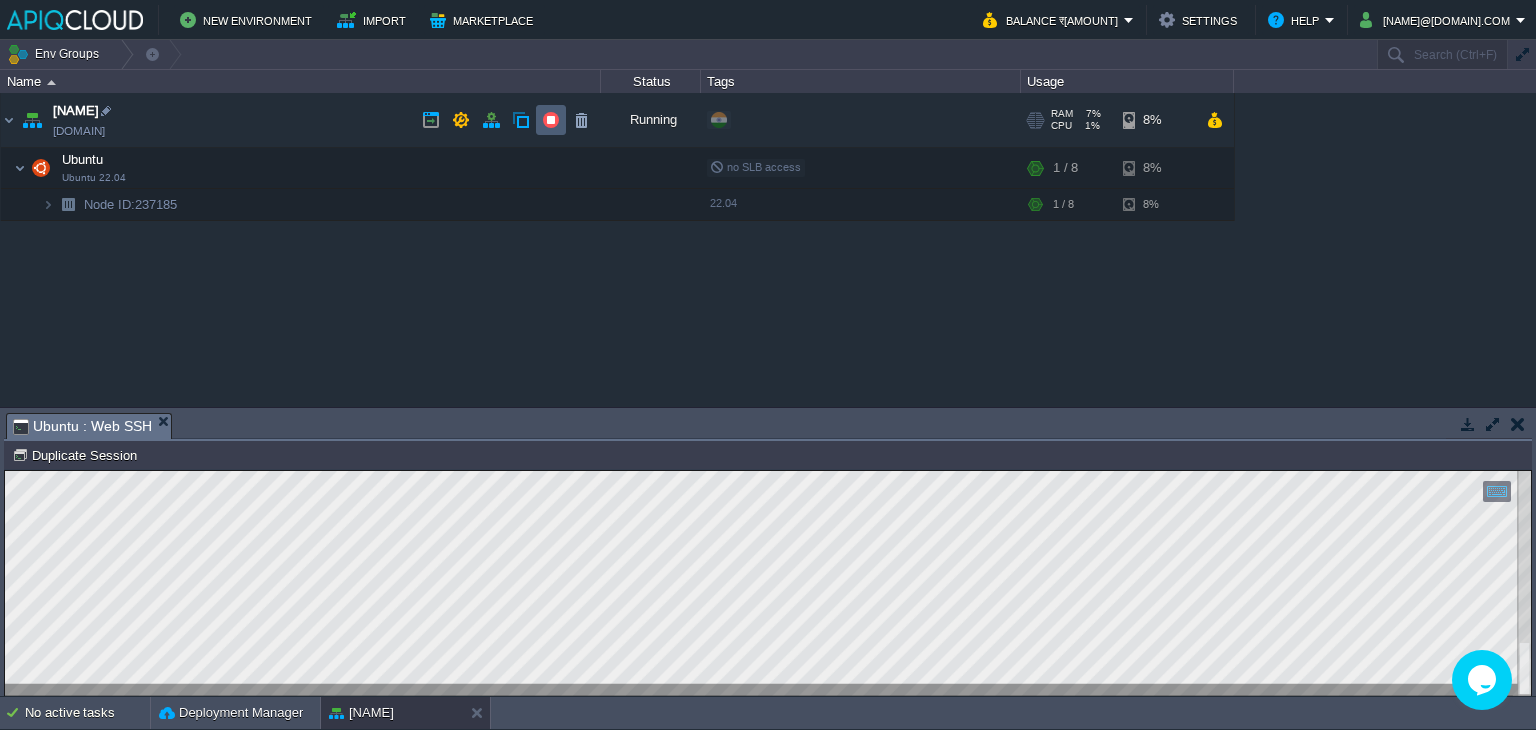 click at bounding box center [551, 120] 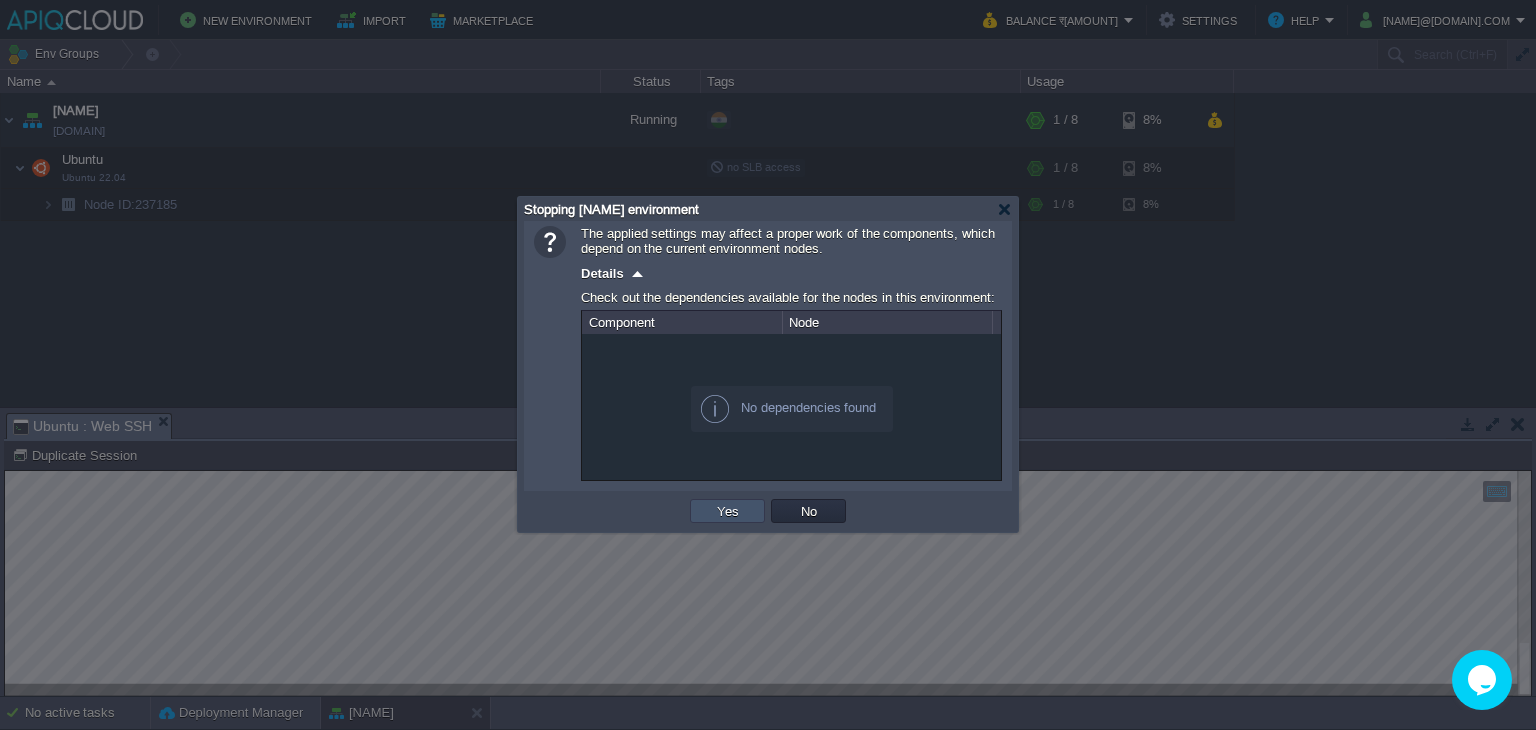 click on "Yes" at bounding box center [728, 511] 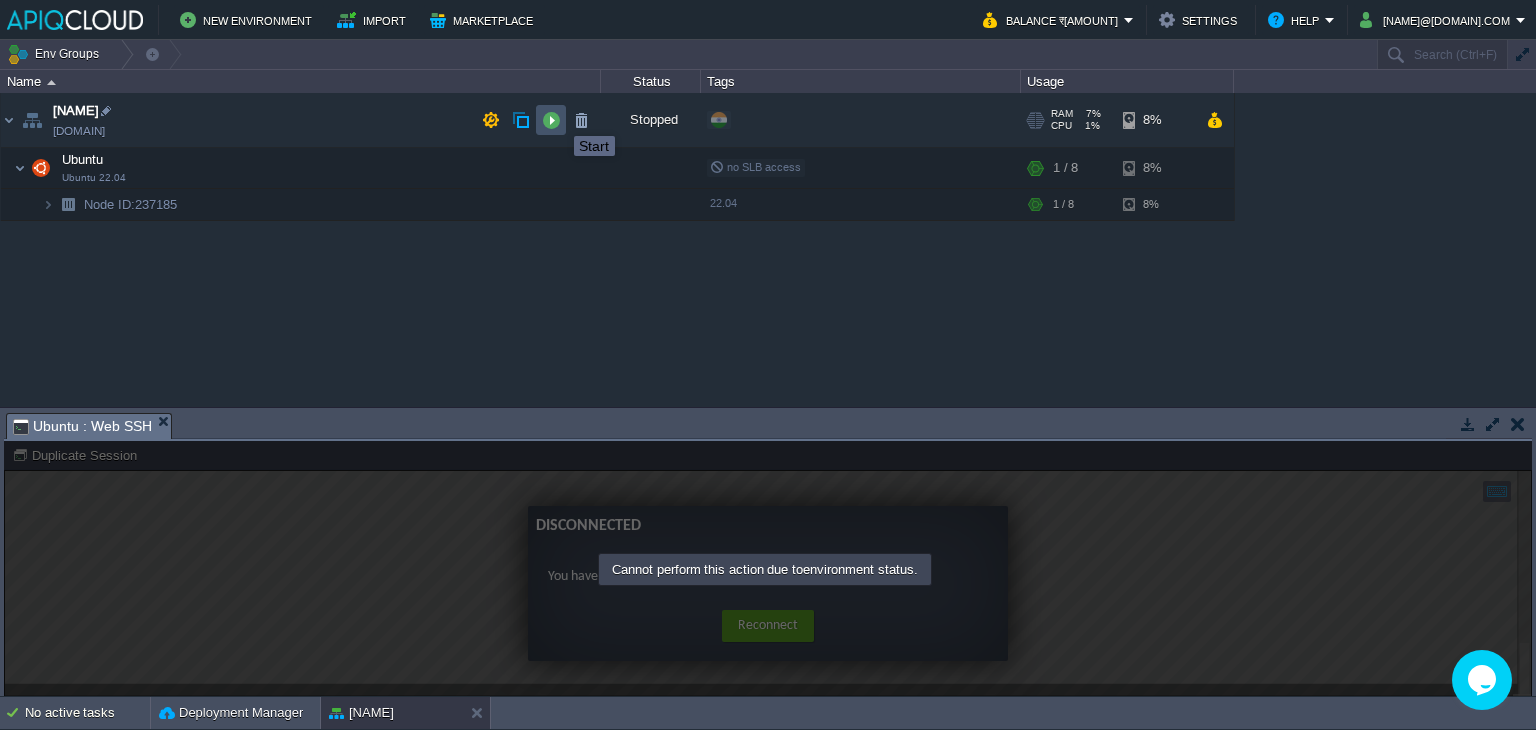 click at bounding box center [551, 120] 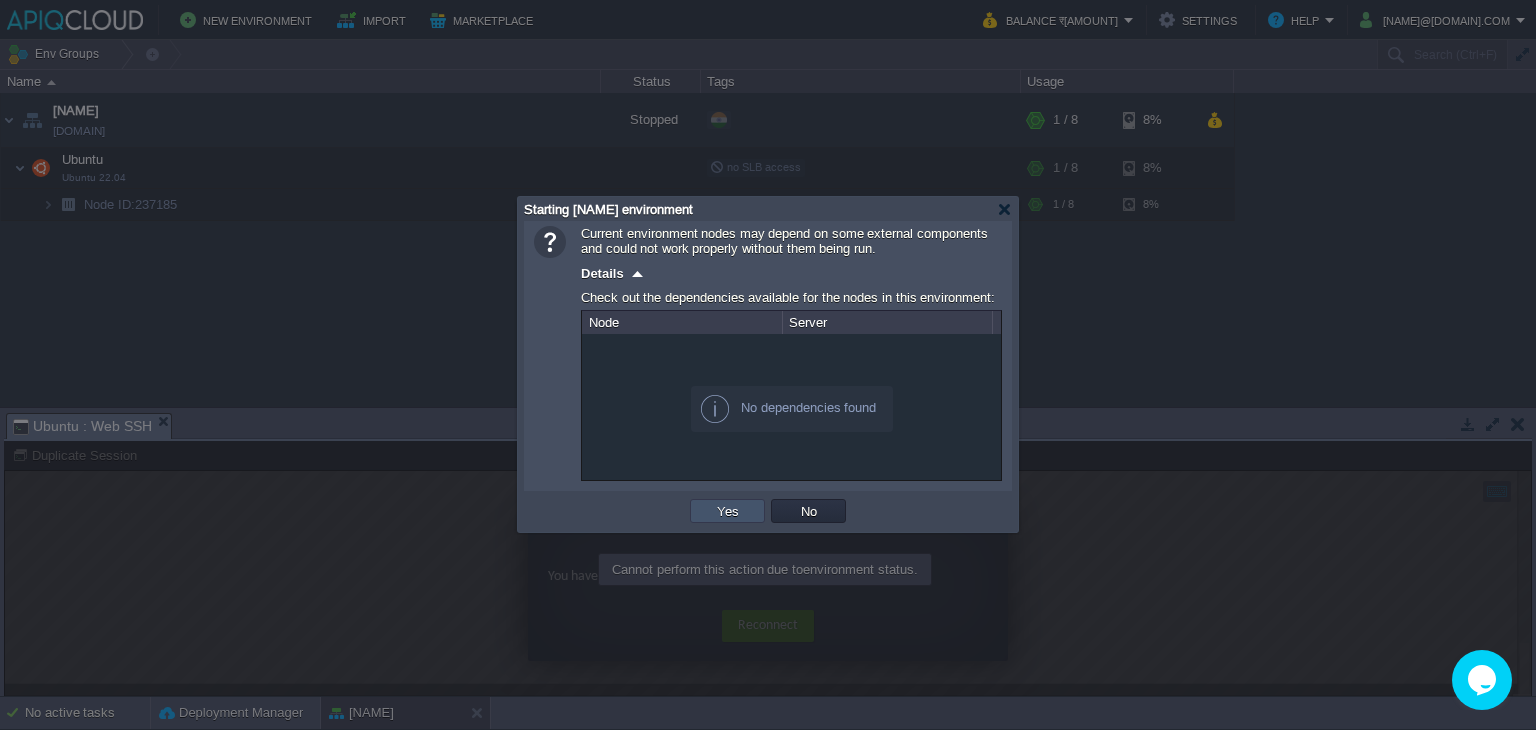 click on "Yes" at bounding box center [728, 511] 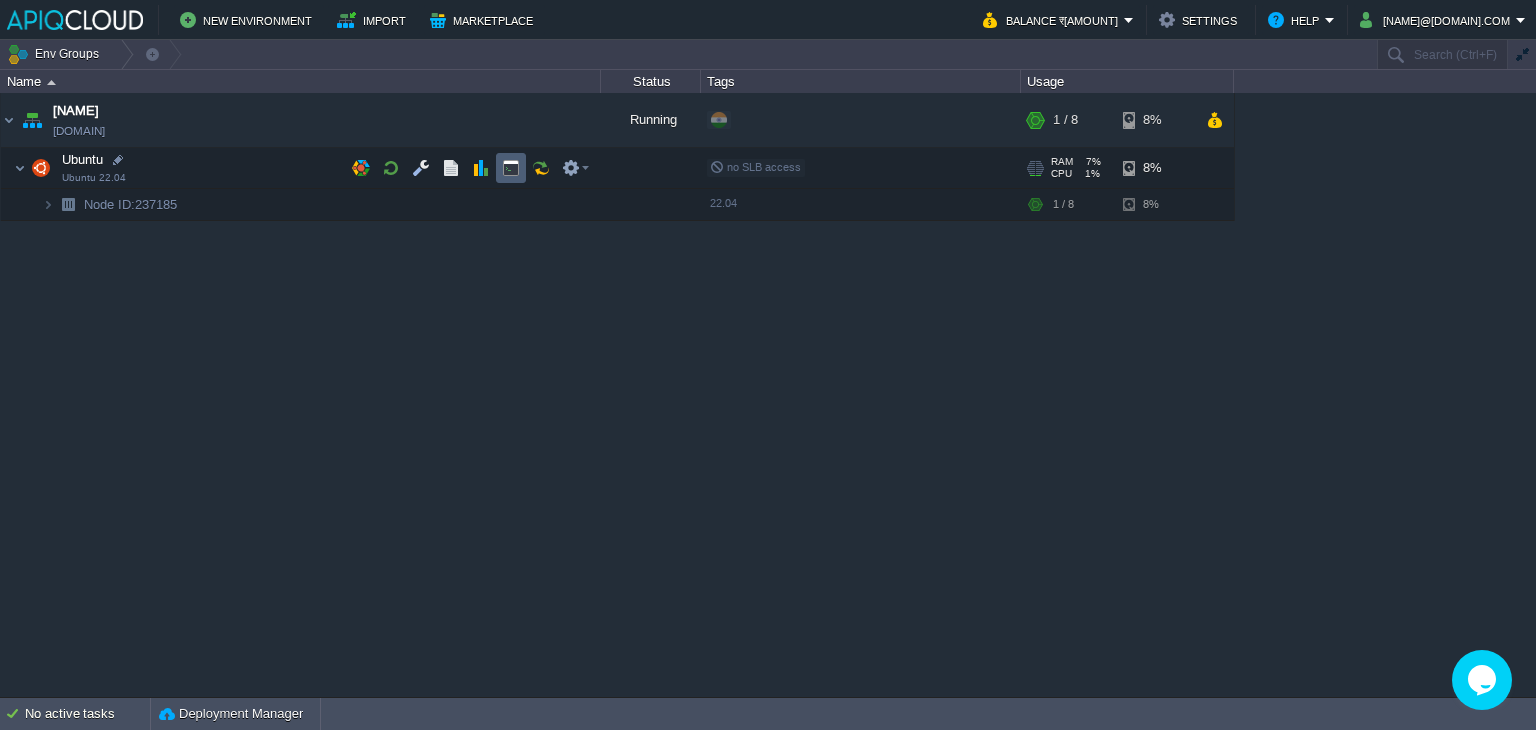 click at bounding box center [511, 168] 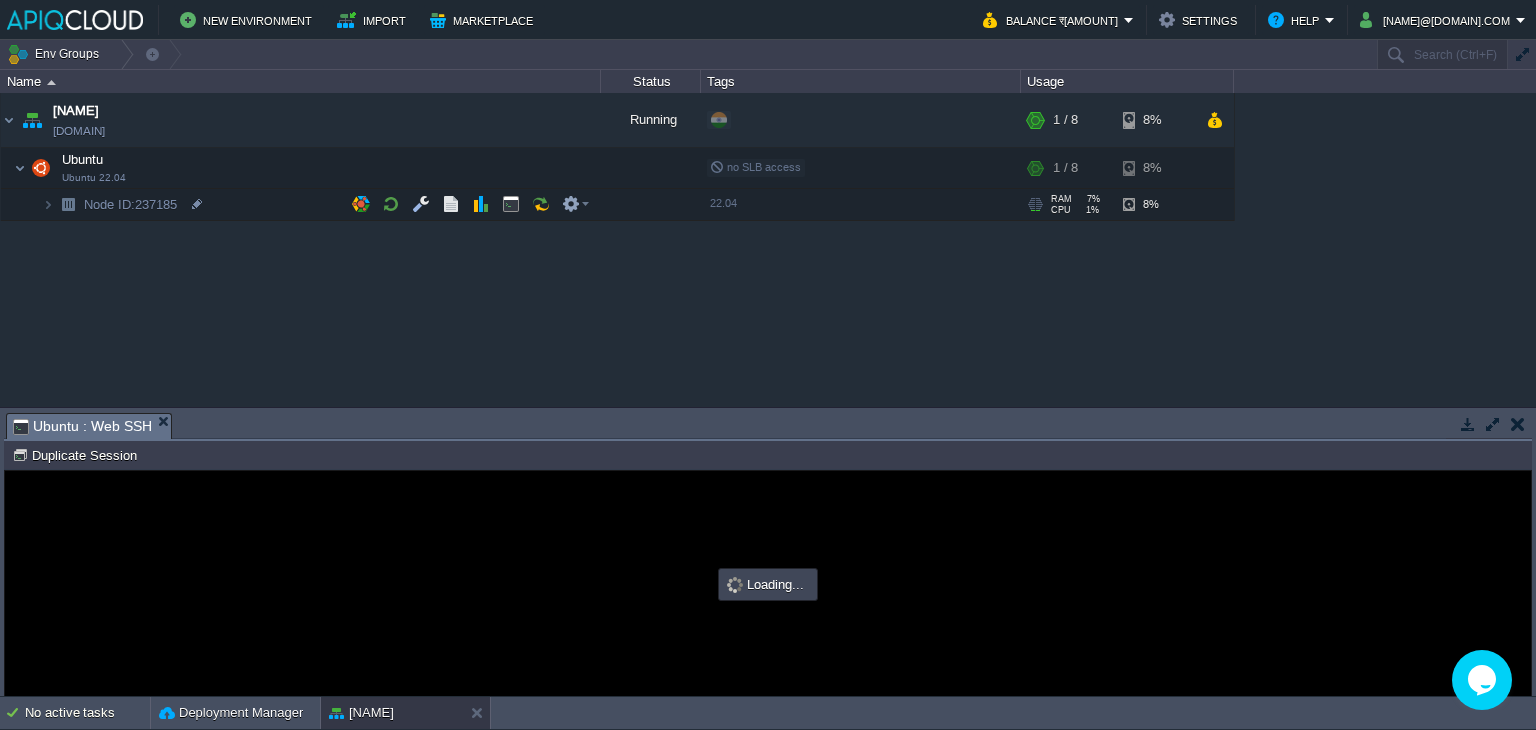 scroll, scrollTop: 0, scrollLeft: 0, axis: both 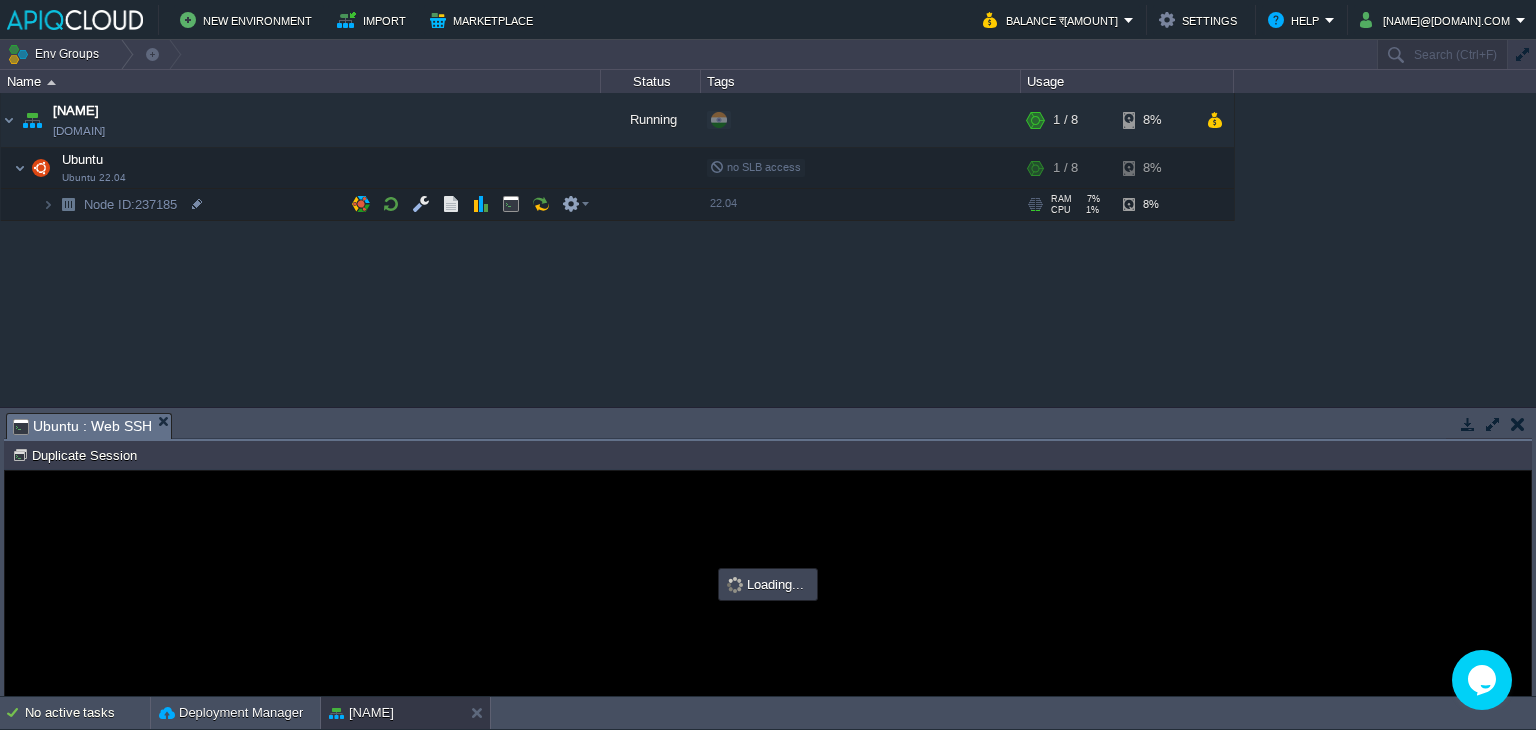 type on "#000000" 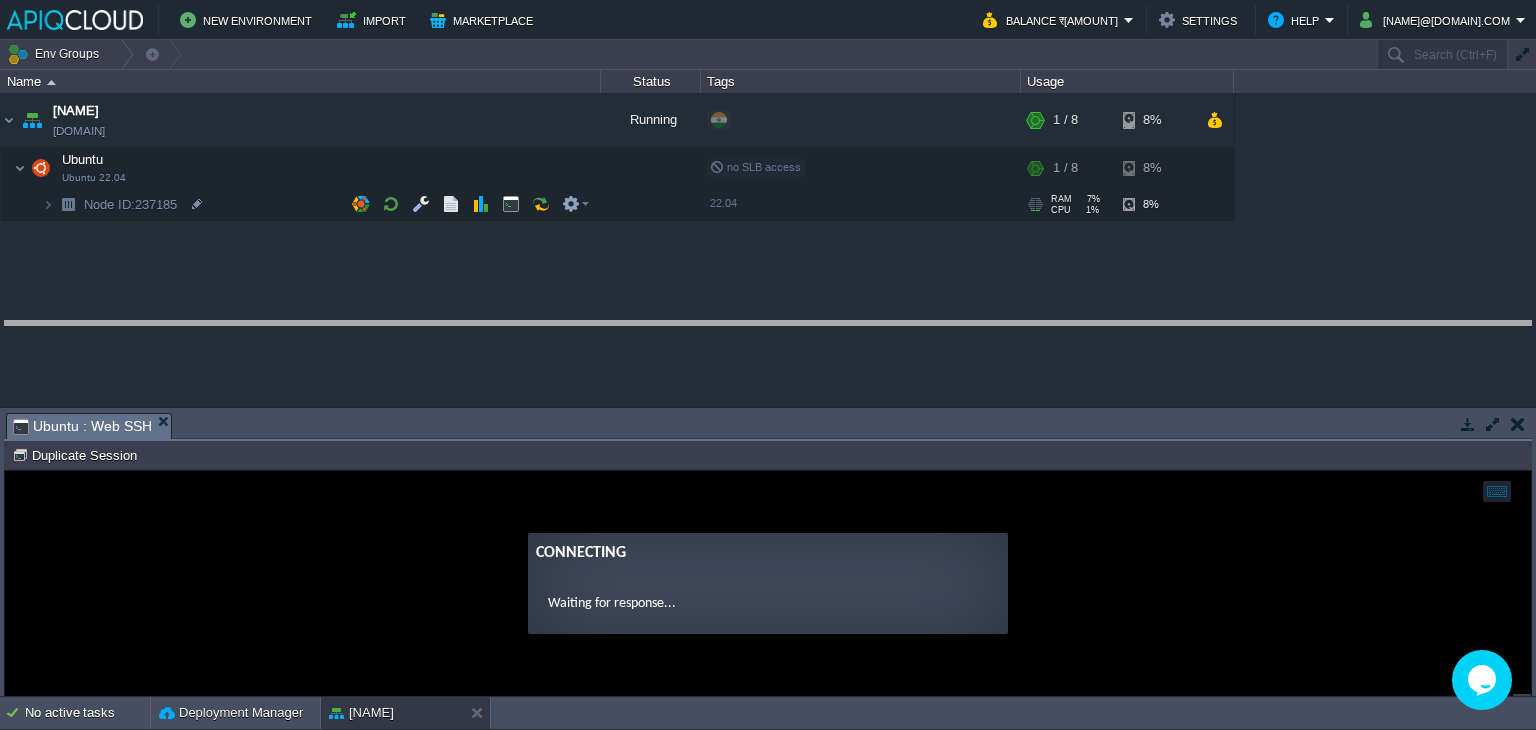 drag, startPoint x: 508, startPoint y: 417, endPoint x: 523, endPoint y: 325, distance: 93.214806 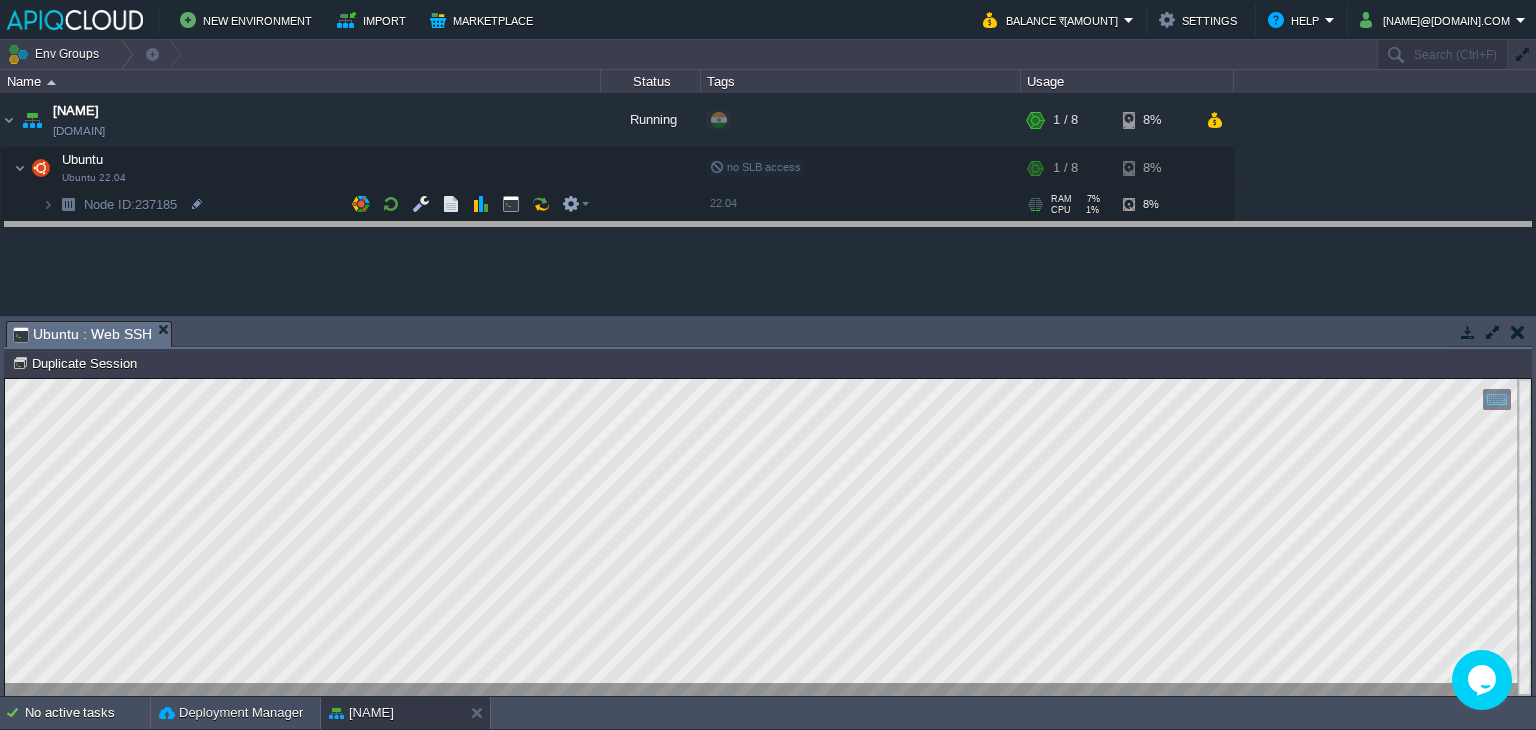 drag, startPoint x: 451, startPoint y: 320, endPoint x: 462, endPoint y: 221, distance: 99.60924 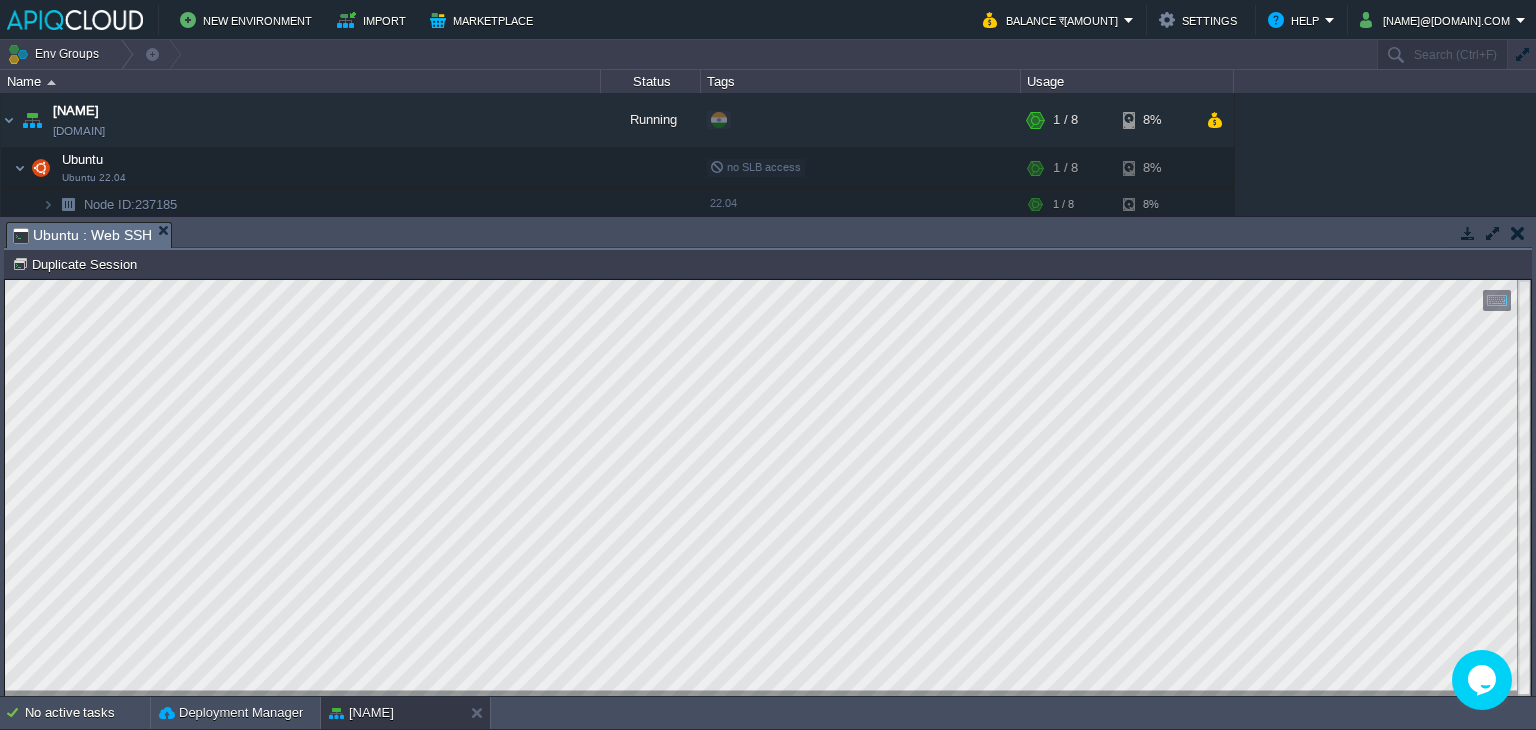 click at bounding box center [1518, 233] 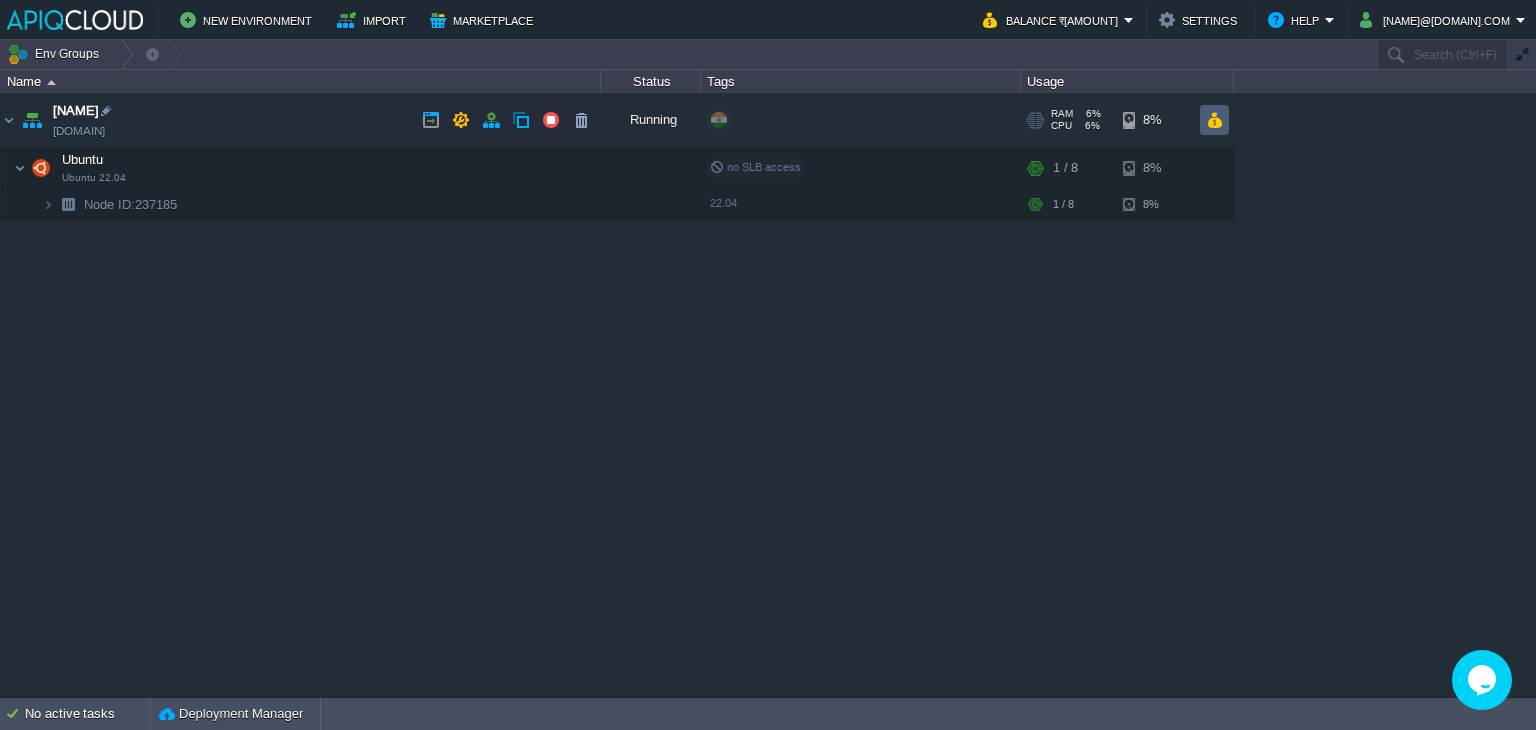 click at bounding box center [1214, 120] 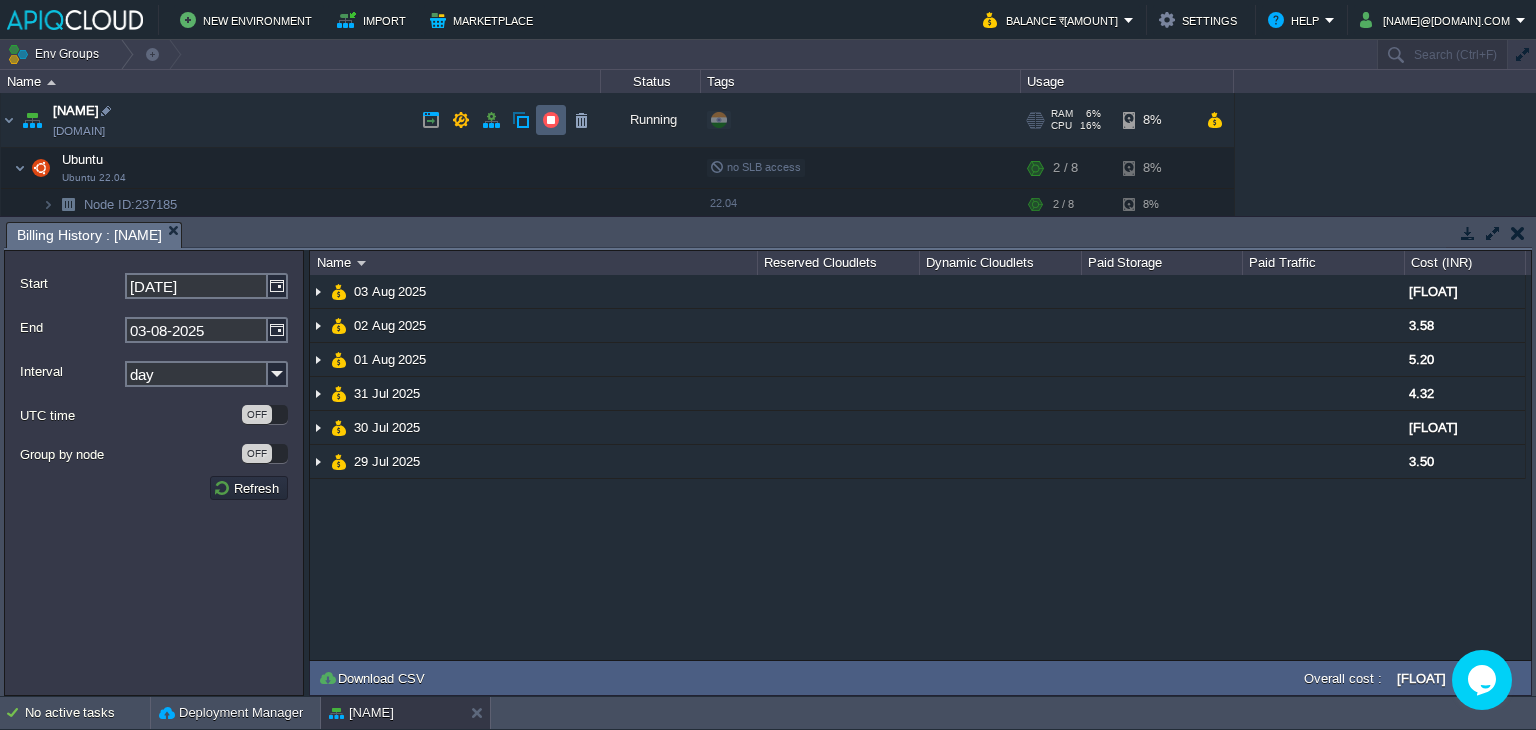 click at bounding box center [551, 120] 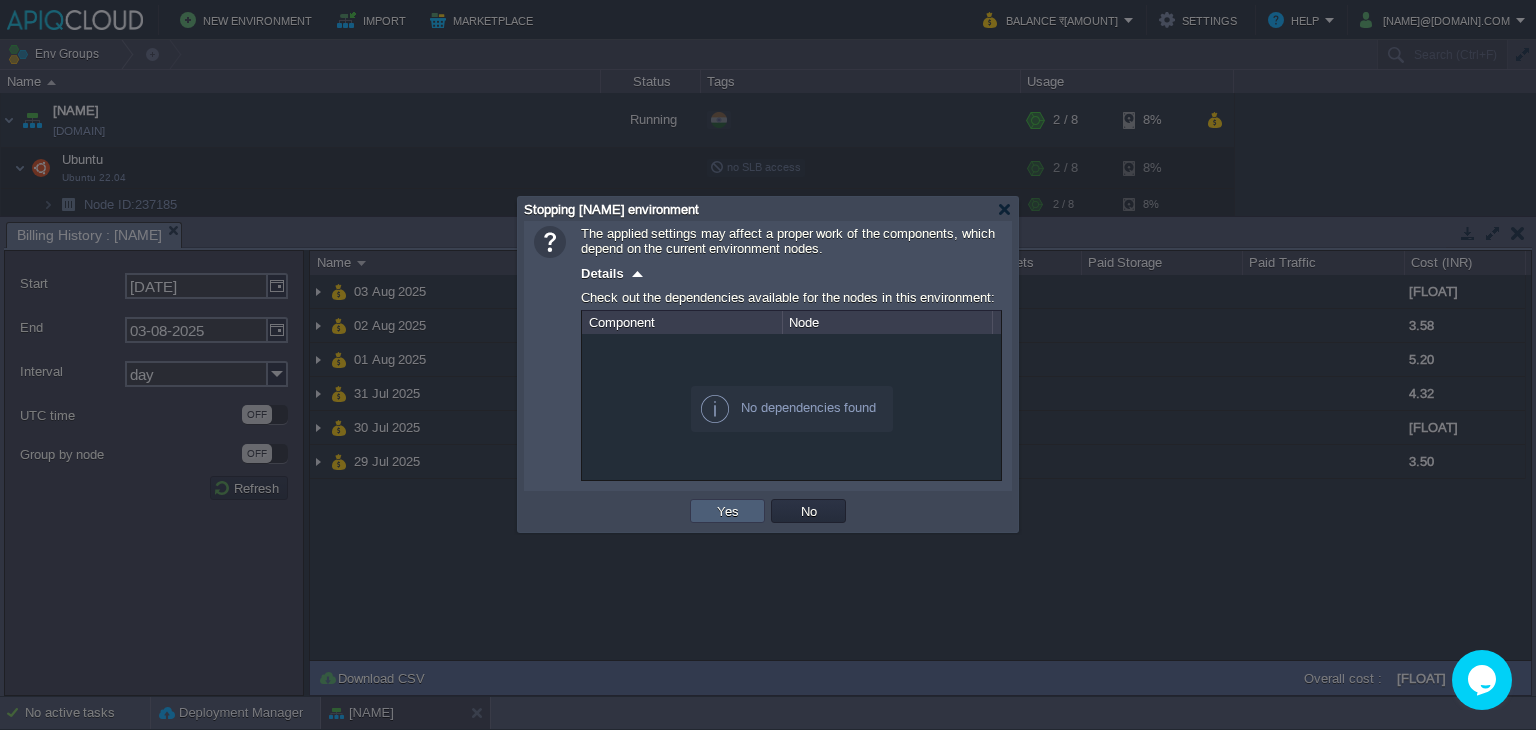 click on "Yes" at bounding box center (728, 511) 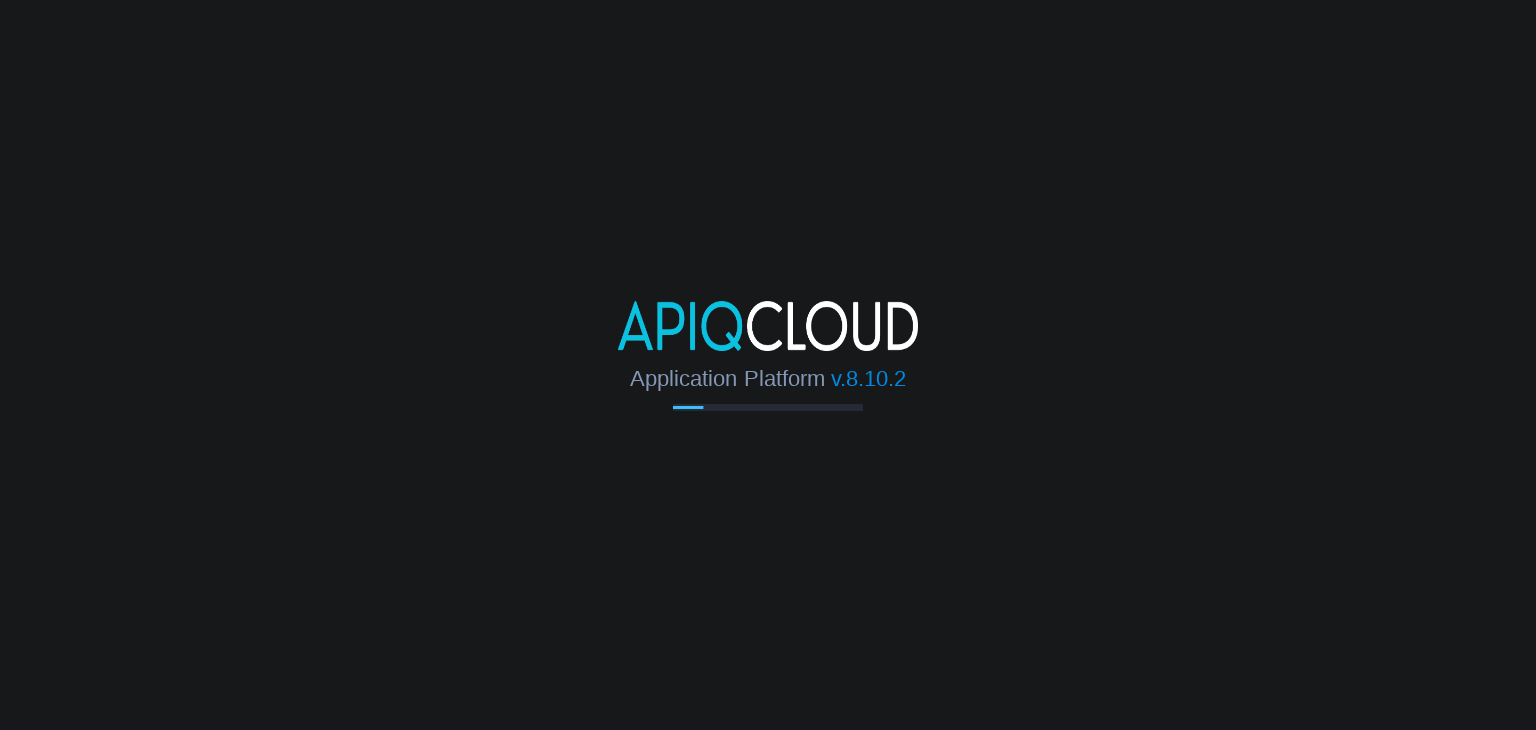 scroll, scrollTop: 0, scrollLeft: 0, axis: both 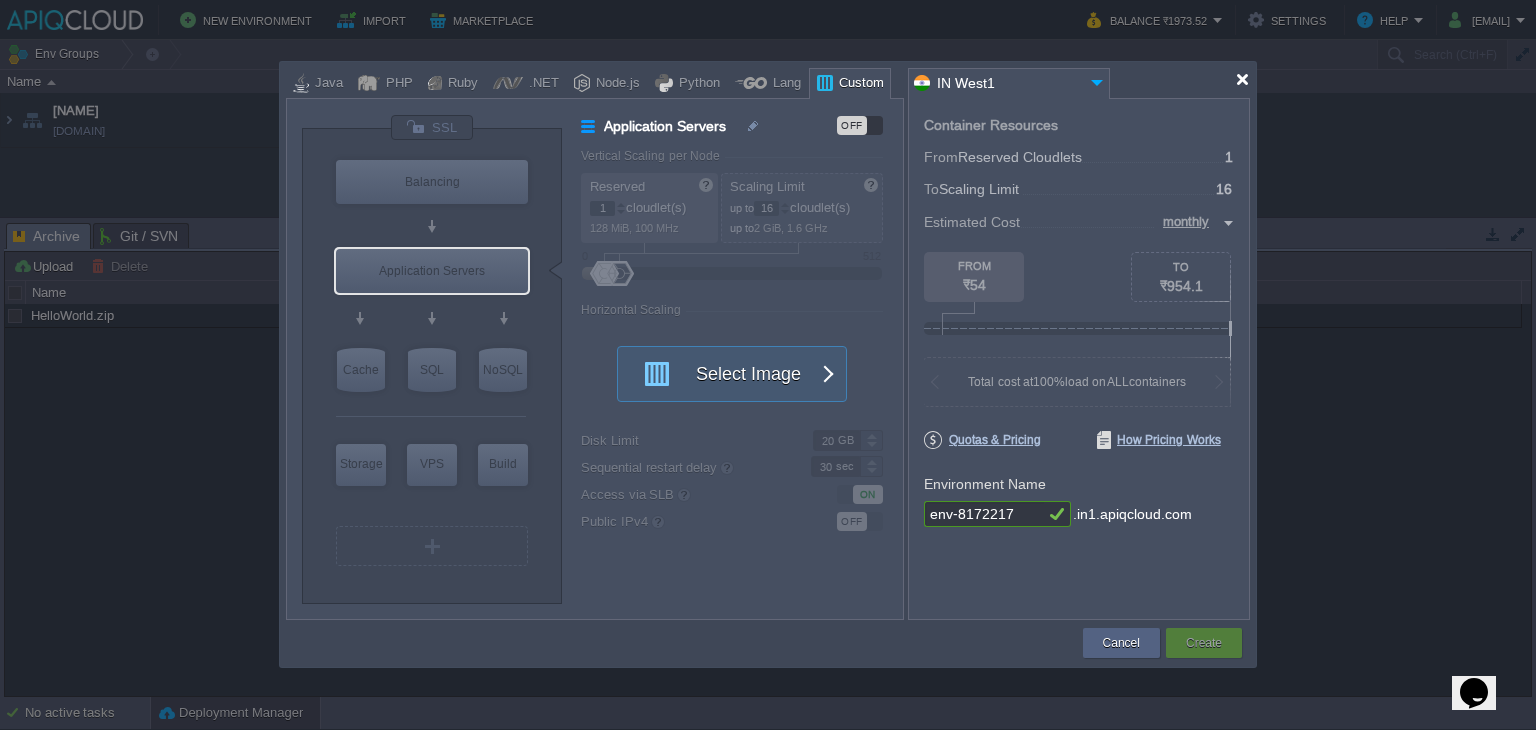 click at bounding box center (1242, 79) 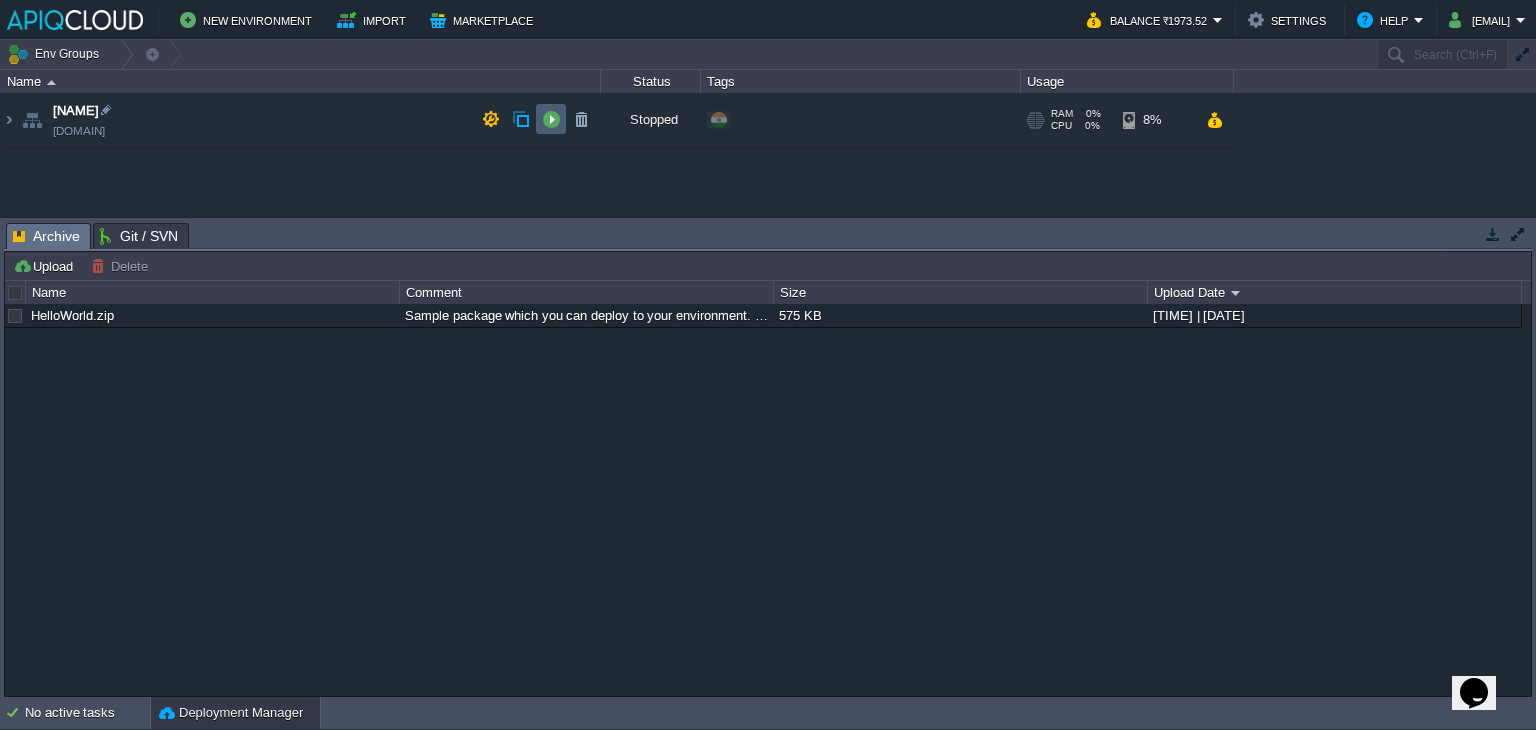 click at bounding box center [551, 119] 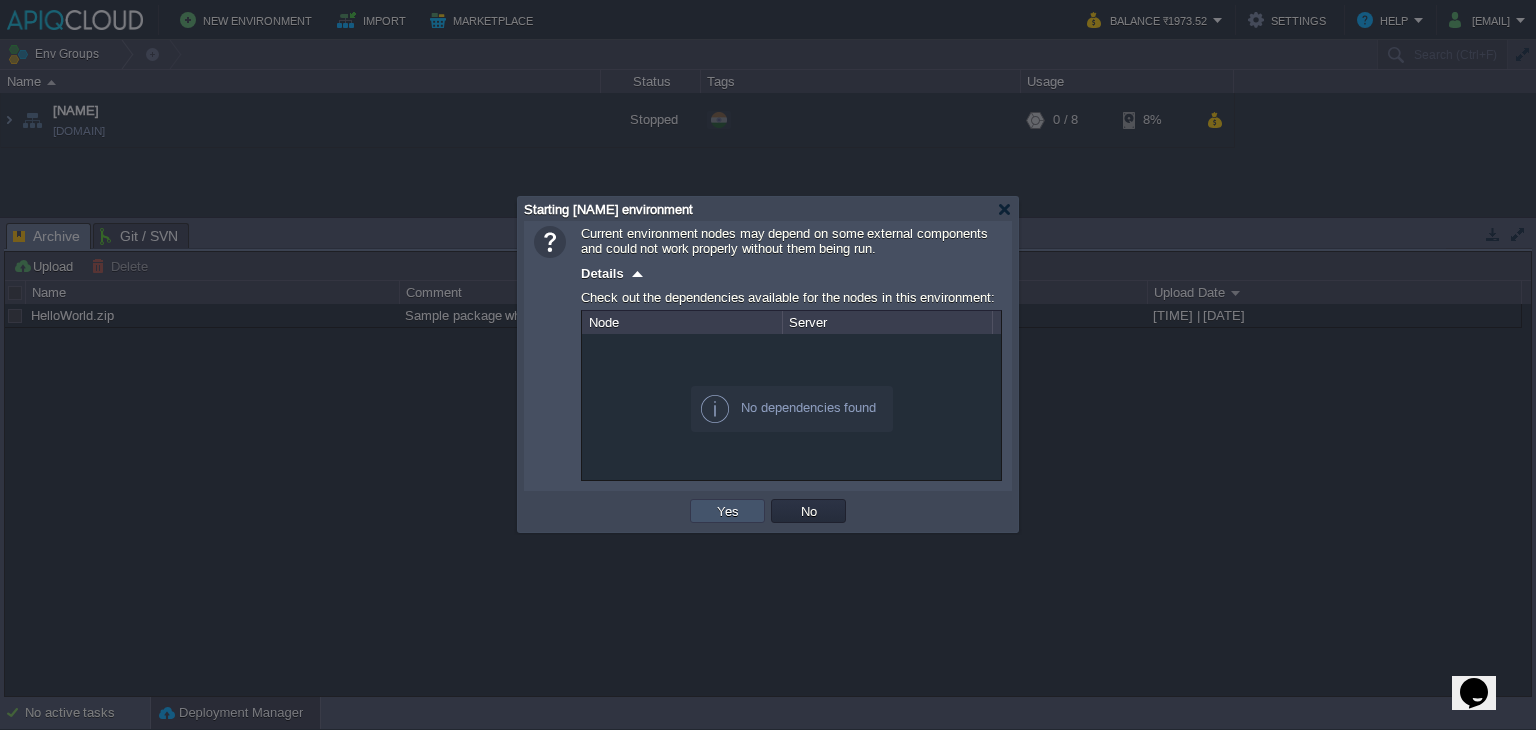 click on "Yes" at bounding box center [728, 511] 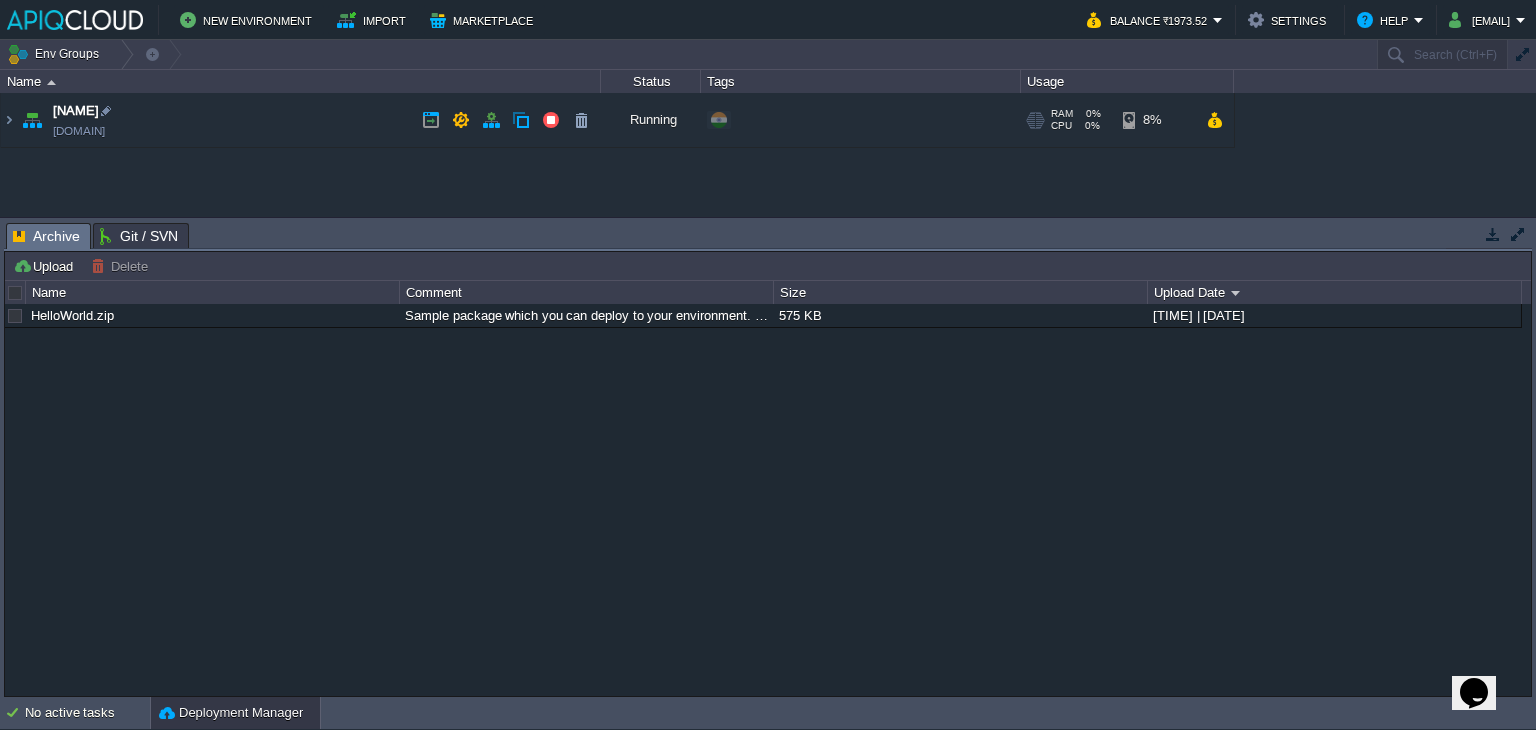 click on "[NAME] [DOMAIN]" at bounding box center (301, 120) 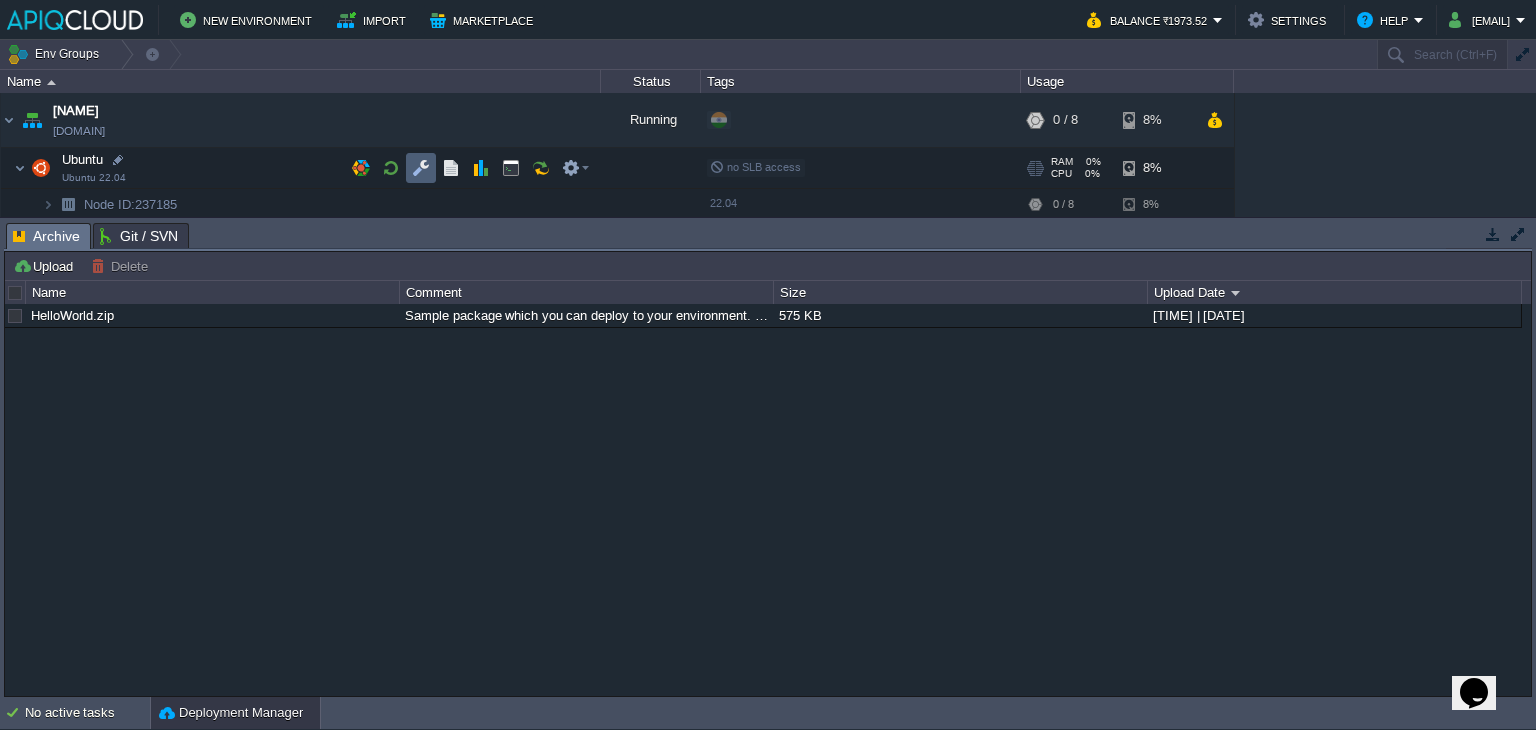 click at bounding box center [421, 168] 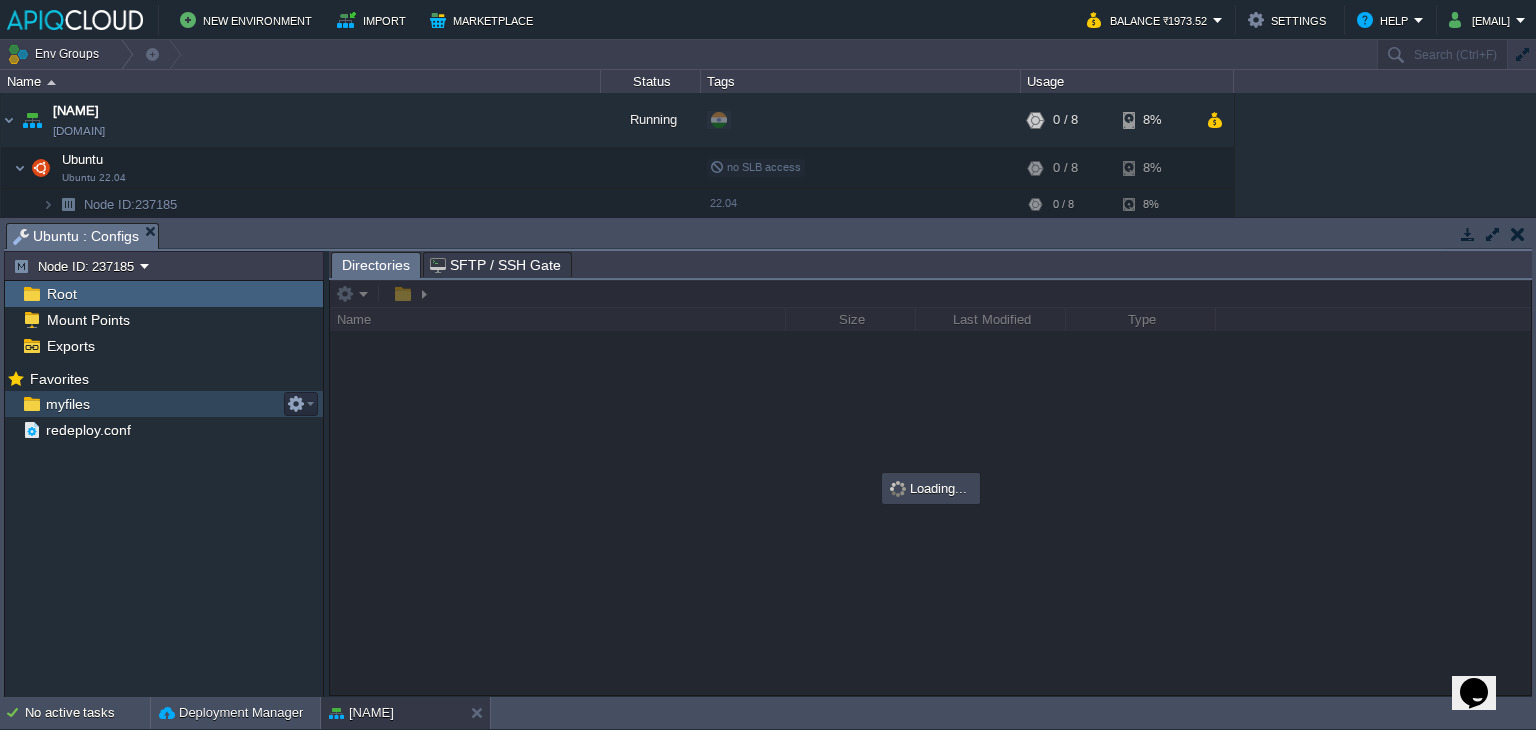 click on "myfiles" at bounding box center (67, 404) 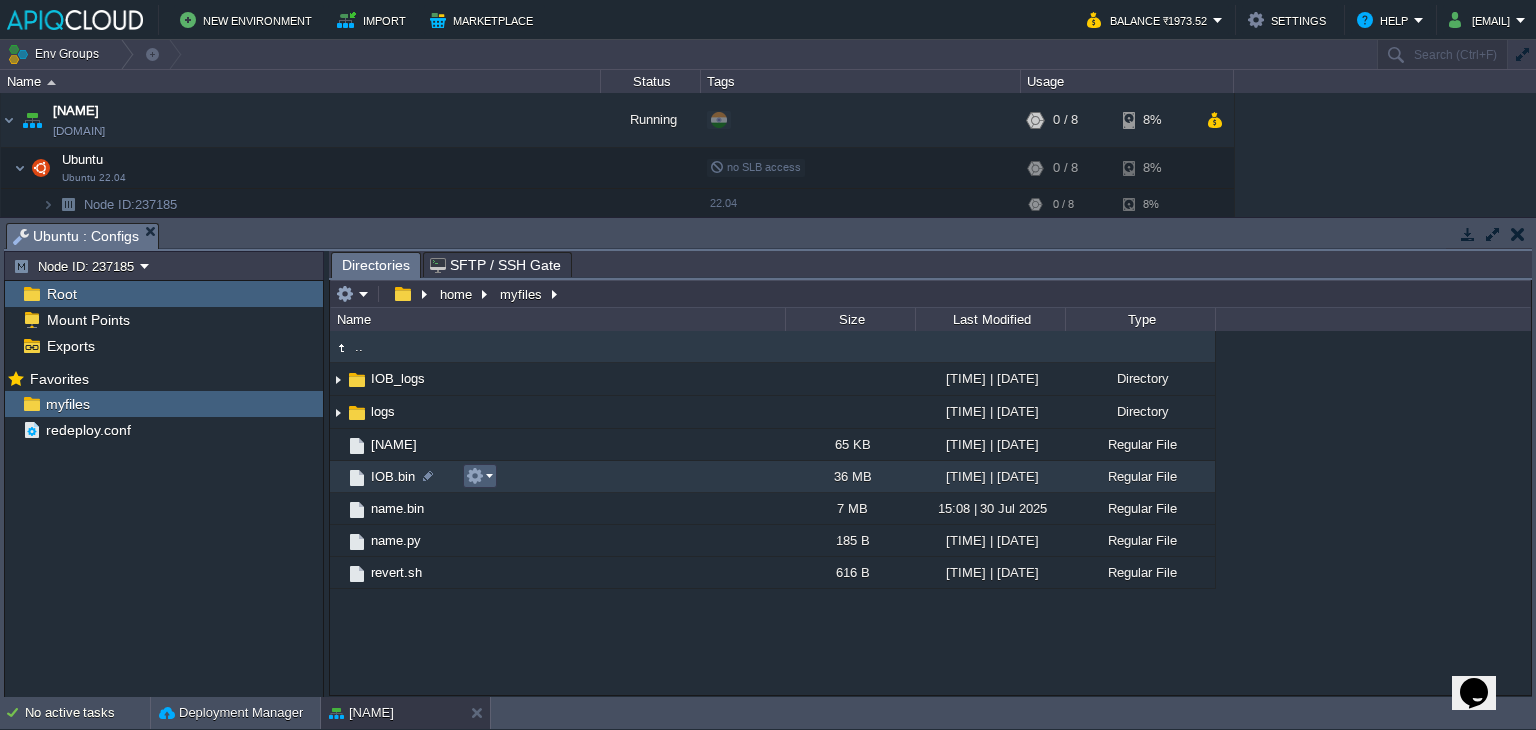click at bounding box center (479, 476) 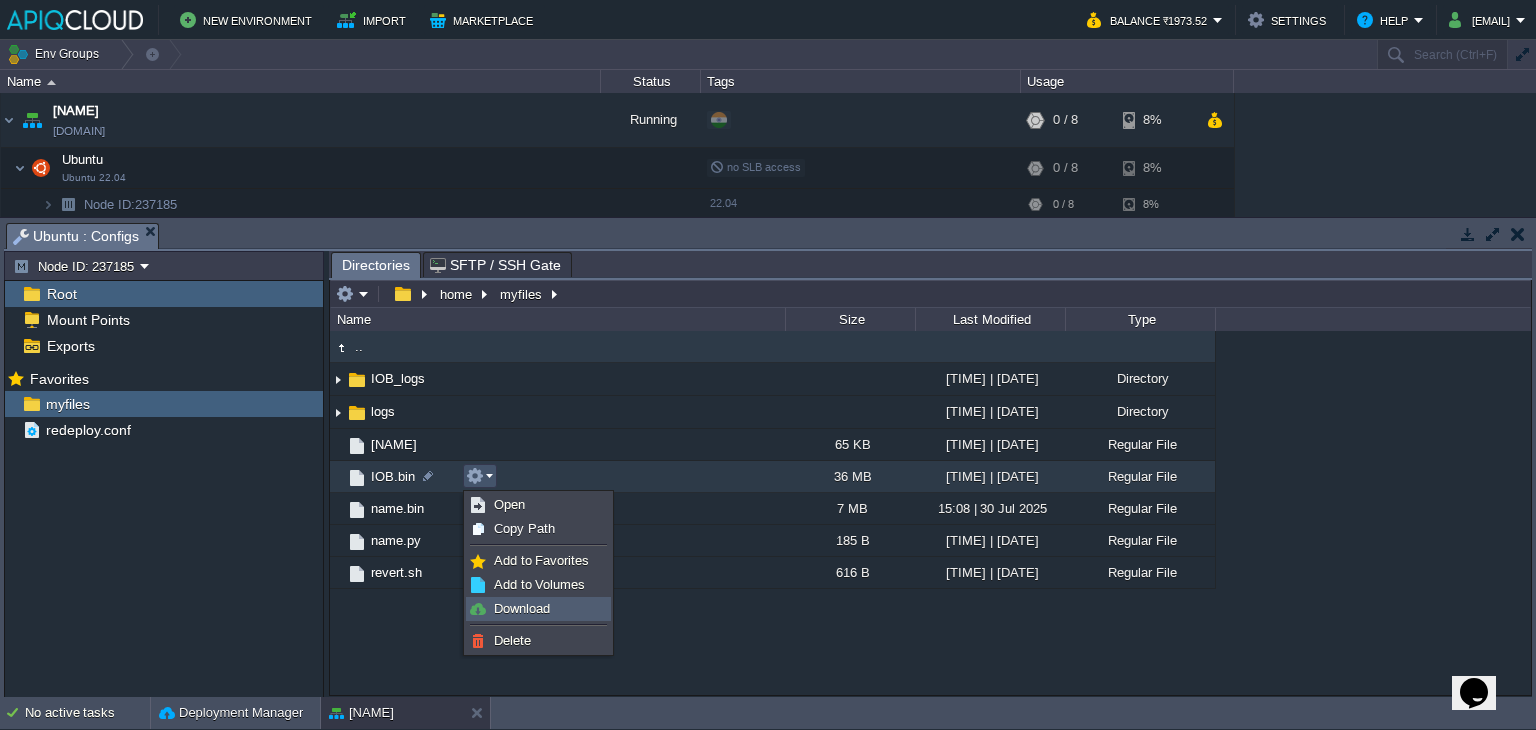 click on "Download" at bounding box center (522, 608) 